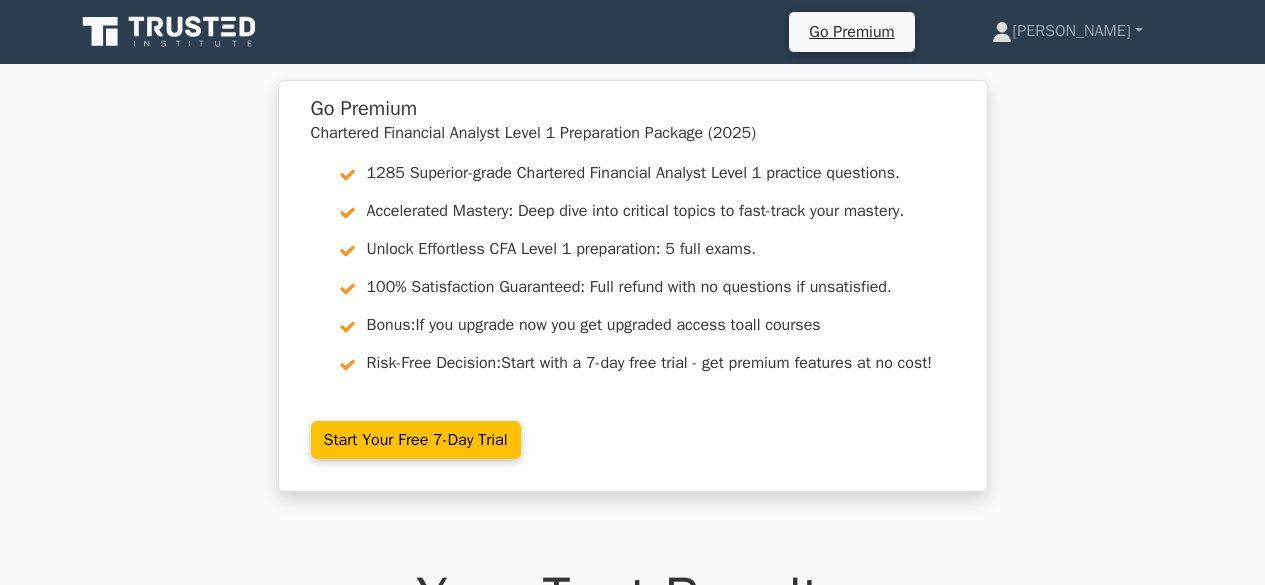 scroll, scrollTop: 18121, scrollLeft: 0, axis: vertical 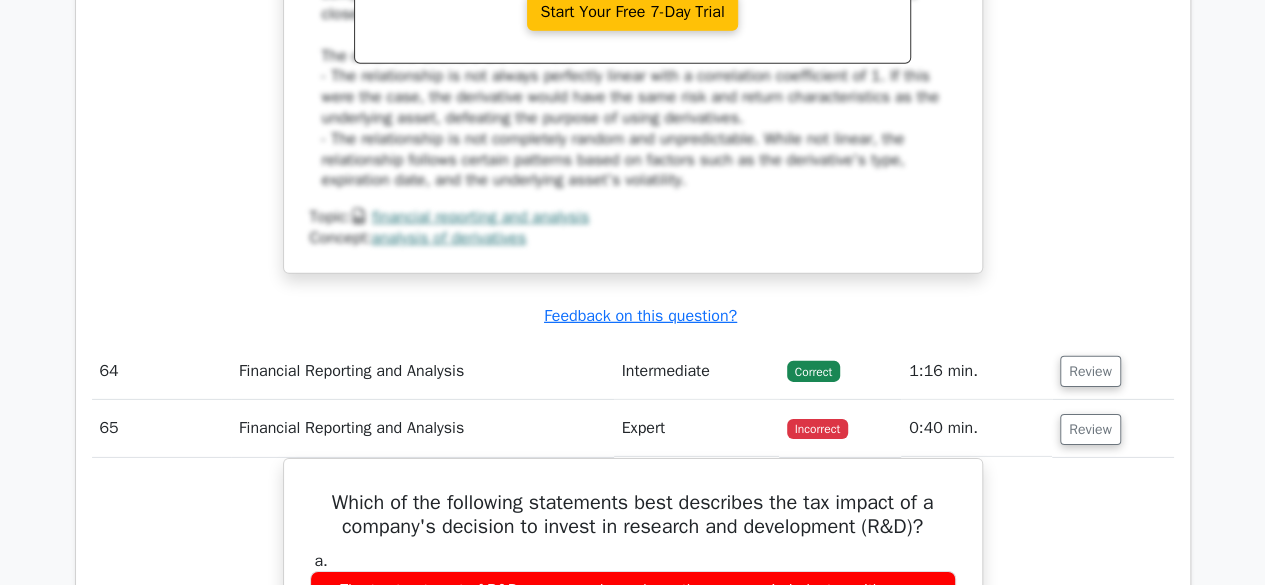 type 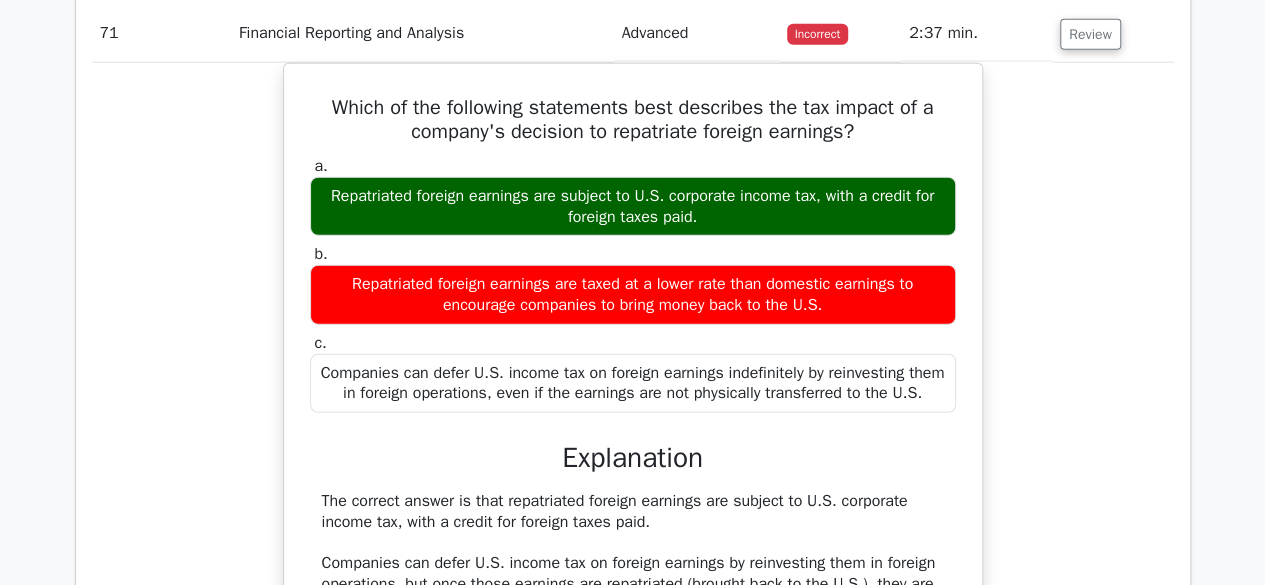 scroll, scrollTop: 21560, scrollLeft: 0, axis: vertical 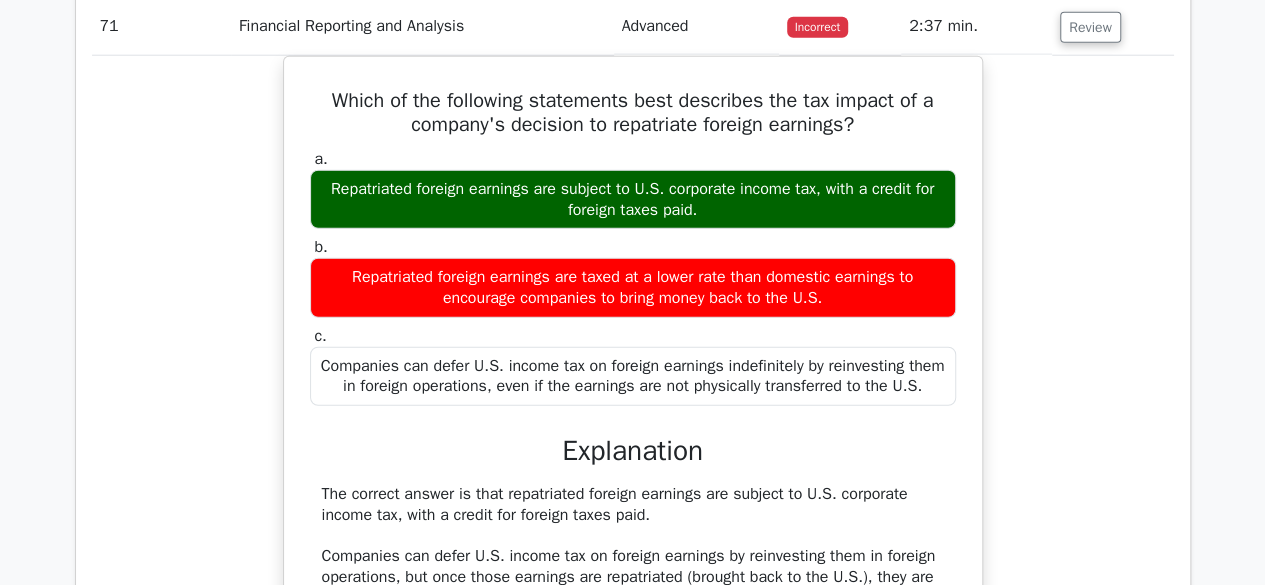 click on "Which of the following statements best describes the tax impact of a company's decision to repatriate foreign earnings?
a.
Repatriated foreign earnings are subject to U.S. corporate income tax, with a credit for foreign taxes paid.
b.
c." at bounding box center (633, 469) 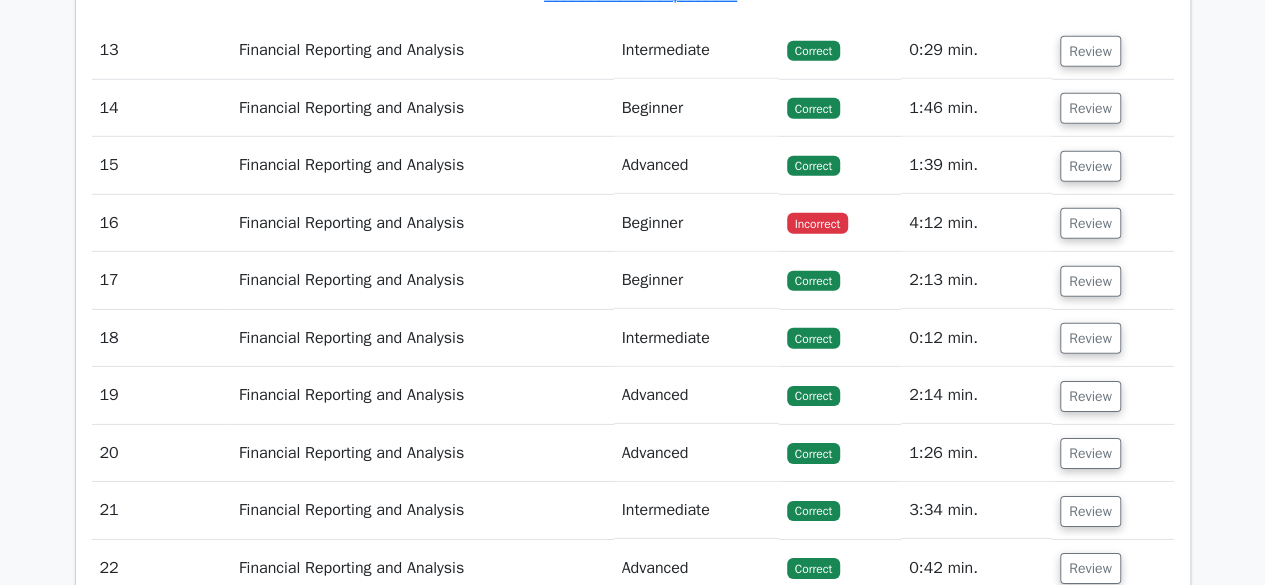 scroll, scrollTop: 6760, scrollLeft: 0, axis: vertical 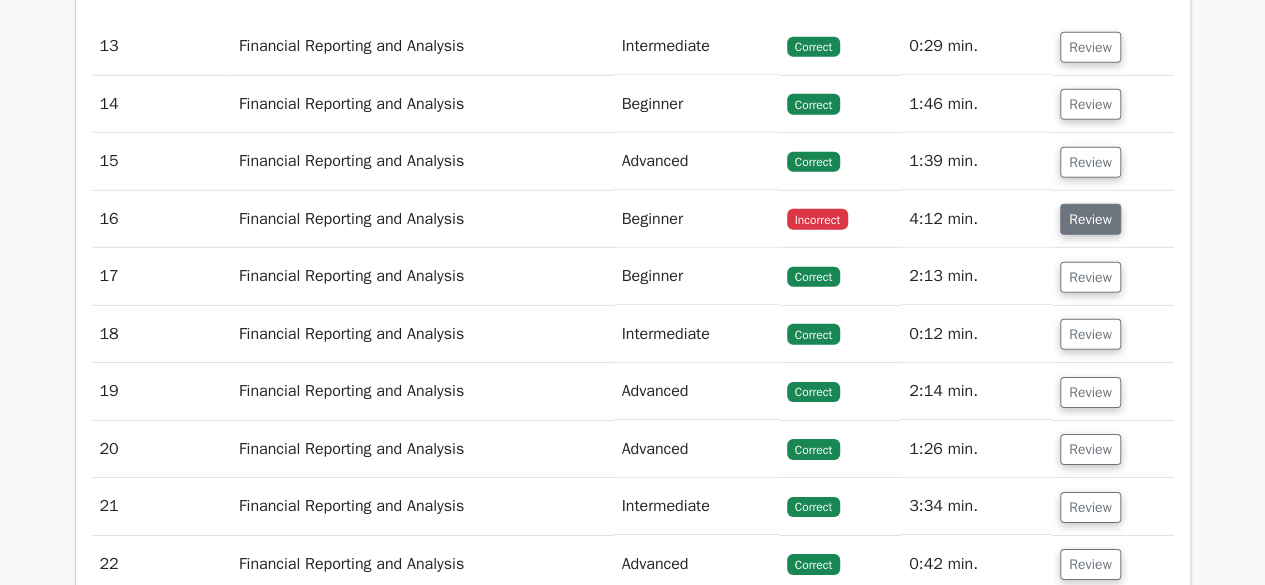 click on "Review" at bounding box center [1090, 219] 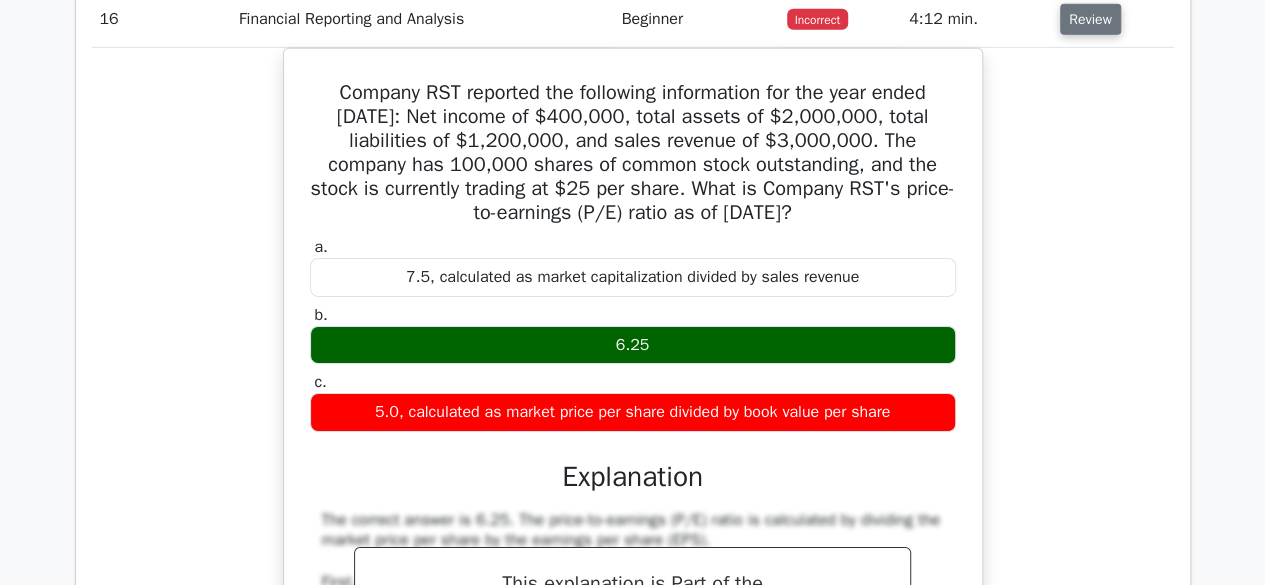 scroll, scrollTop: 6720, scrollLeft: 0, axis: vertical 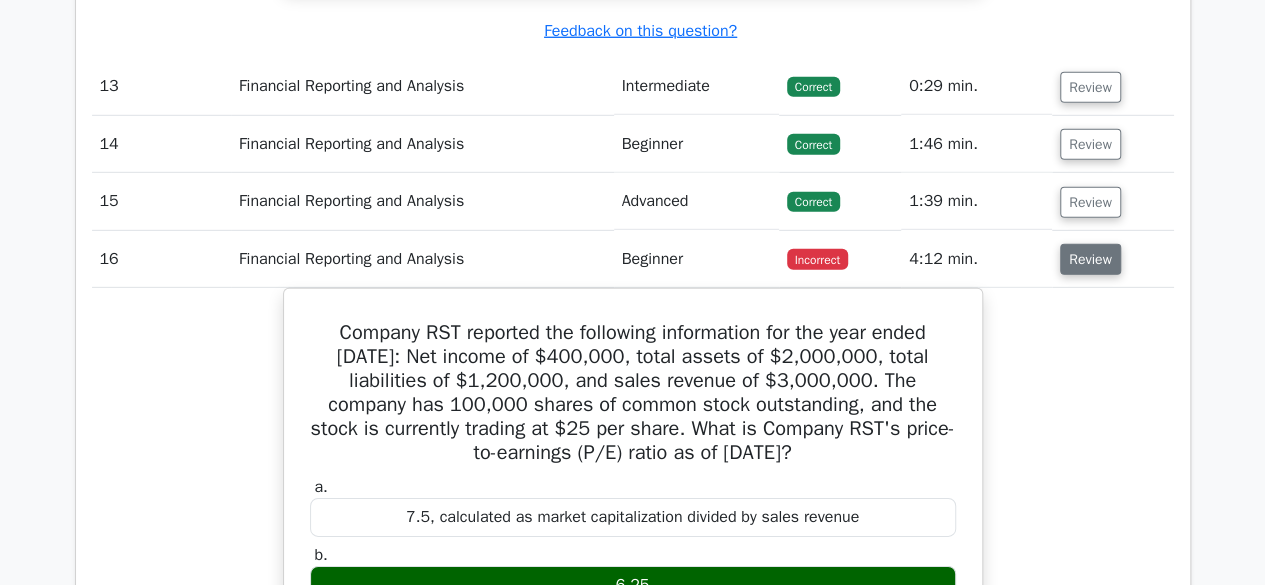 click on "Review" at bounding box center (1090, 259) 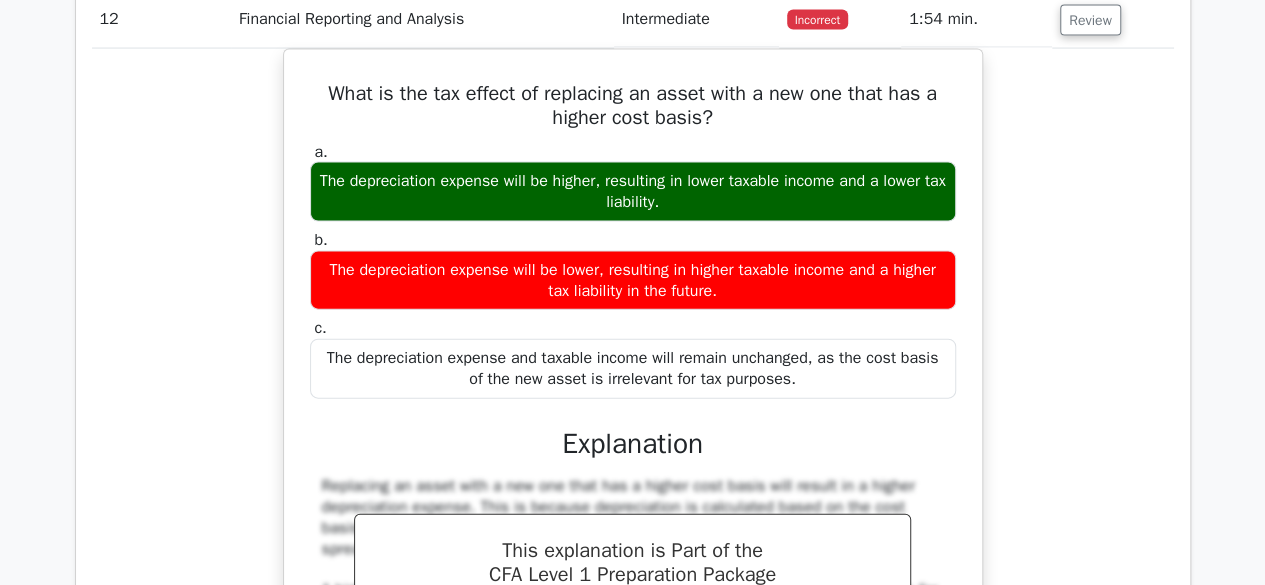 scroll, scrollTop: 5760, scrollLeft: 0, axis: vertical 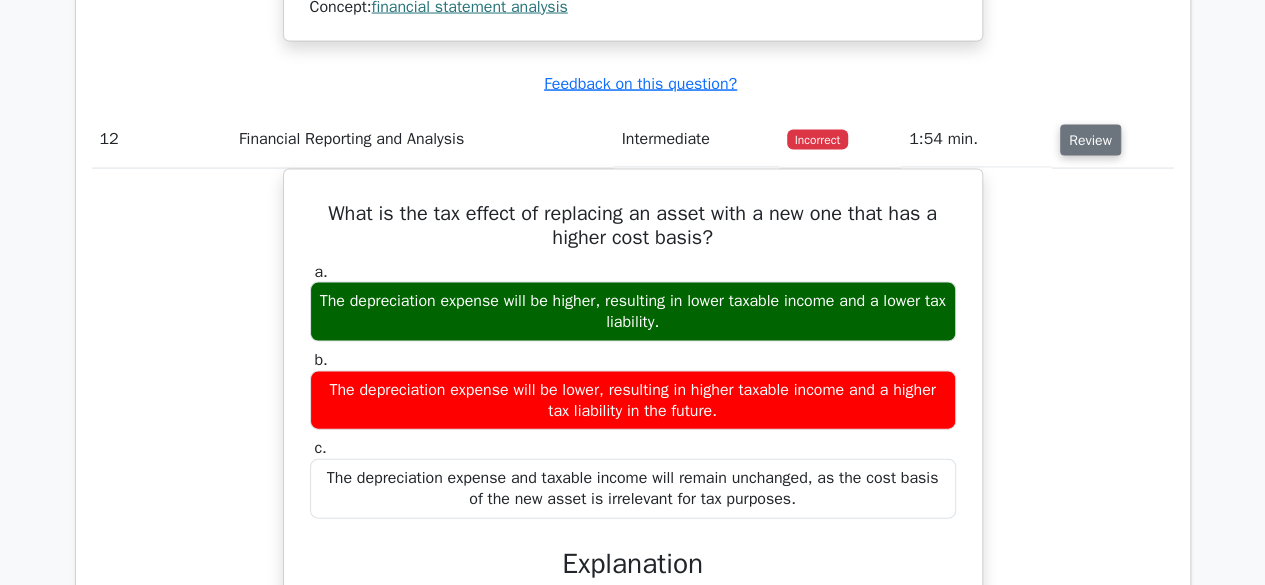 click on "Review" at bounding box center (1090, 140) 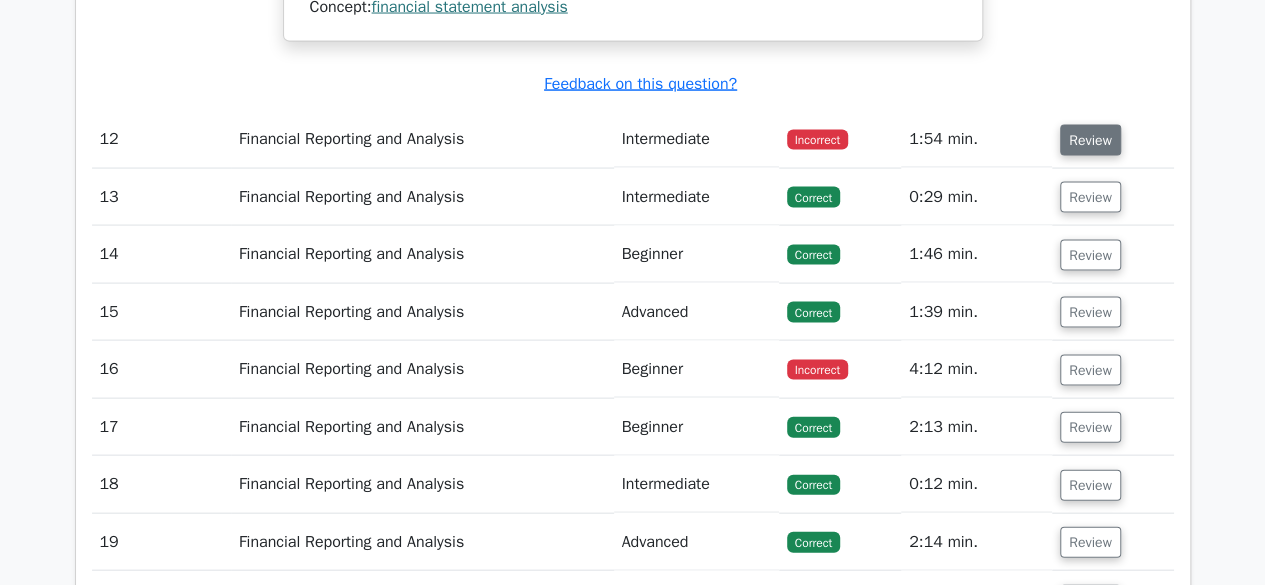 type 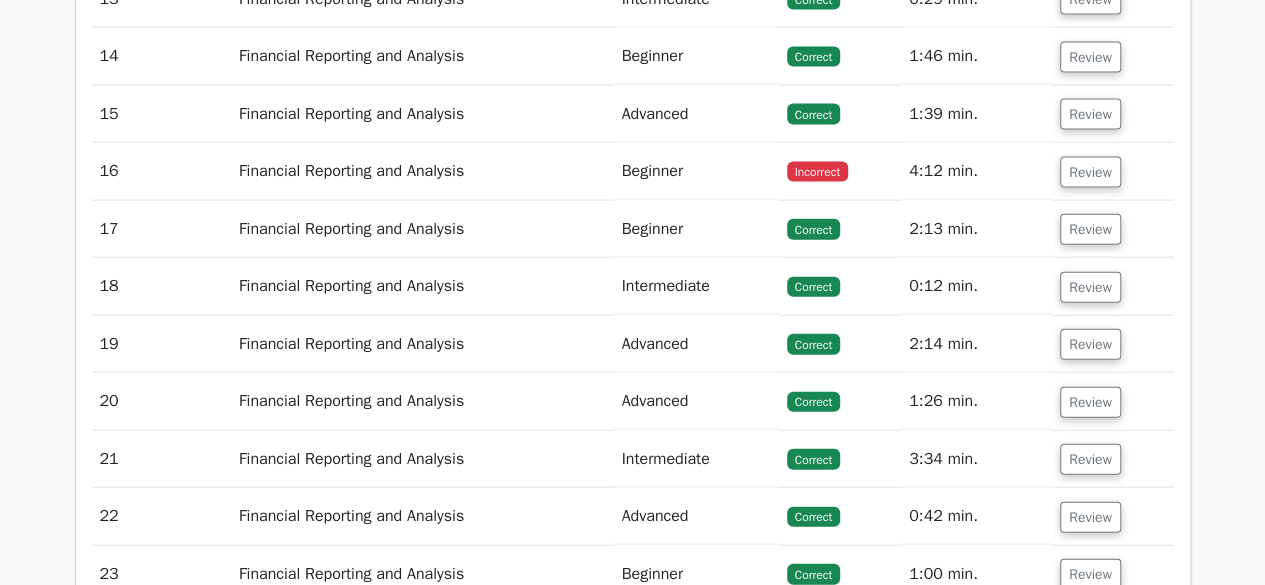 scroll, scrollTop: 5960, scrollLeft: 0, axis: vertical 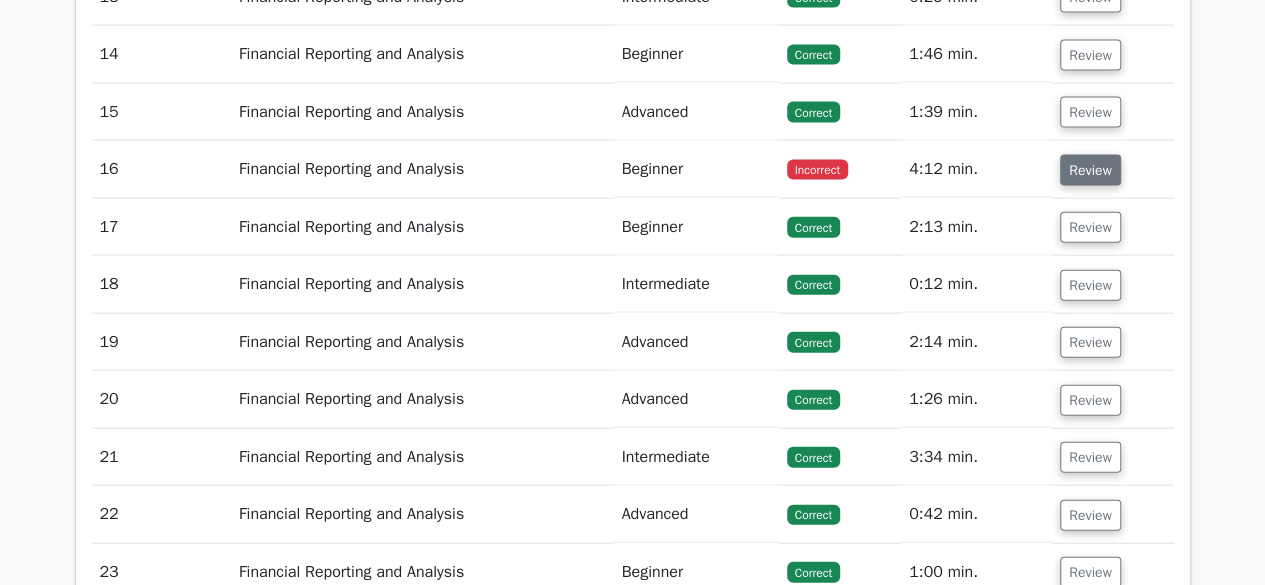 click on "Review" at bounding box center (1090, 170) 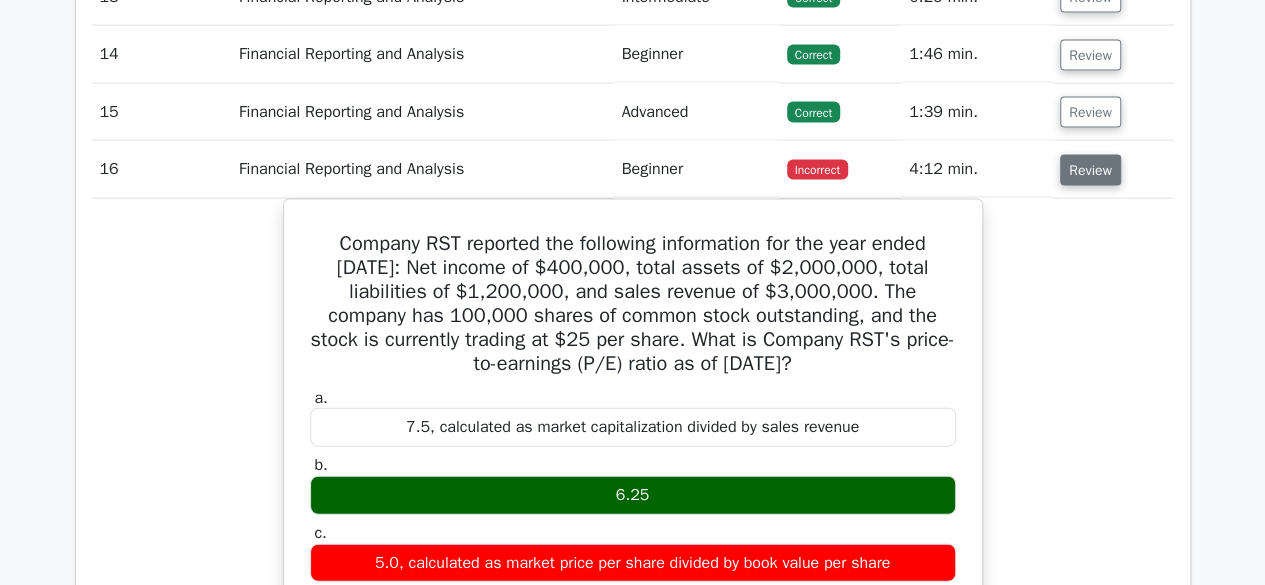 click on "Review" at bounding box center [1090, 170] 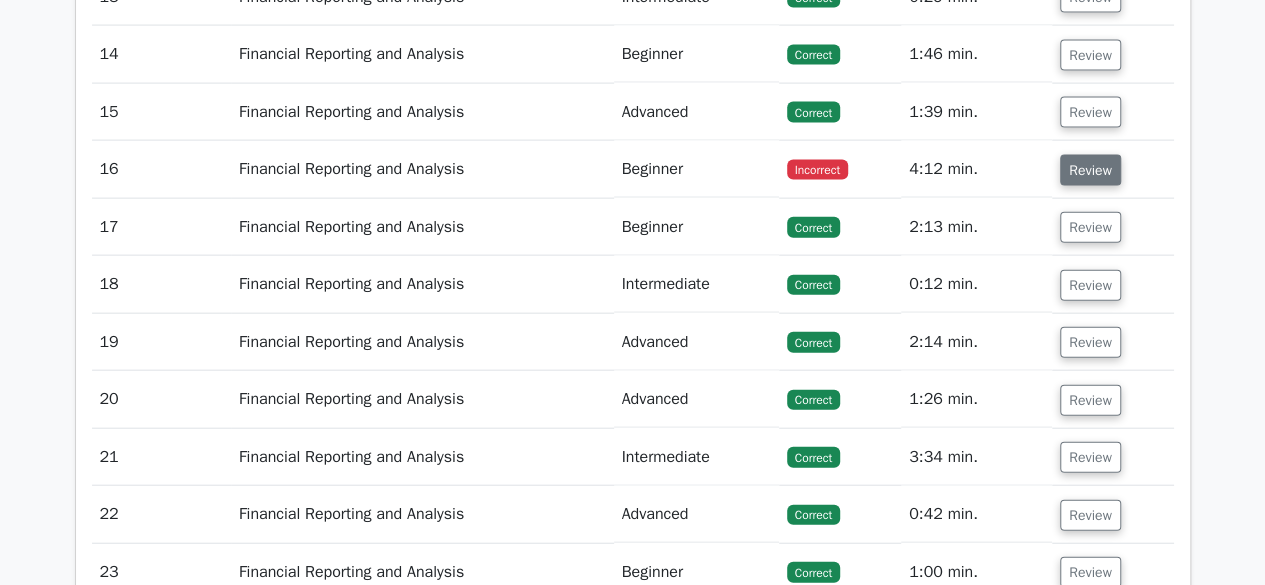 scroll, scrollTop: 0, scrollLeft: 12, axis: horizontal 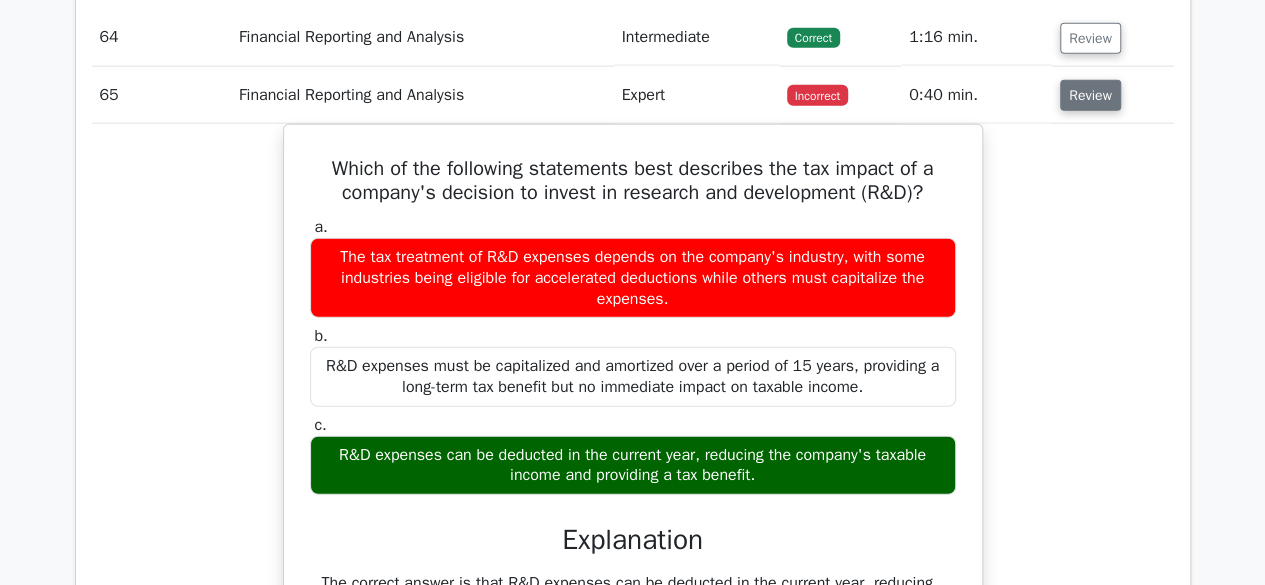 click on "Review" at bounding box center [1090, 95] 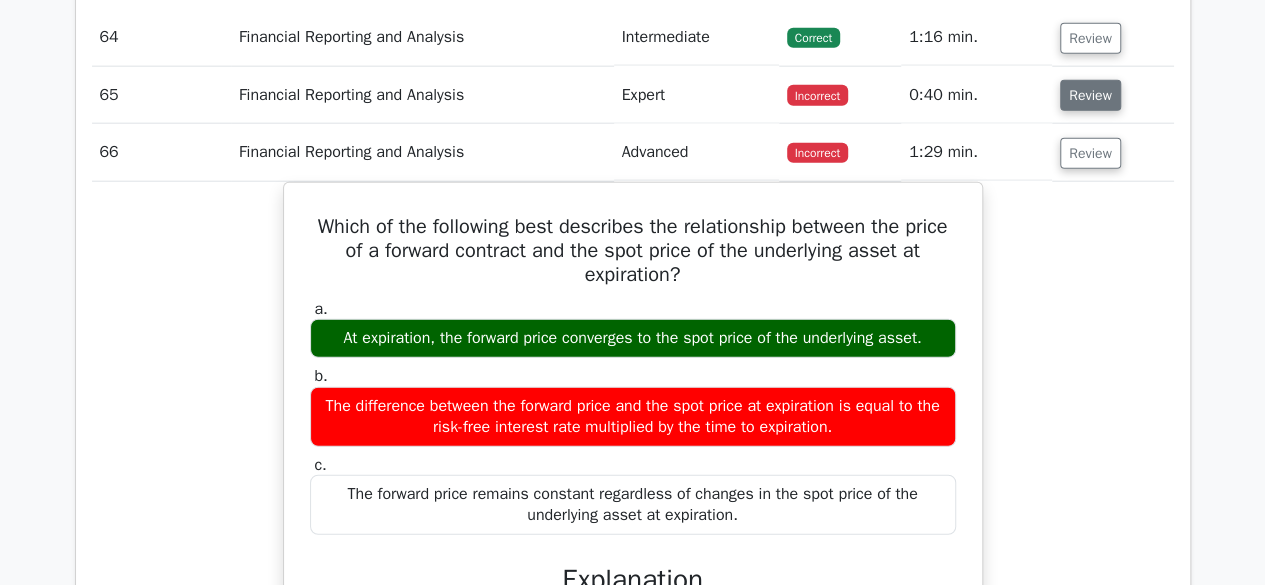 type 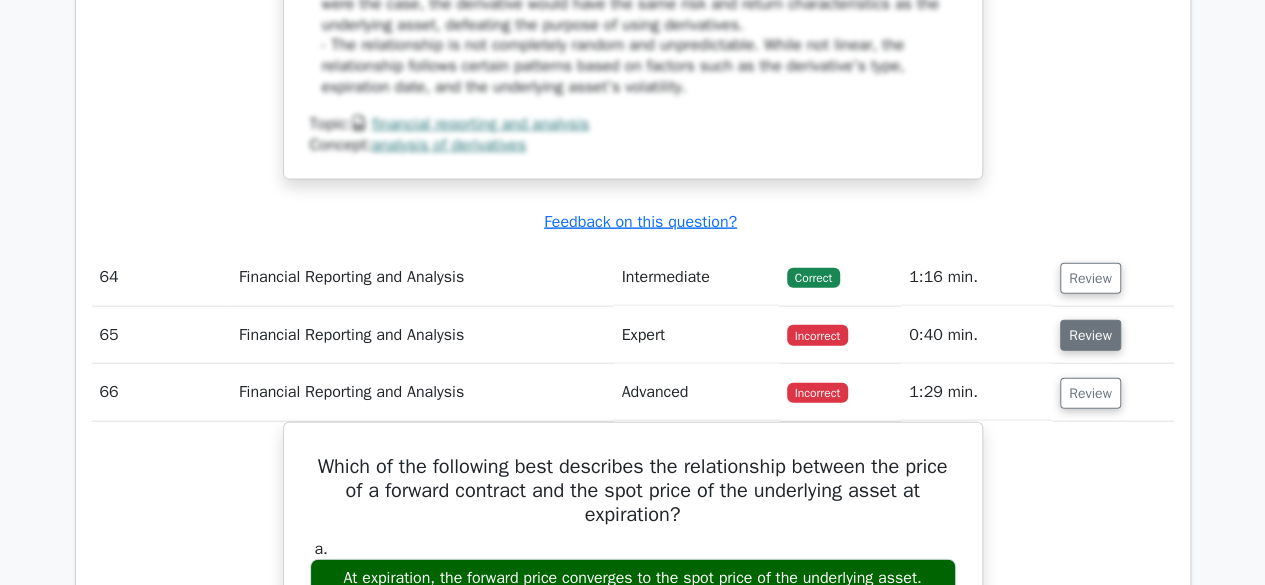 scroll, scrollTop: 17600, scrollLeft: 0, axis: vertical 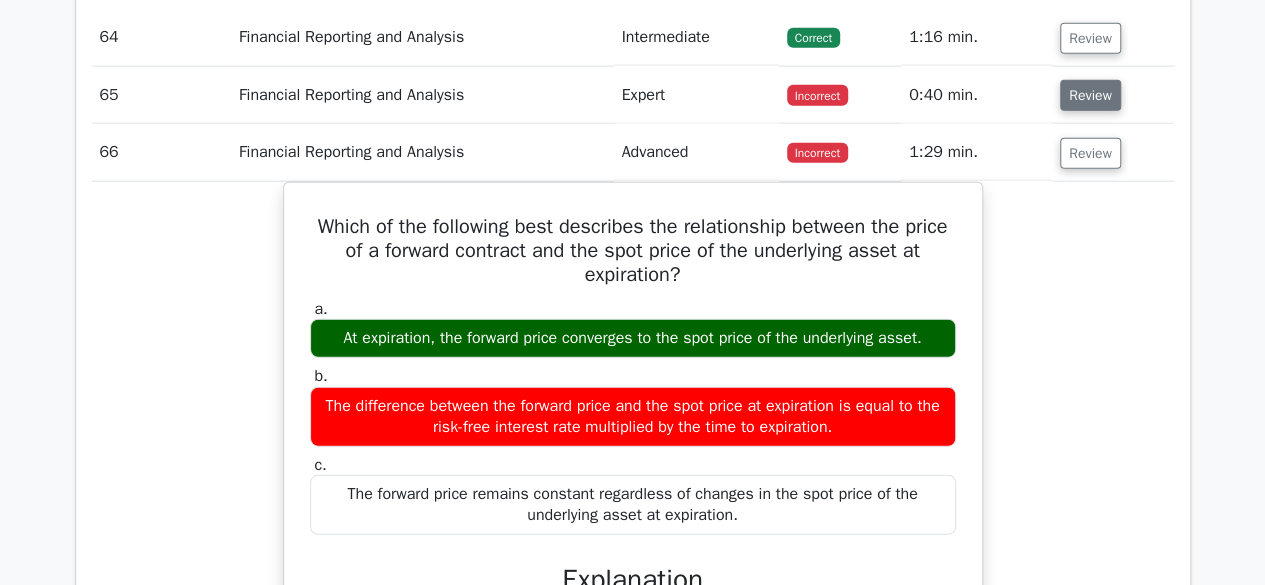 click on "Review" at bounding box center (1090, 95) 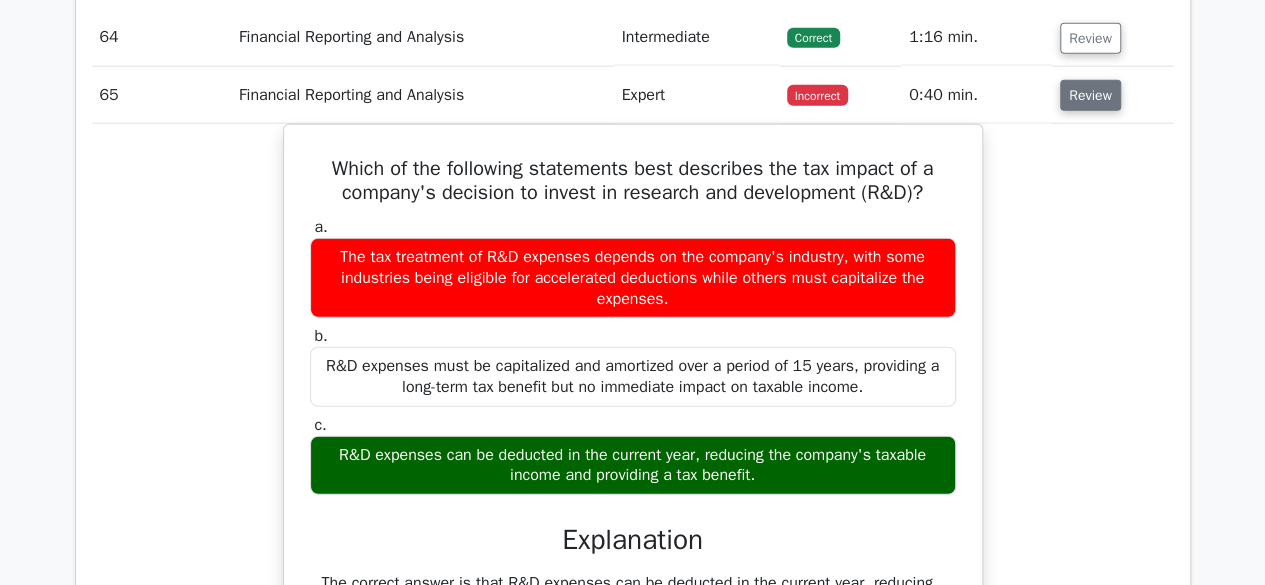 click on "Review" at bounding box center (1090, 95) 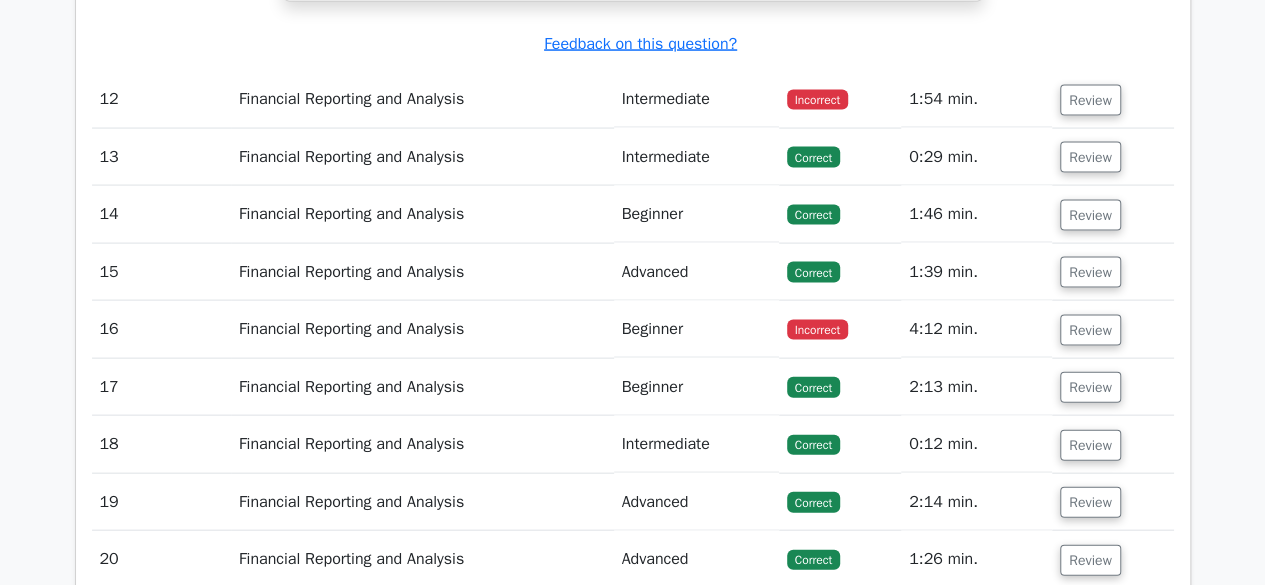 scroll, scrollTop: 5840, scrollLeft: 0, axis: vertical 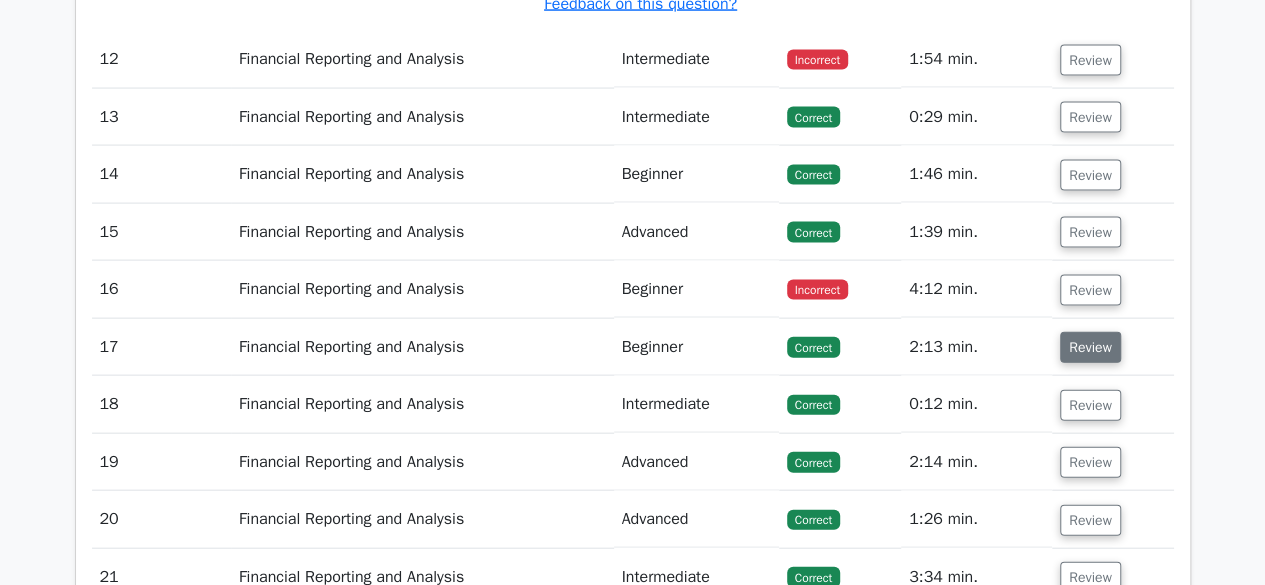 click on "Review" at bounding box center [1090, 347] 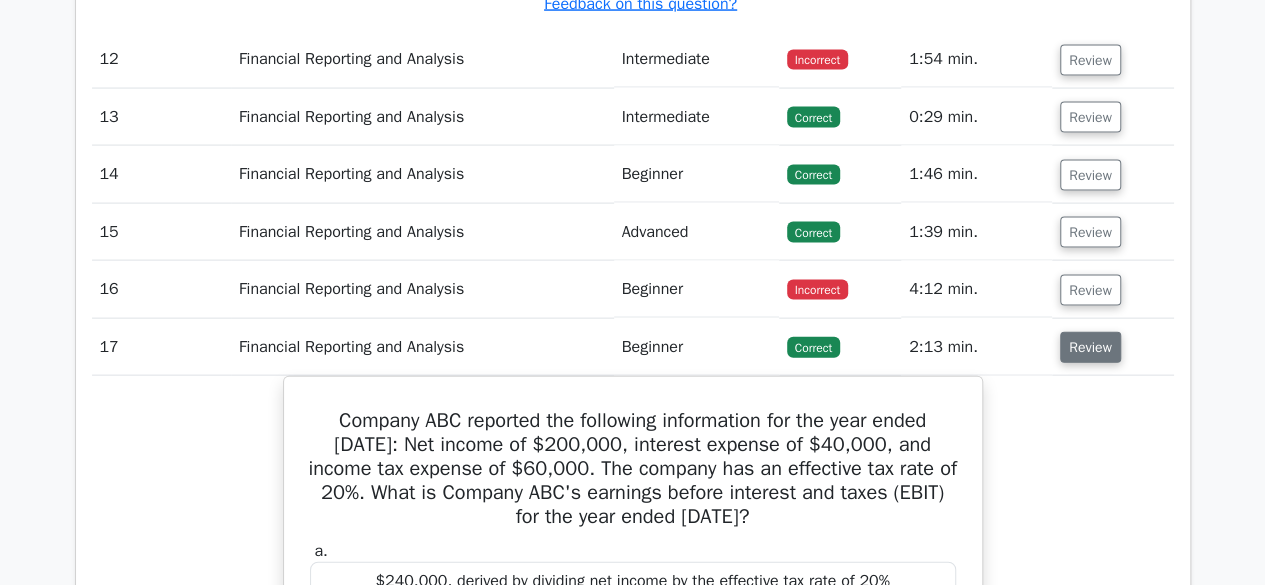 type 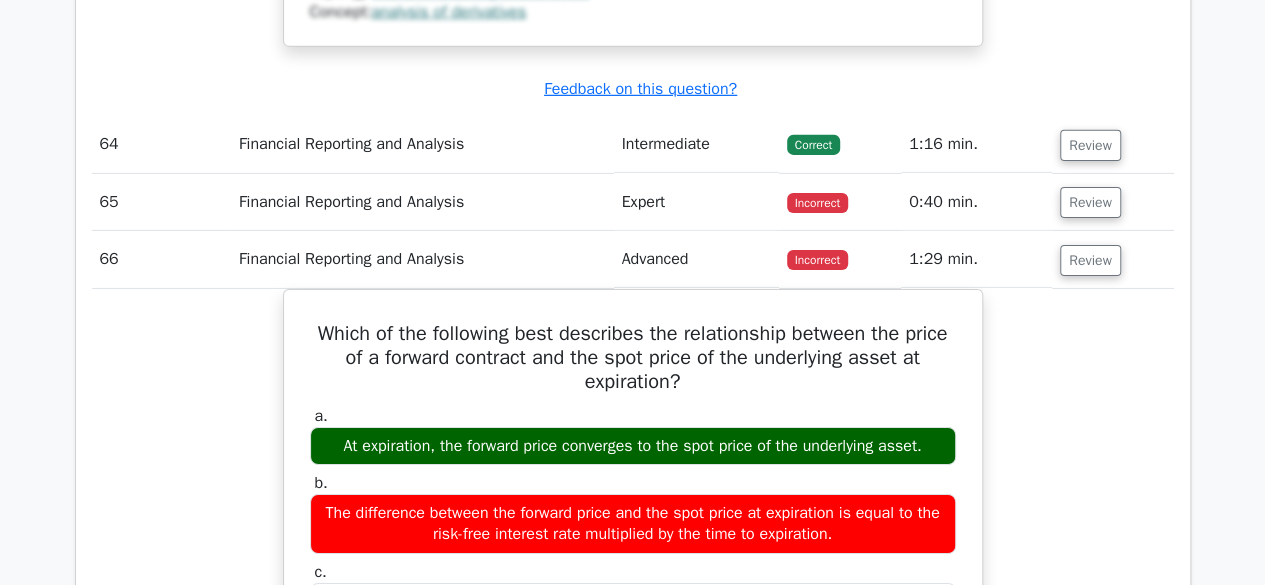 scroll, scrollTop: 18360, scrollLeft: 0, axis: vertical 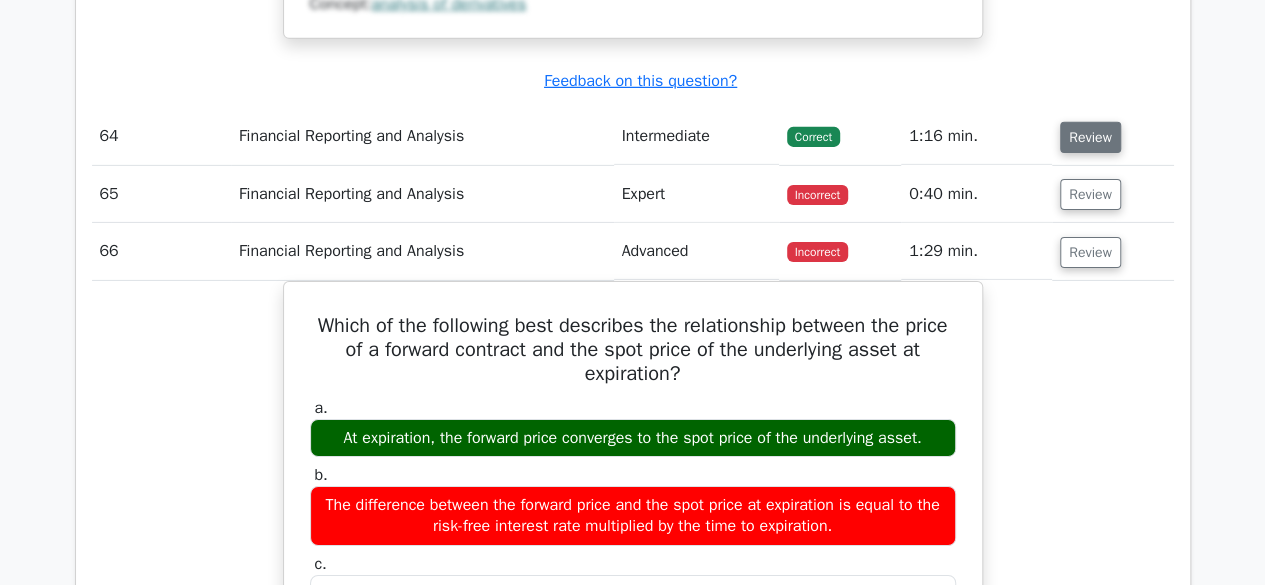 click on "Review" at bounding box center (1090, 137) 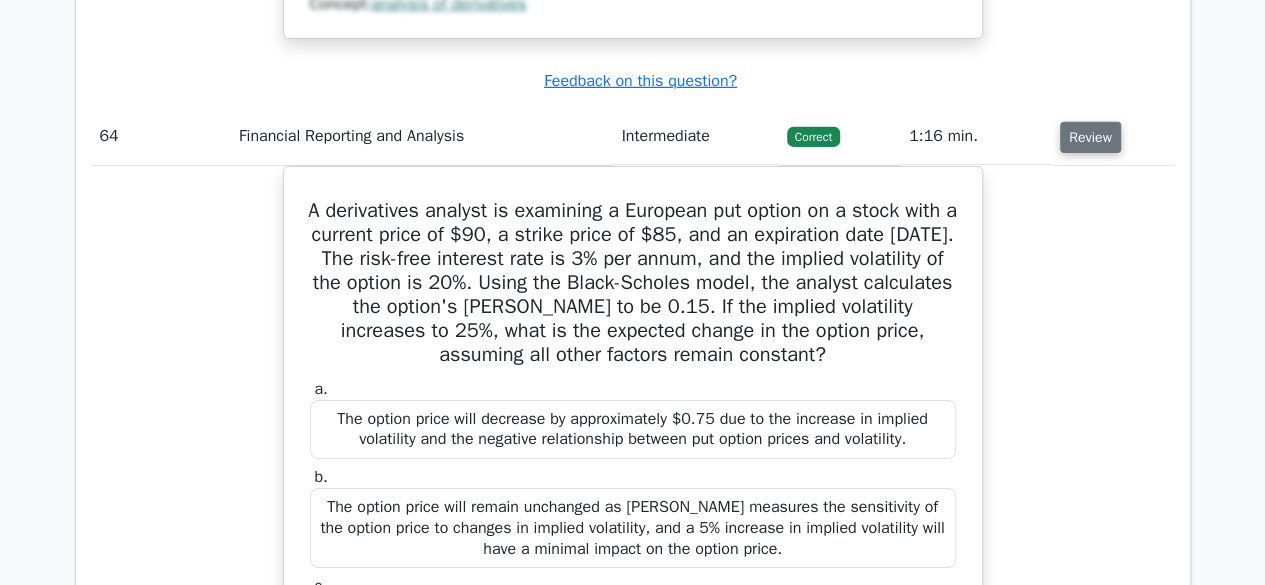 type 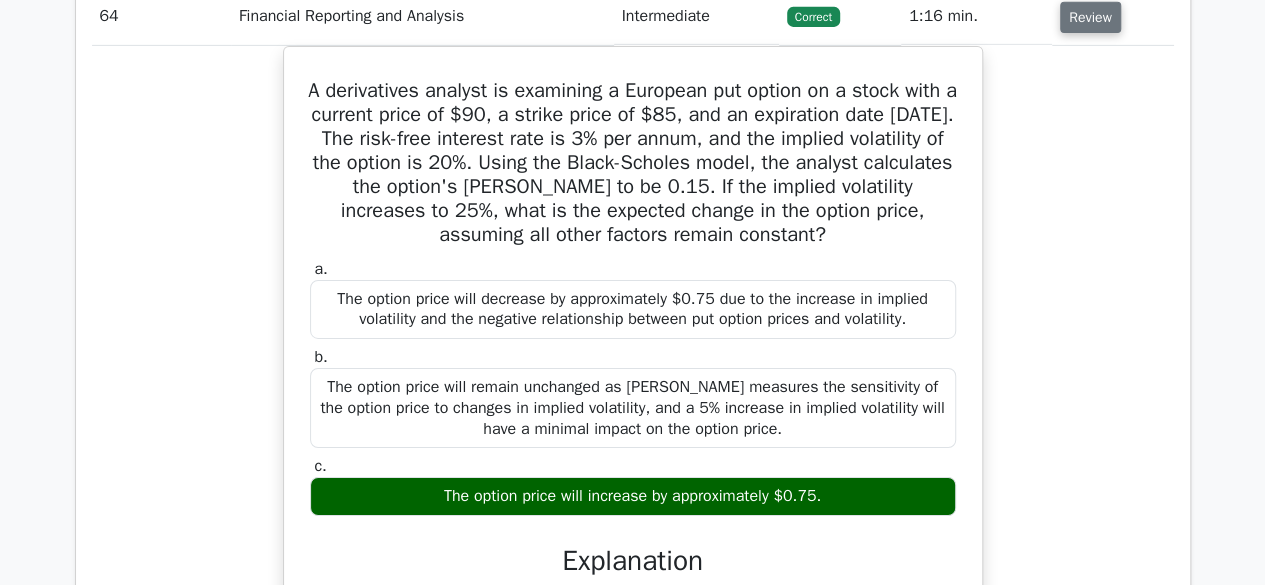 scroll, scrollTop: 18440, scrollLeft: 0, axis: vertical 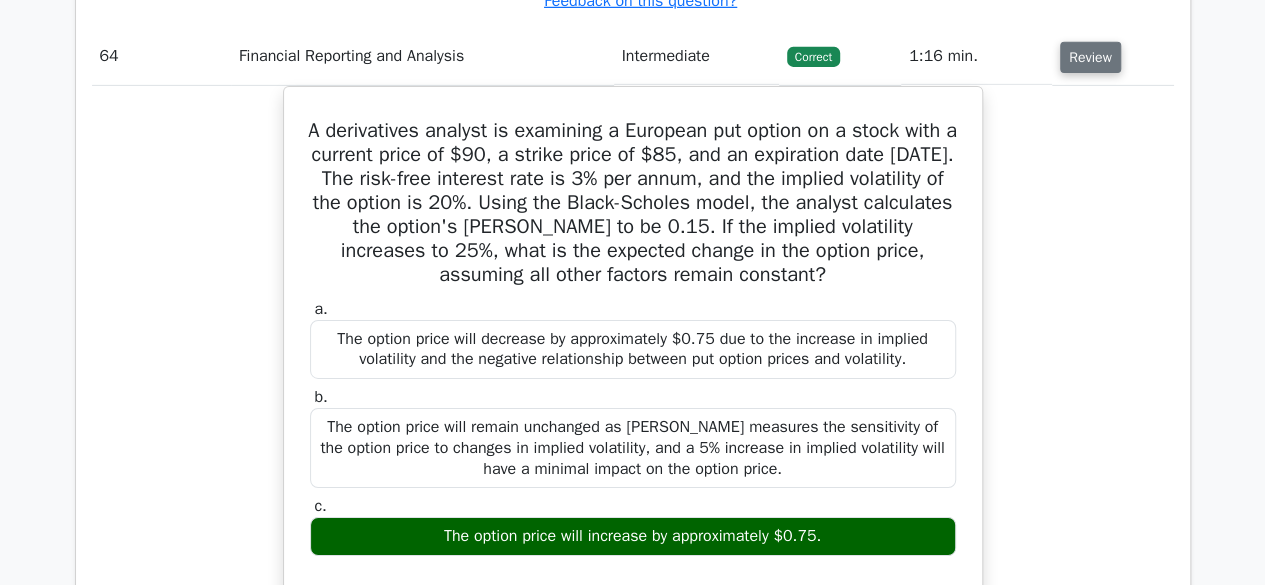 click on "Review" at bounding box center (1090, 57) 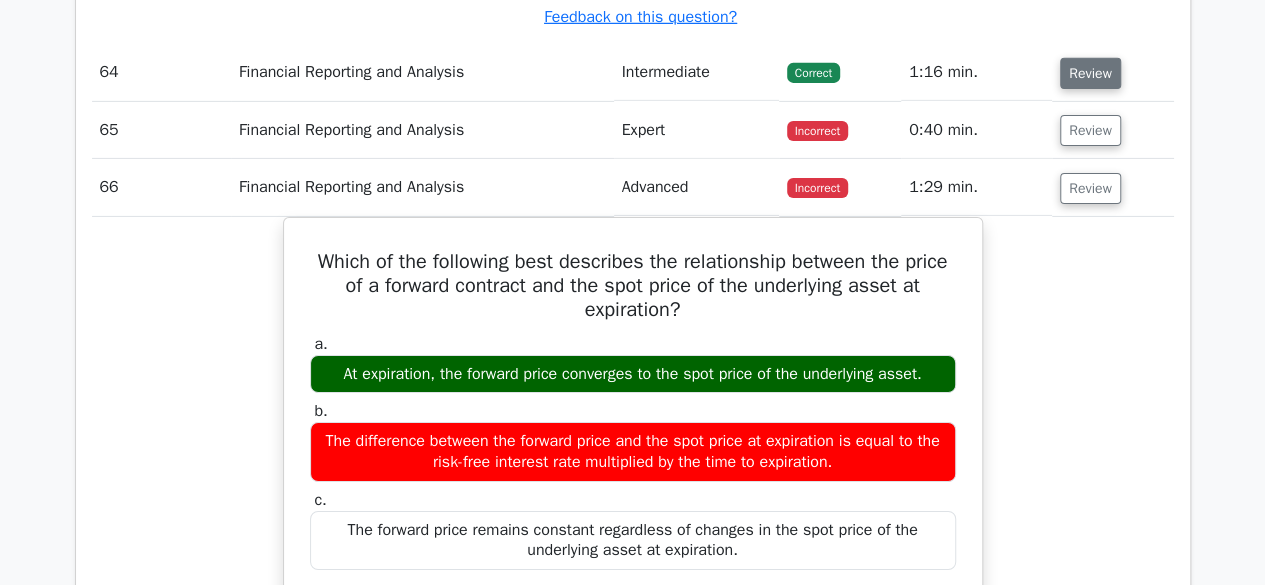 scroll, scrollTop: 18360, scrollLeft: 0, axis: vertical 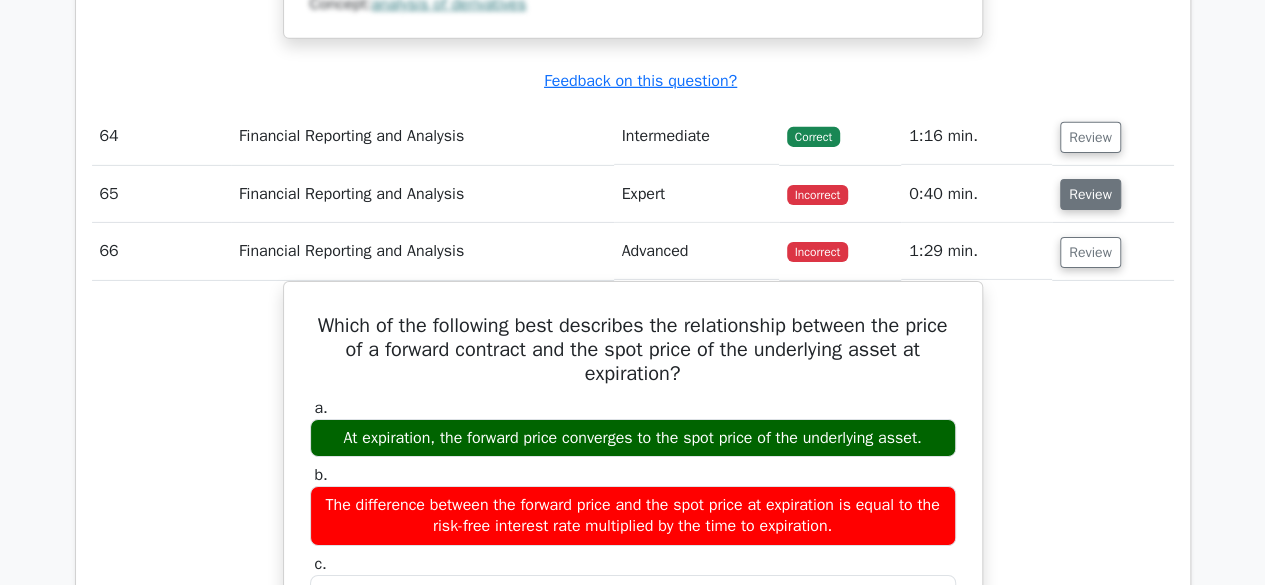 click on "Review" at bounding box center [1090, 194] 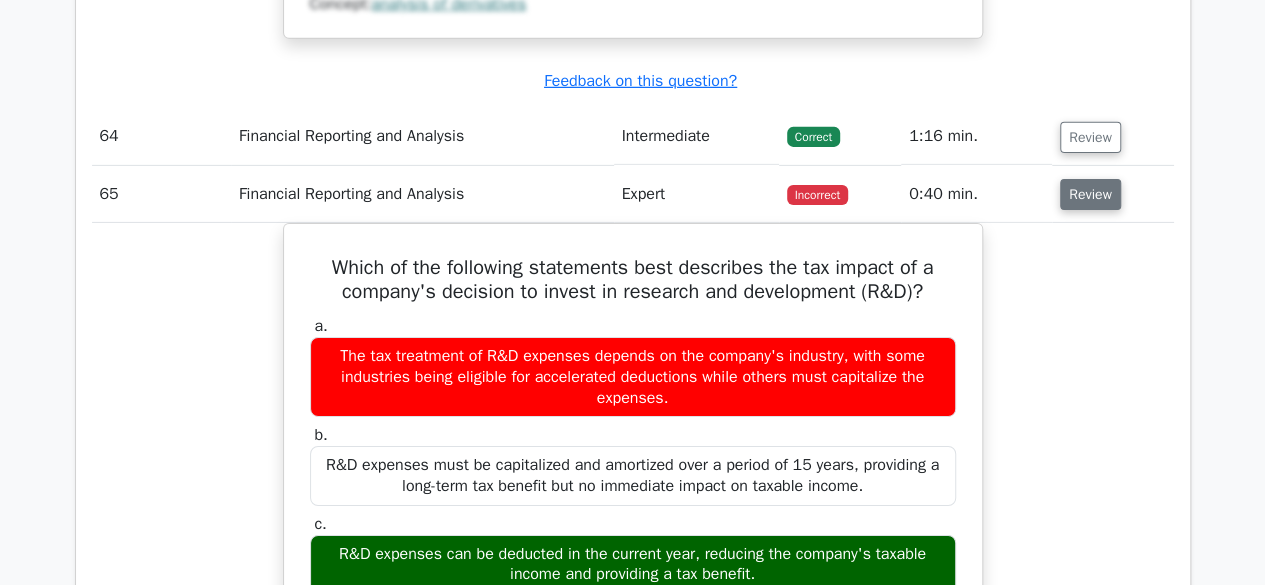 click on "Review" at bounding box center (1090, 194) 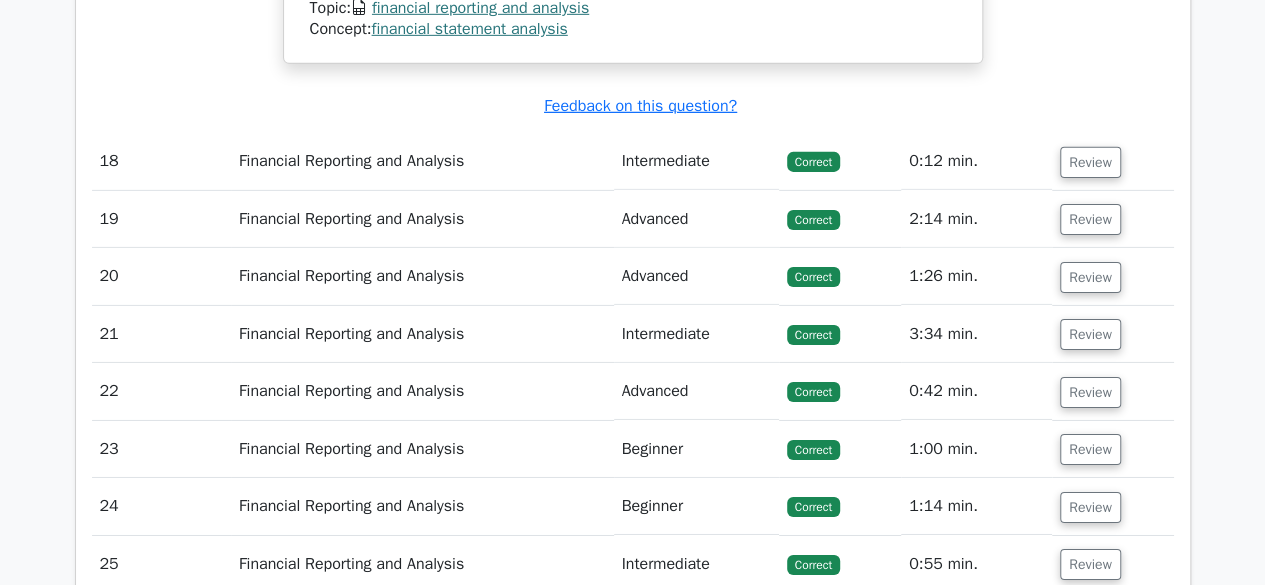 scroll, scrollTop: 7040, scrollLeft: 0, axis: vertical 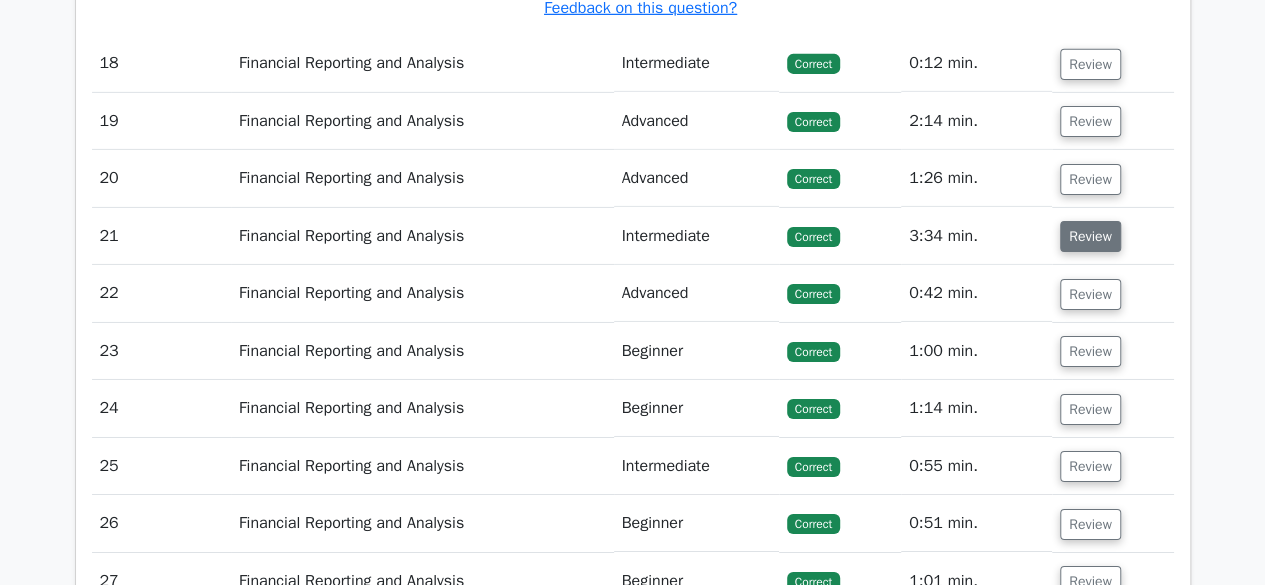 click on "Review" at bounding box center [1090, 236] 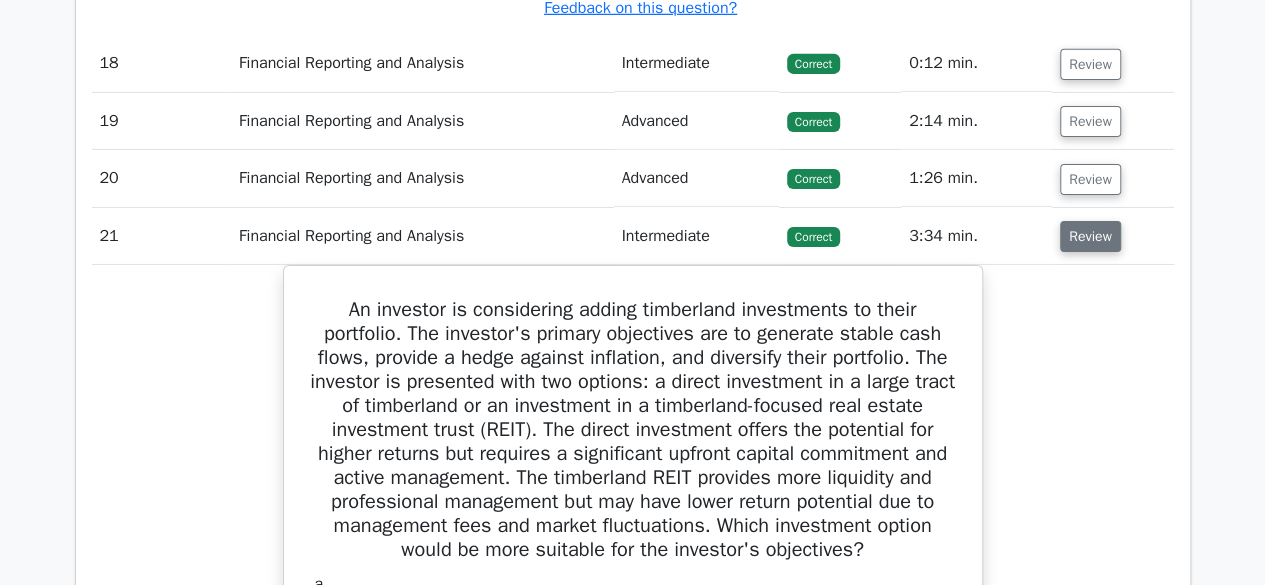 type 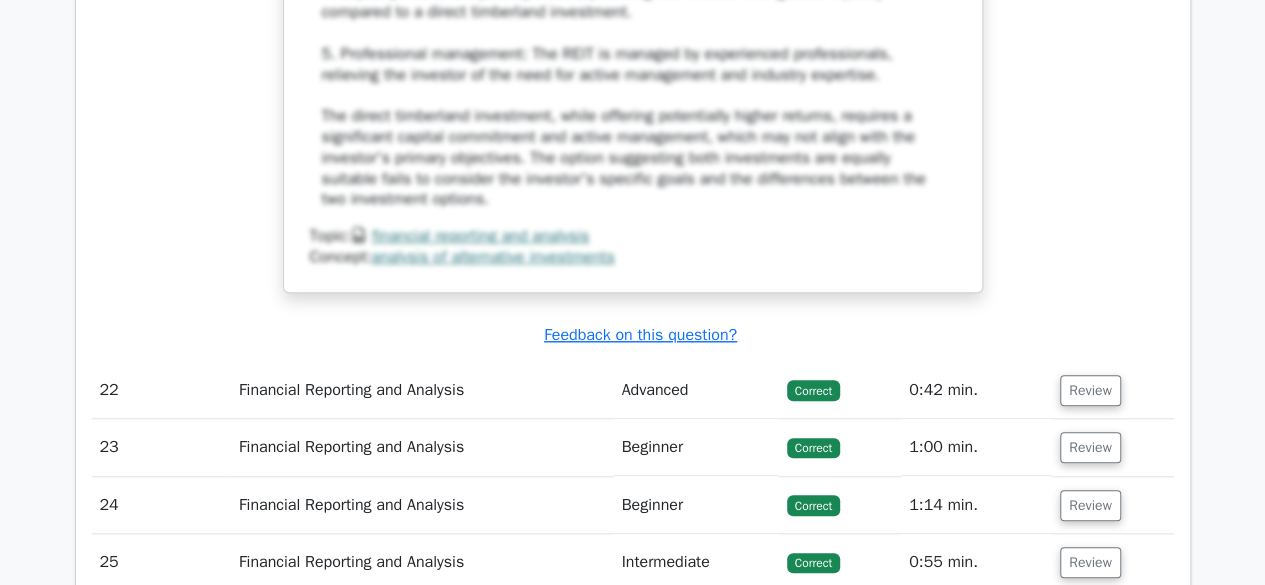 scroll, scrollTop: 8560, scrollLeft: 0, axis: vertical 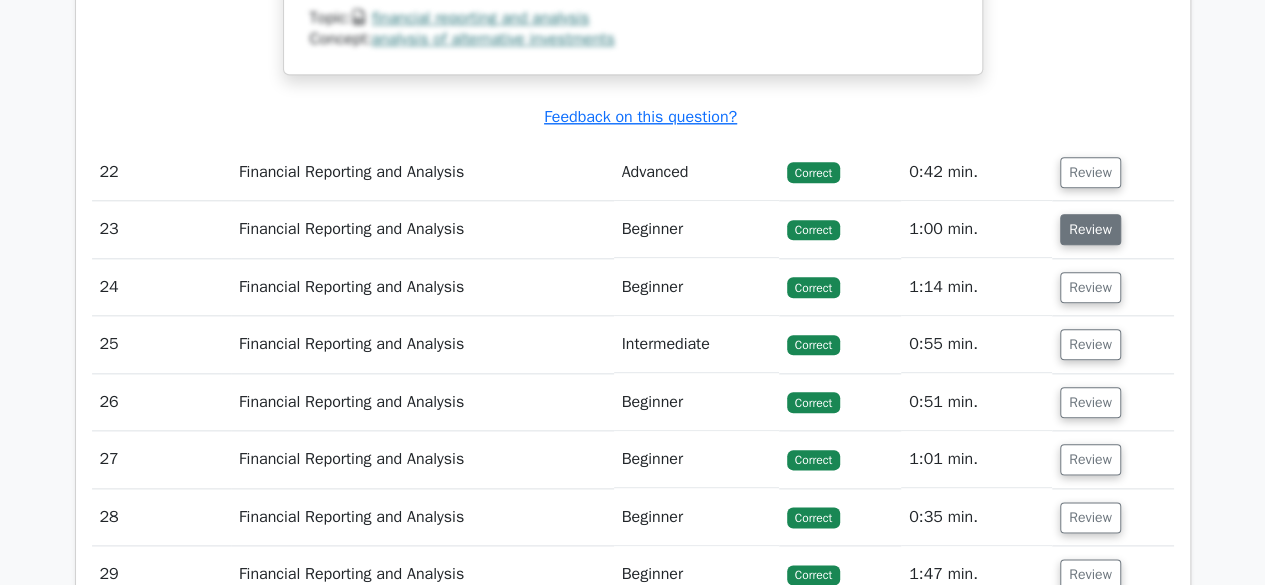 click on "Review" at bounding box center (1090, 229) 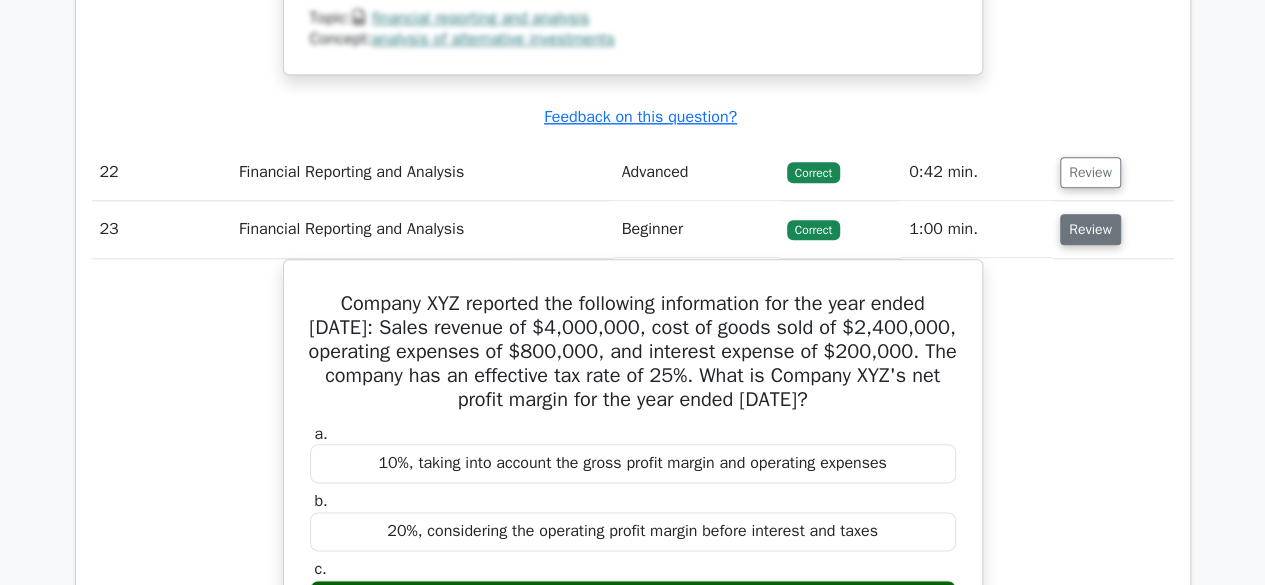 type 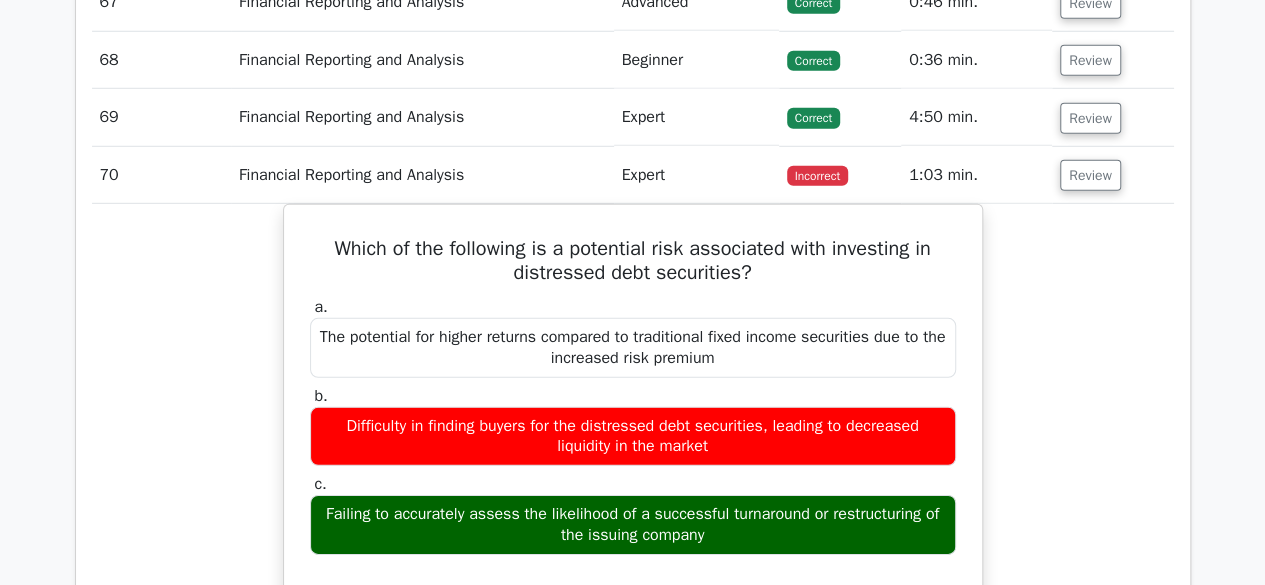 scroll, scrollTop: 21800, scrollLeft: 0, axis: vertical 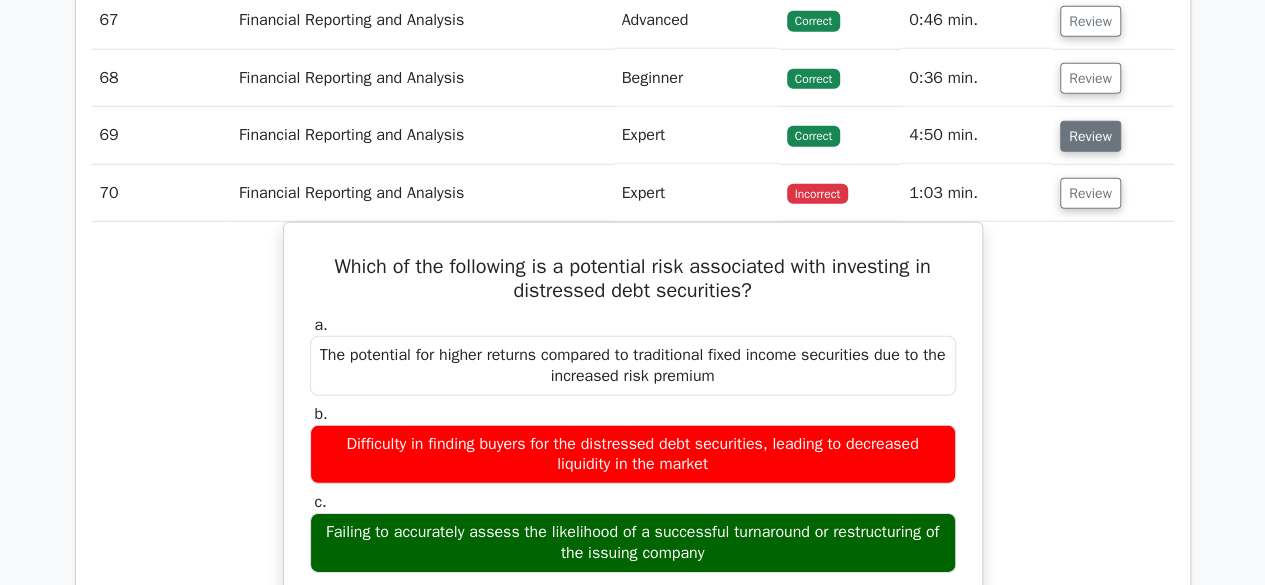 click on "Review" at bounding box center (1090, 136) 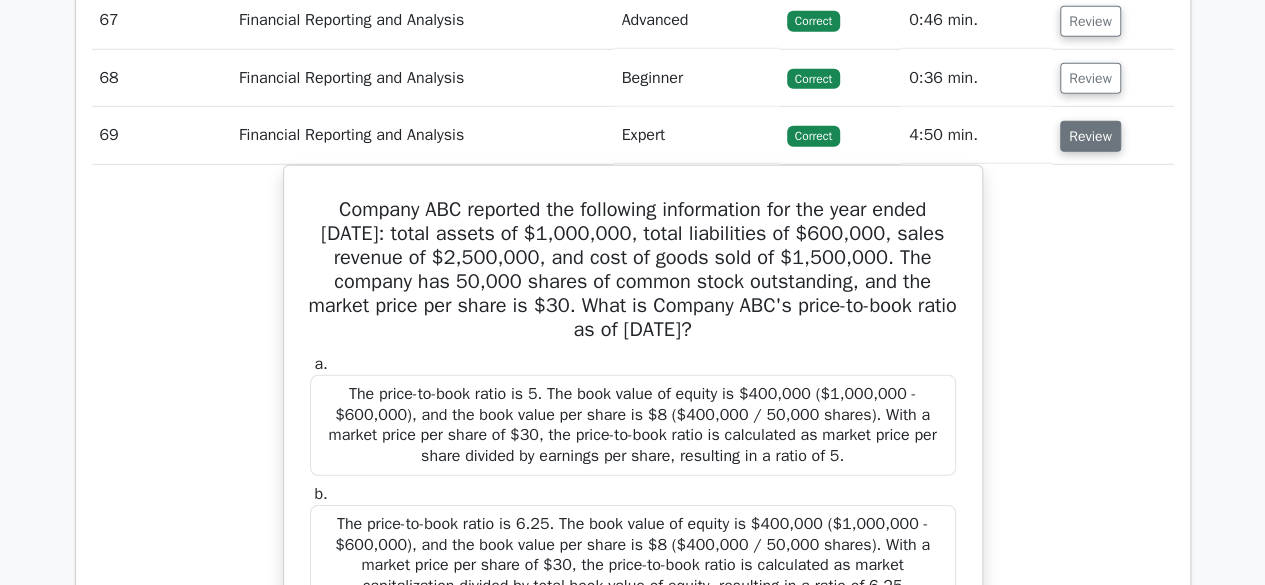 type 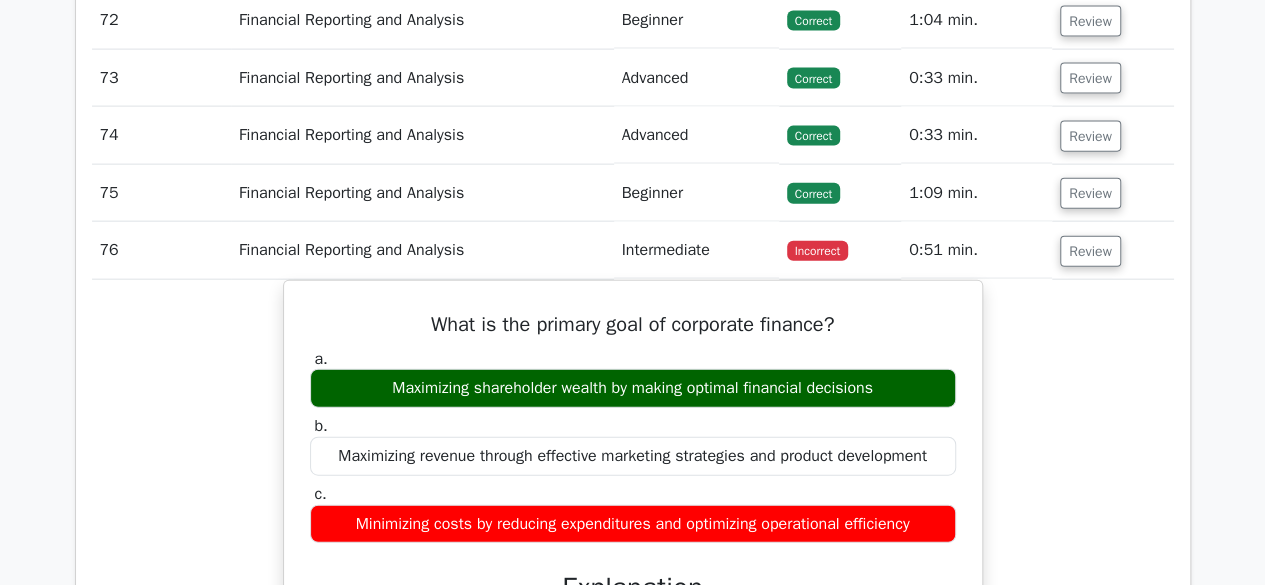 scroll, scrollTop: 24920, scrollLeft: 0, axis: vertical 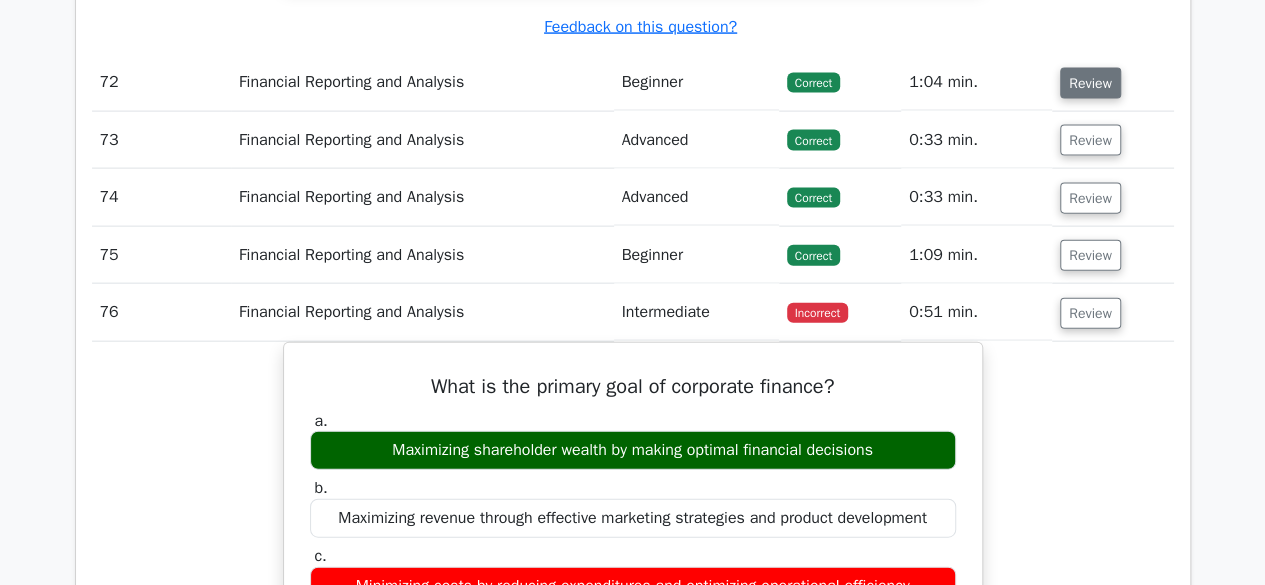 click on "Review" at bounding box center [1090, 83] 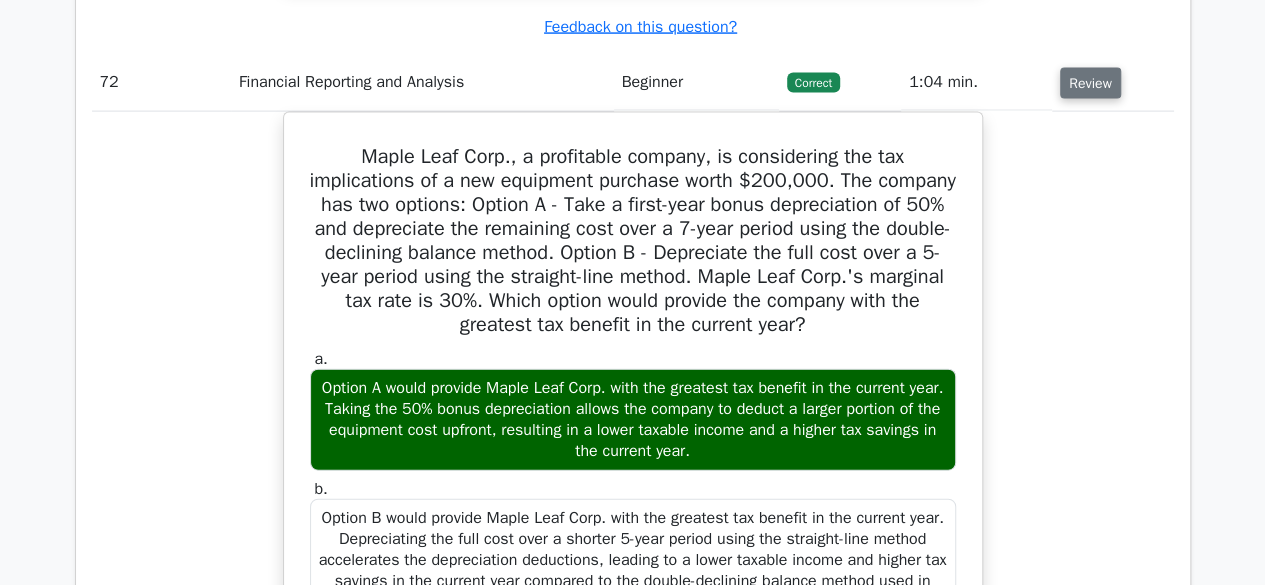 type 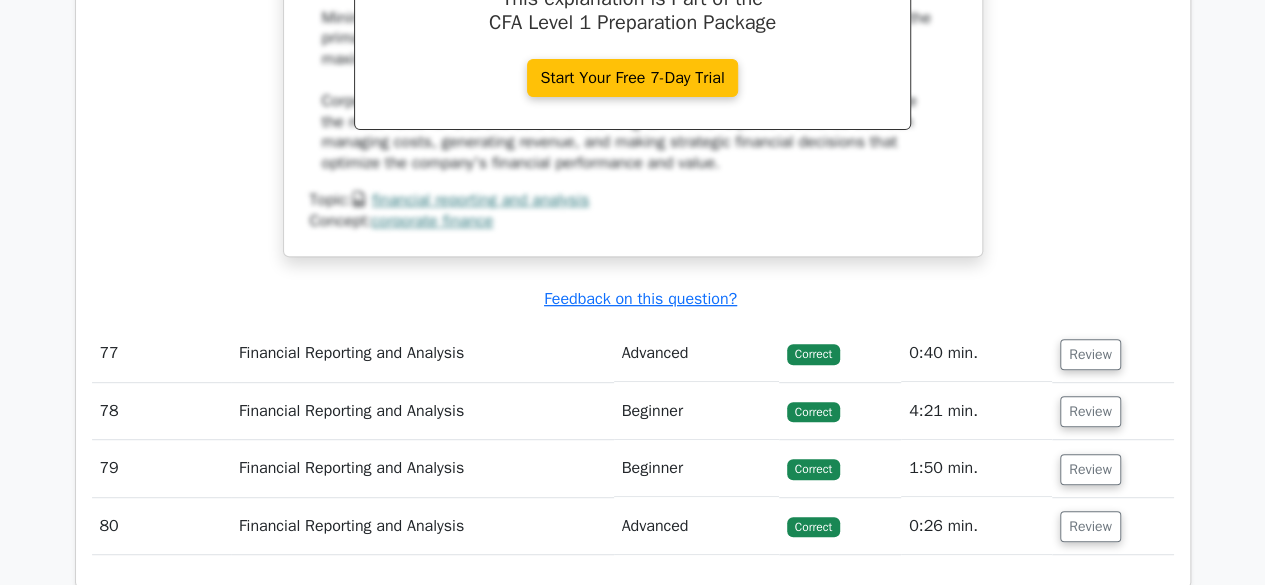 scroll, scrollTop: 26920, scrollLeft: 0, axis: vertical 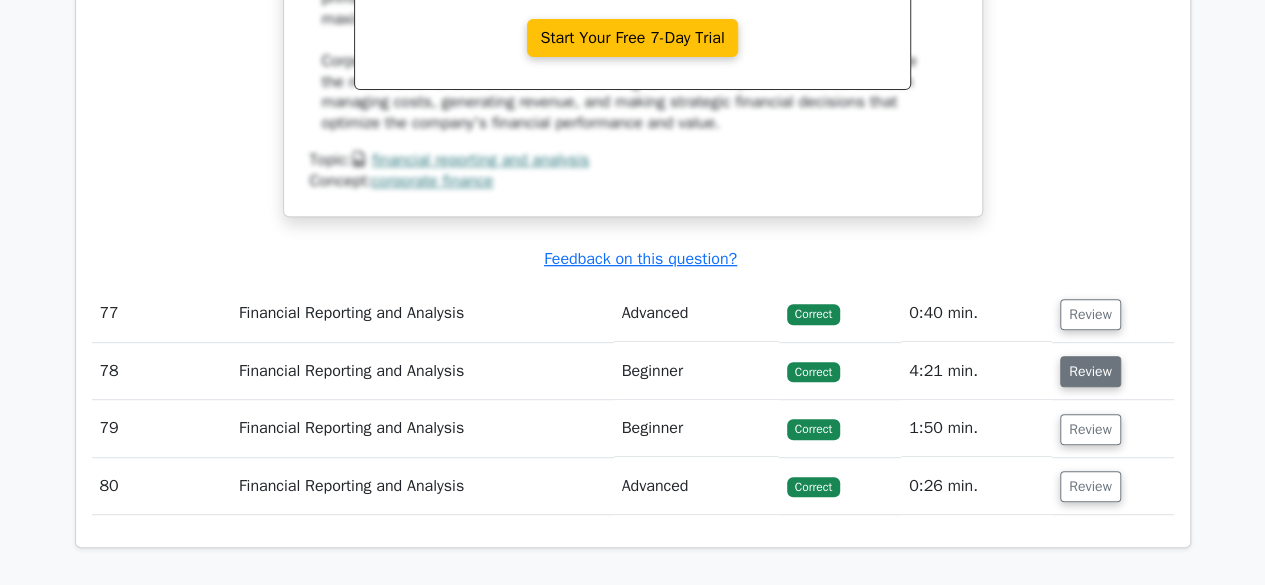 click on "Review" at bounding box center [1090, 371] 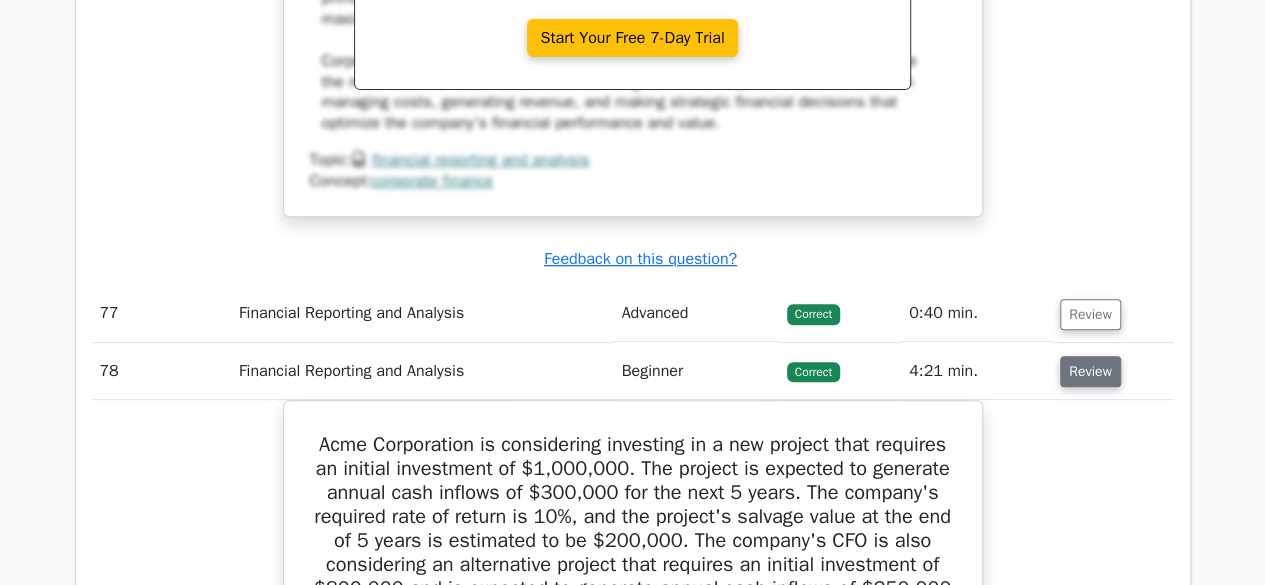 type 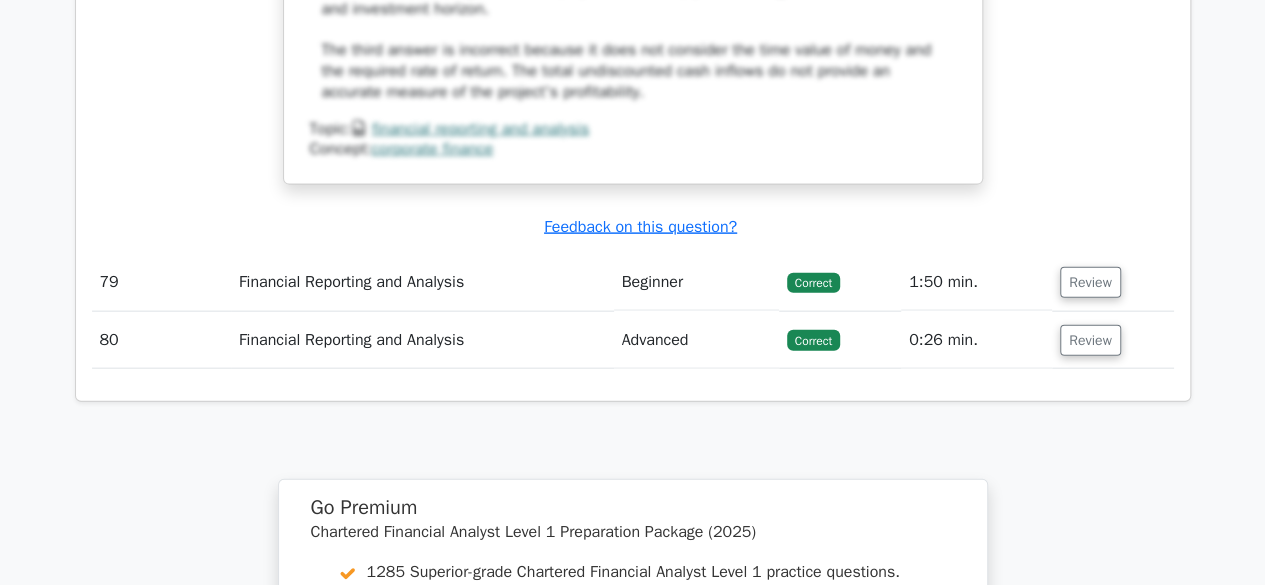scroll, scrollTop: 28760, scrollLeft: 0, axis: vertical 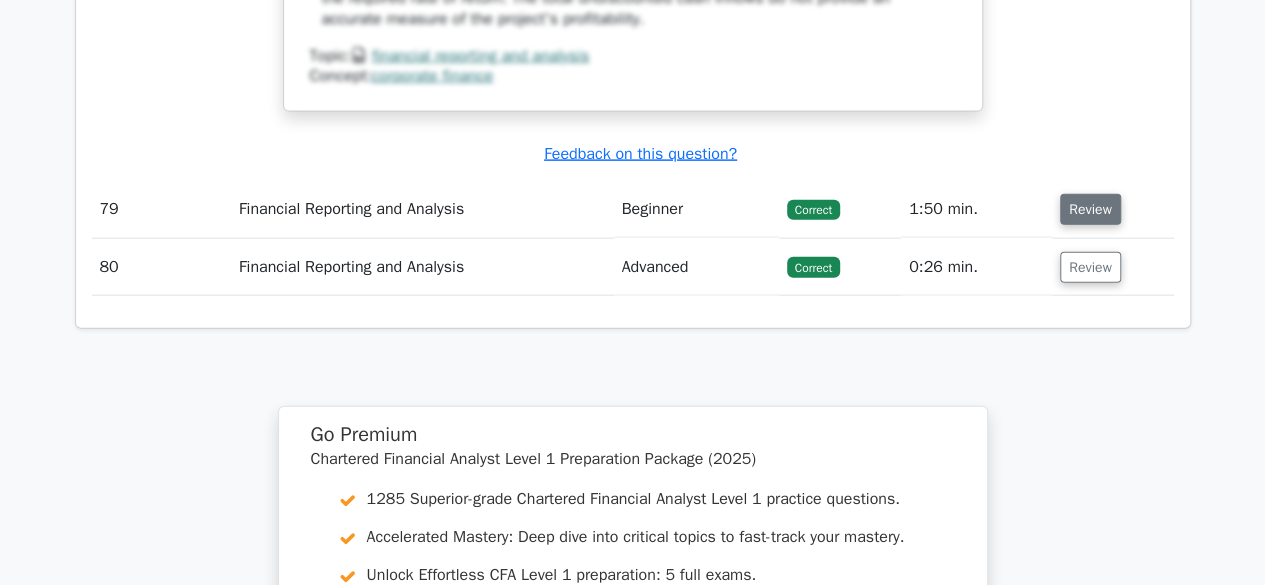click on "Review" at bounding box center (1090, 209) 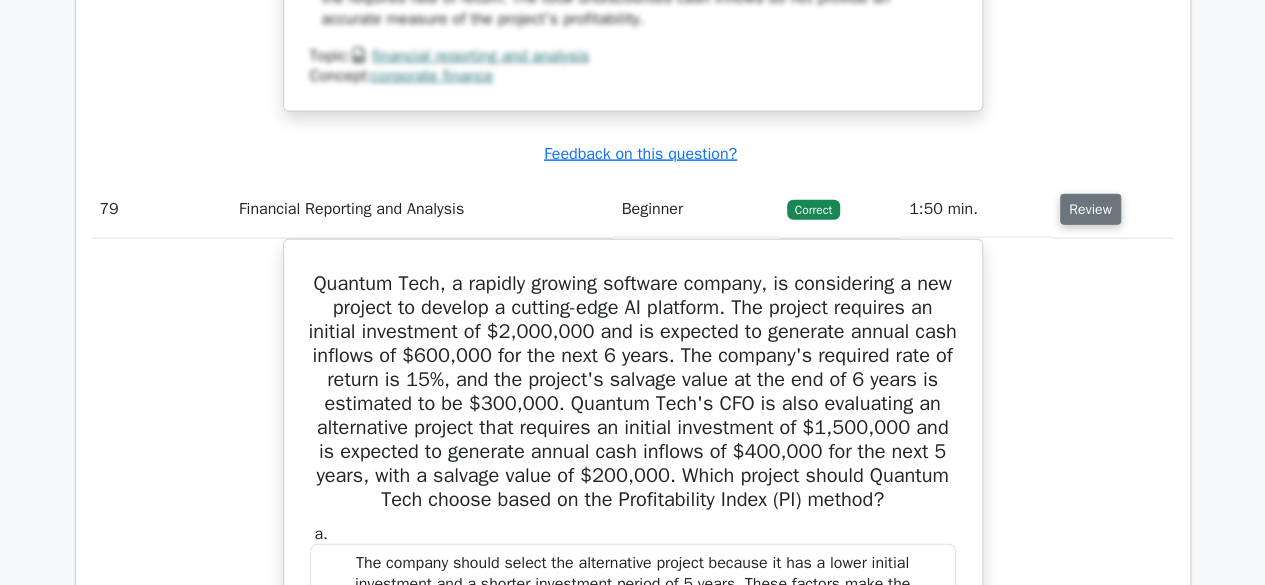 type 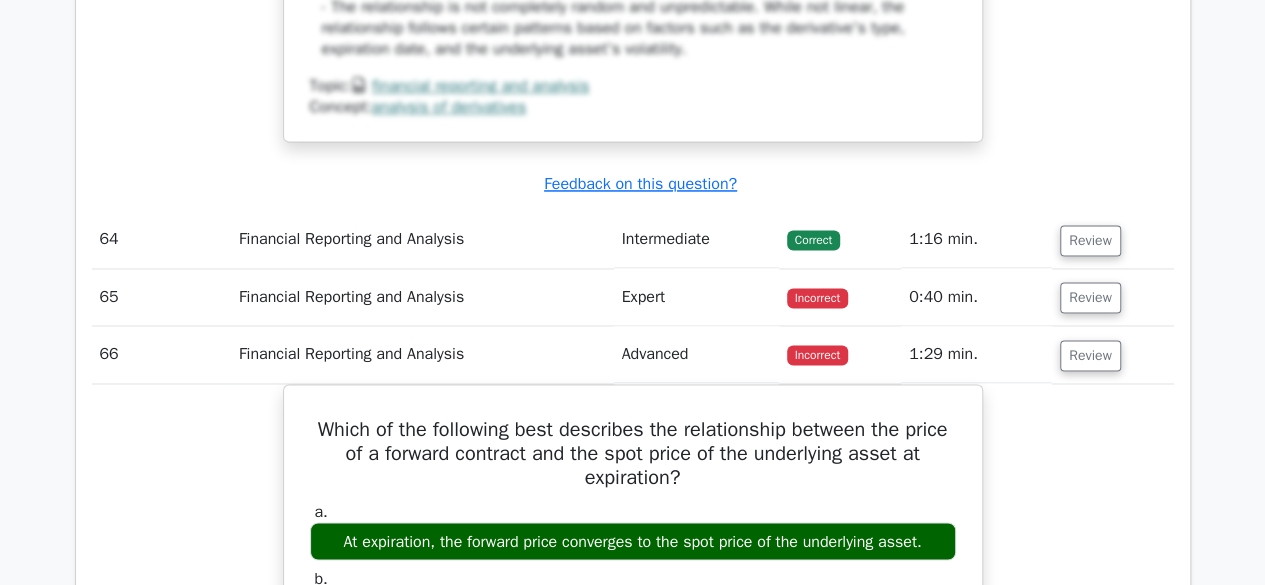 scroll, scrollTop: 20480, scrollLeft: 0, axis: vertical 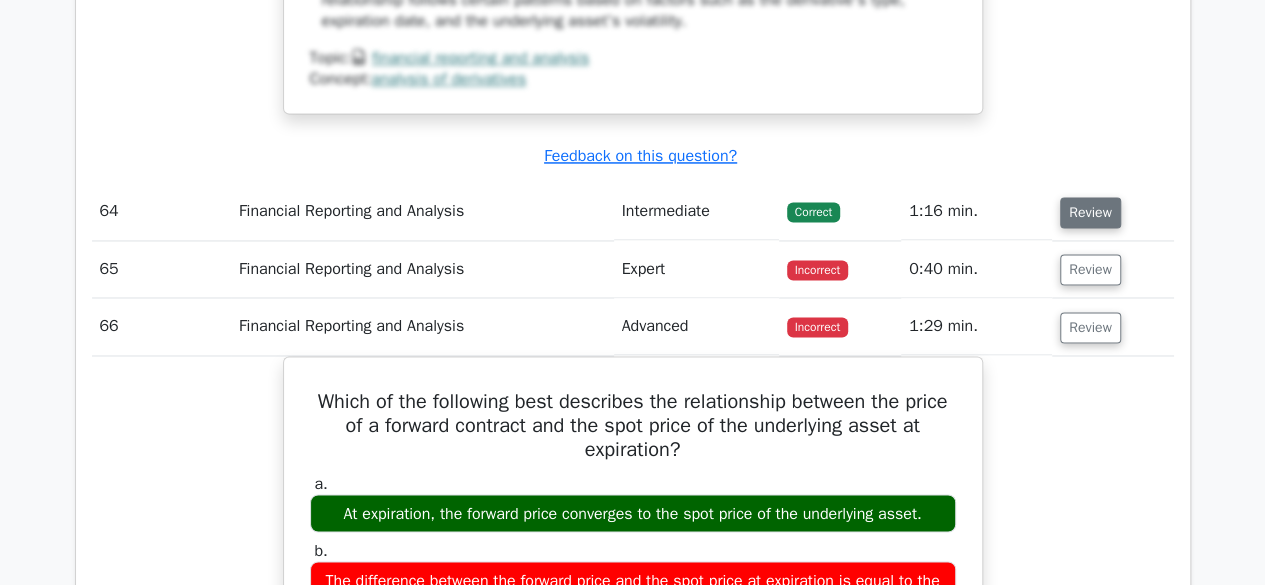 click on "Review" at bounding box center (1090, 212) 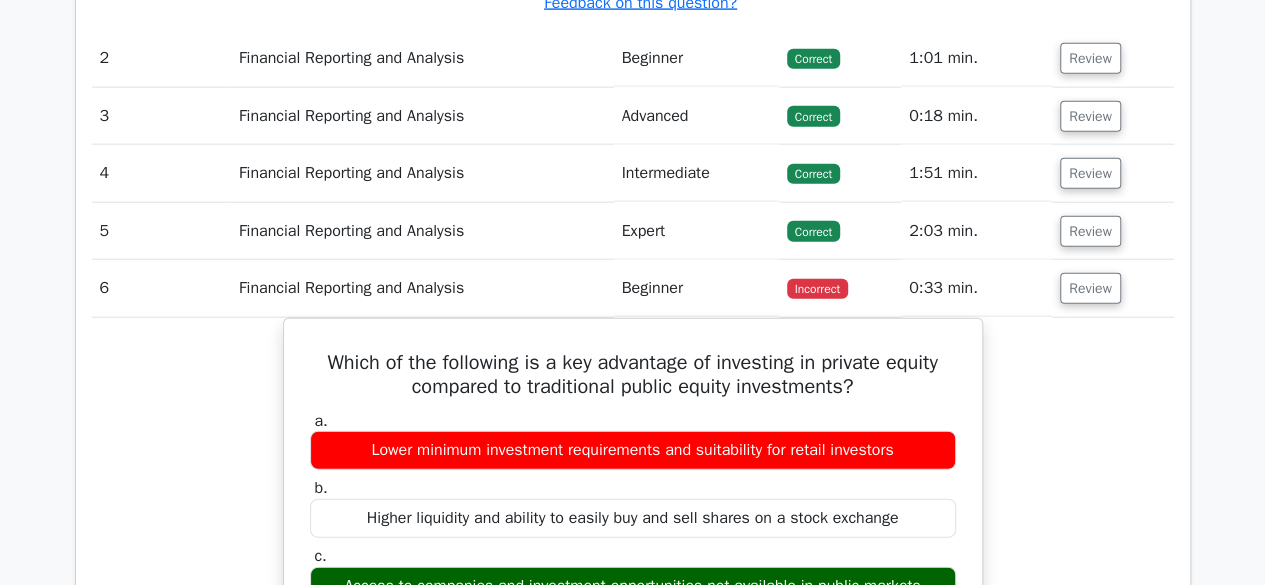 scroll, scrollTop: 2360, scrollLeft: 0, axis: vertical 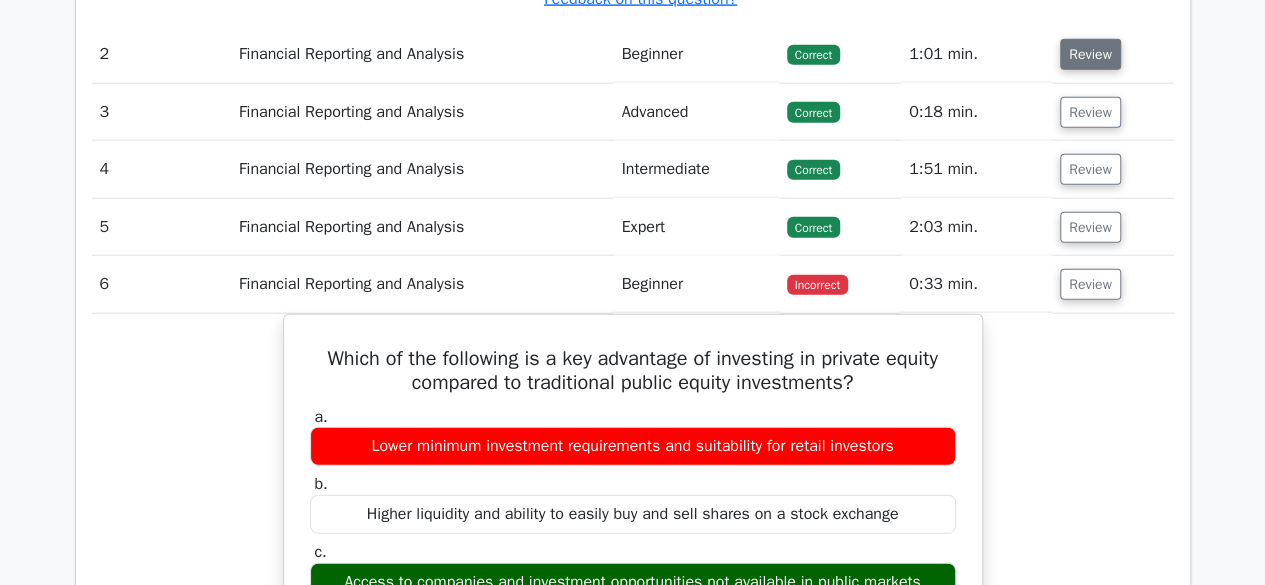 click on "Review" at bounding box center [1090, 54] 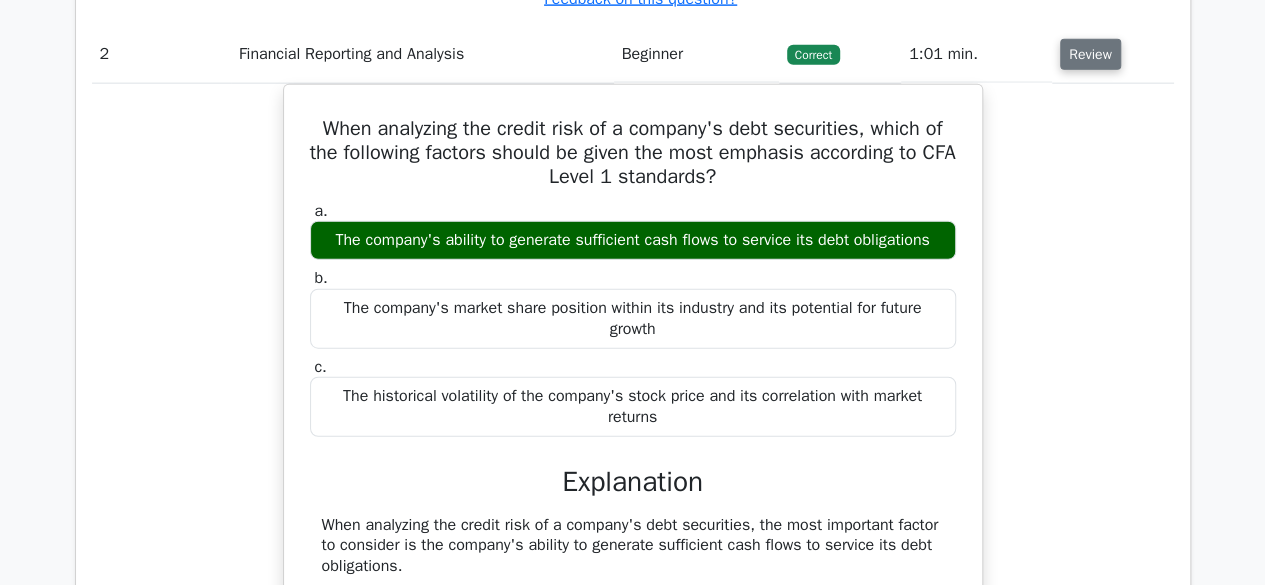 type 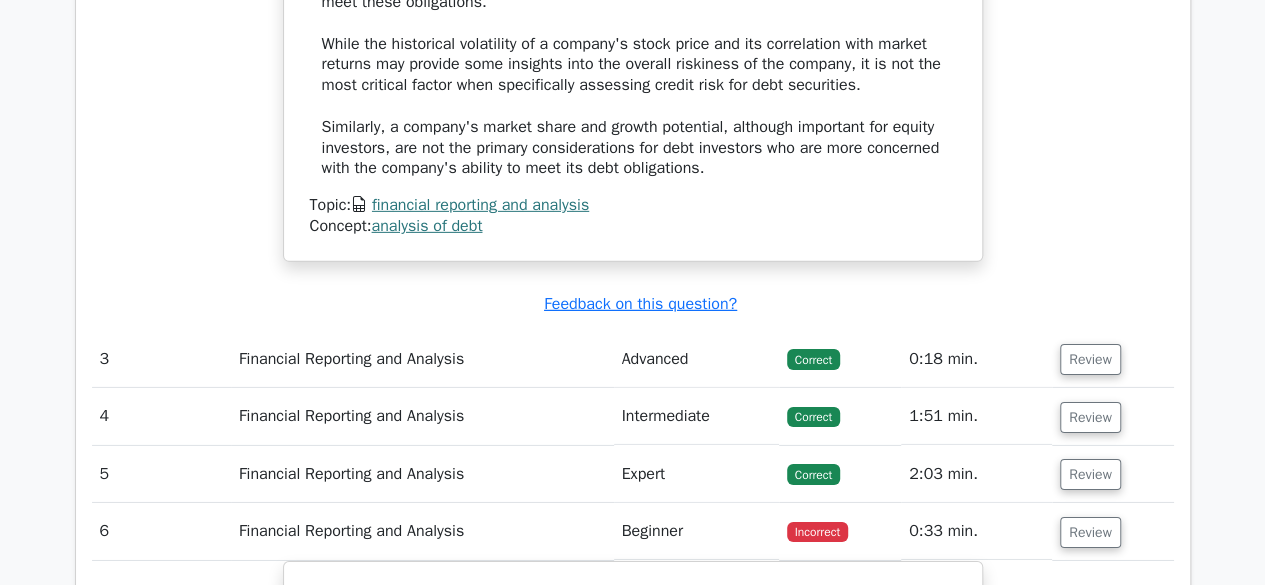 scroll, scrollTop: 3160, scrollLeft: 0, axis: vertical 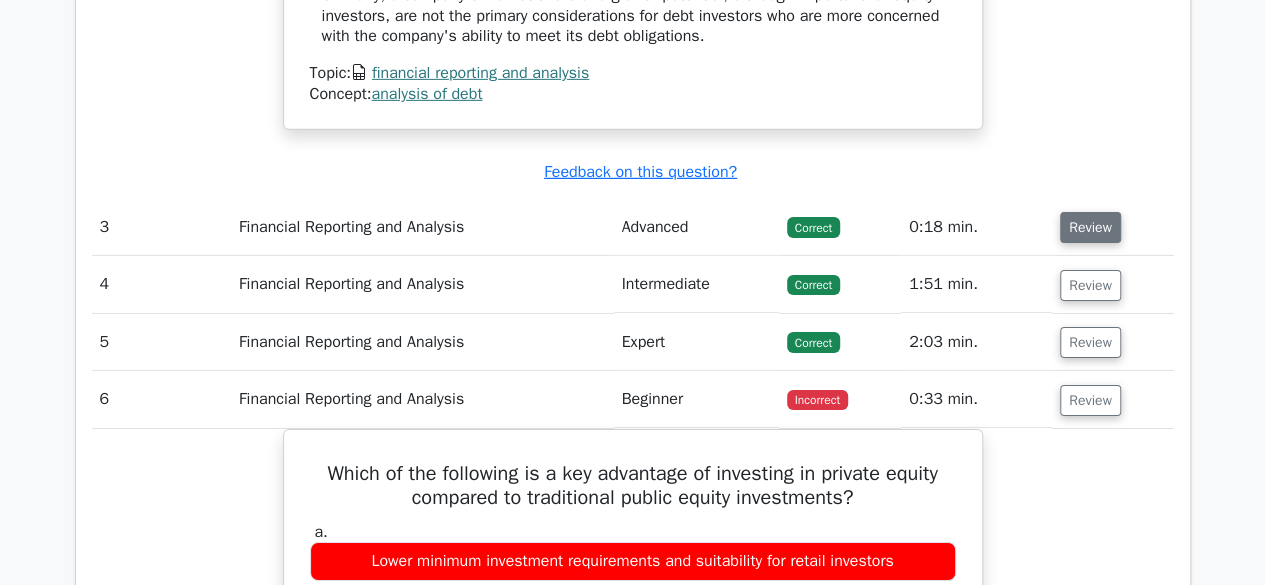 click on "Review" at bounding box center [1090, 227] 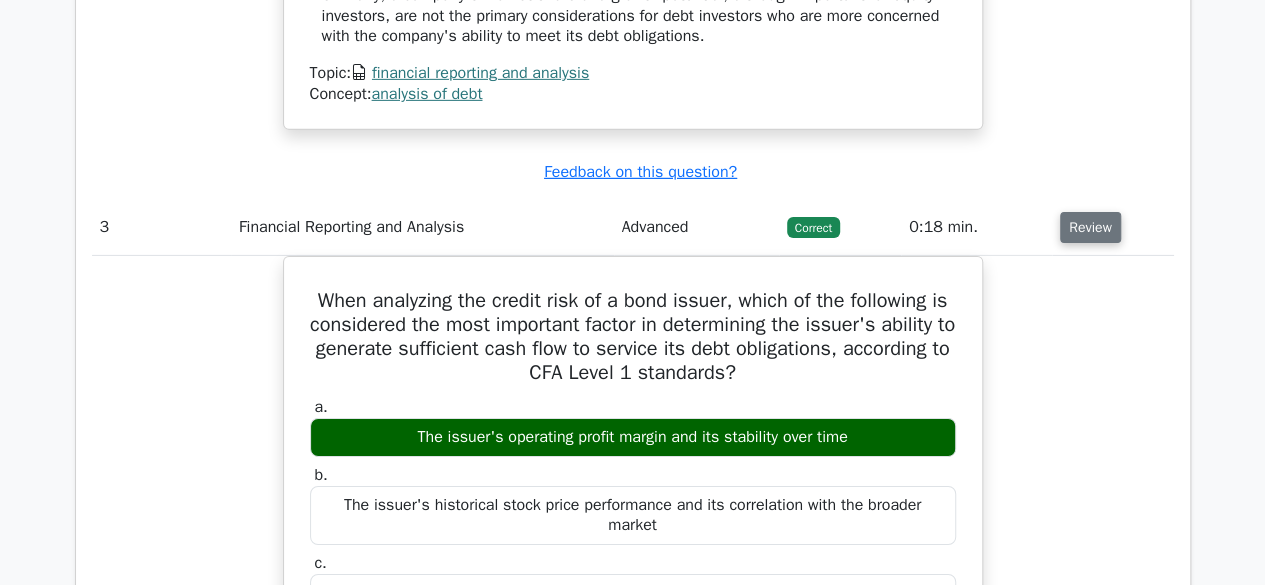 type 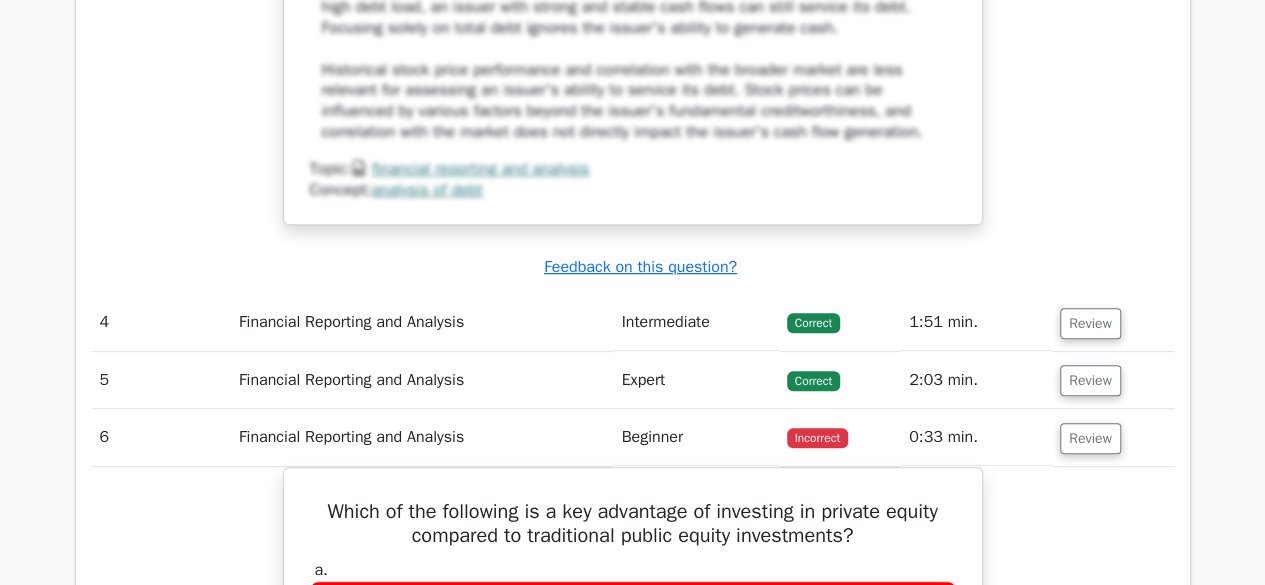 scroll, scrollTop: 4160, scrollLeft: 0, axis: vertical 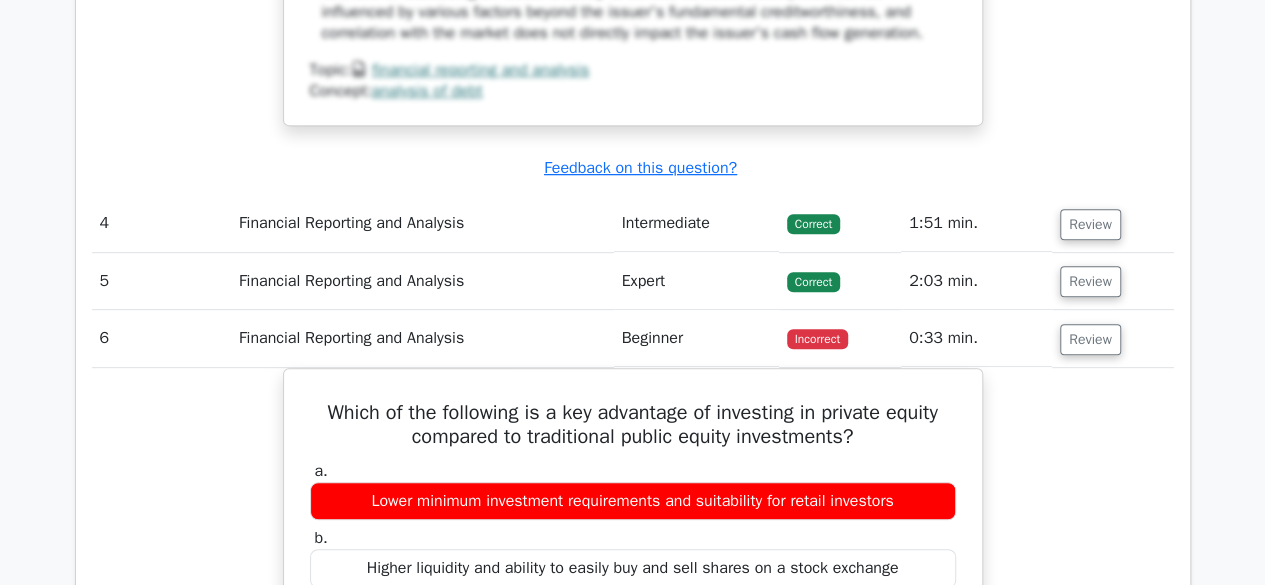 click on "Review" at bounding box center (1090, 224) 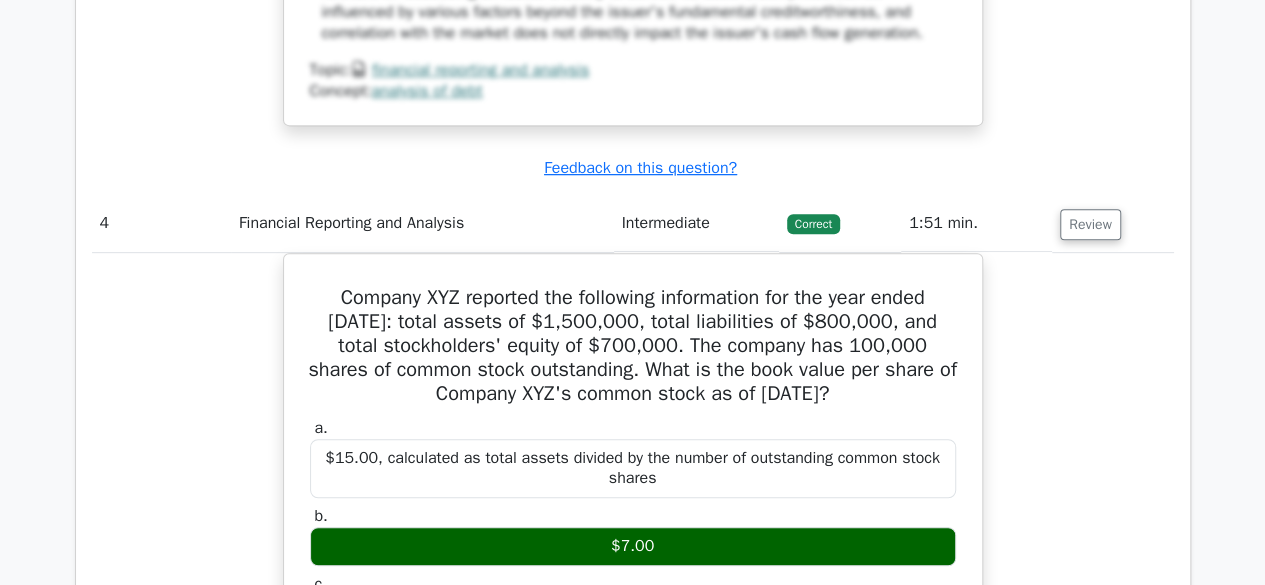 type 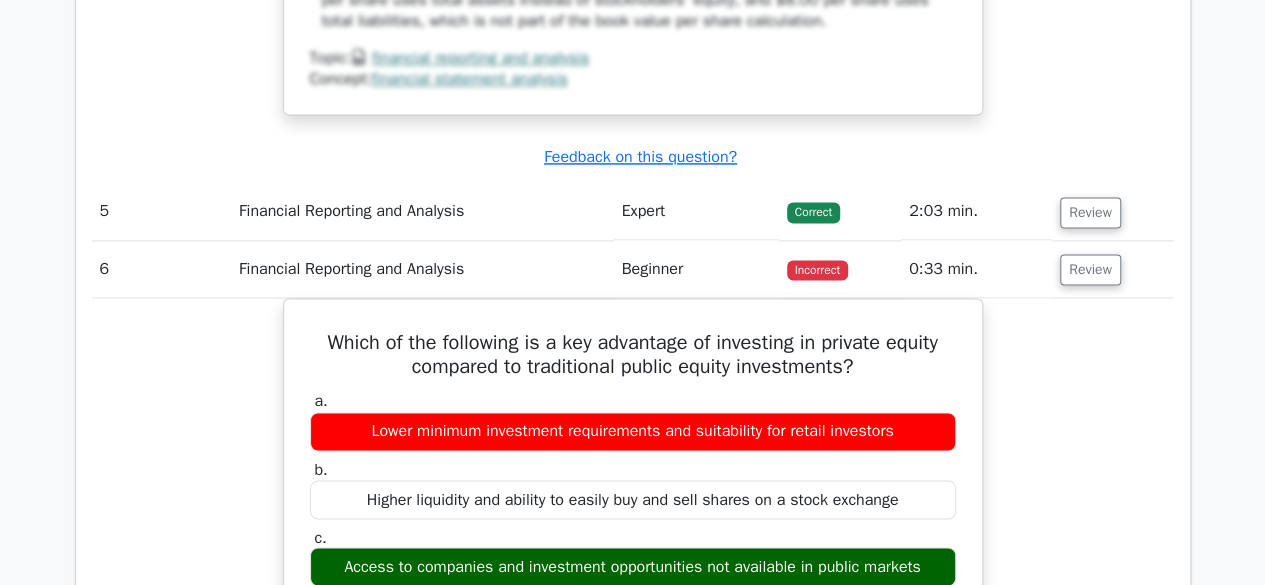scroll, scrollTop: 5280, scrollLeft: 0, axis: vertical 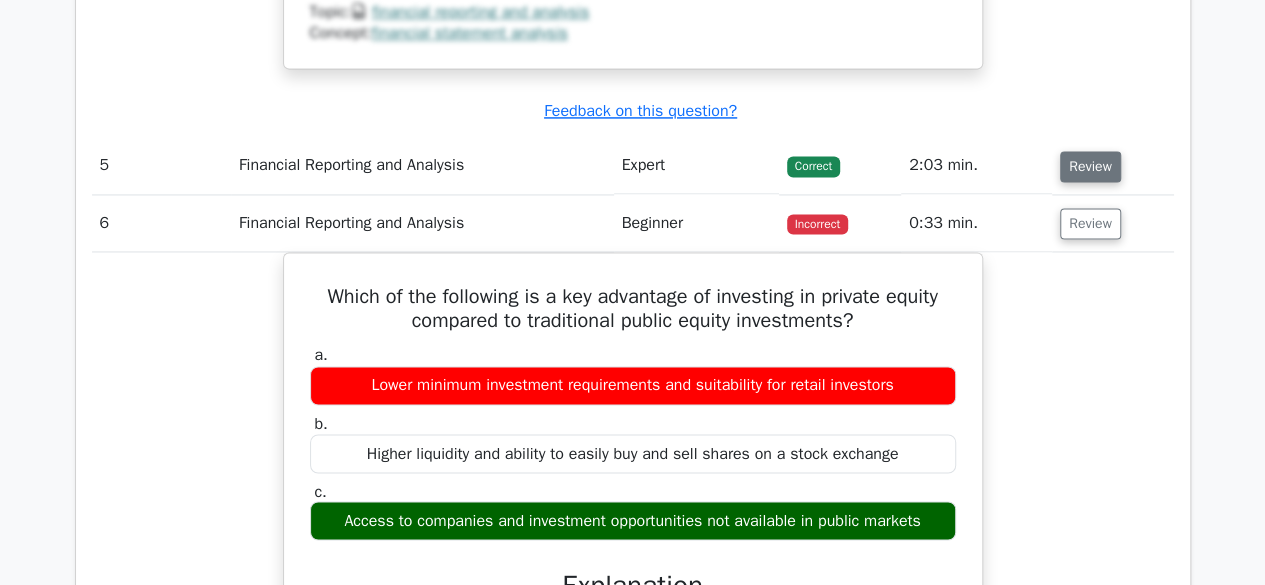 click on "Review" at bounding box center [1090, 166] 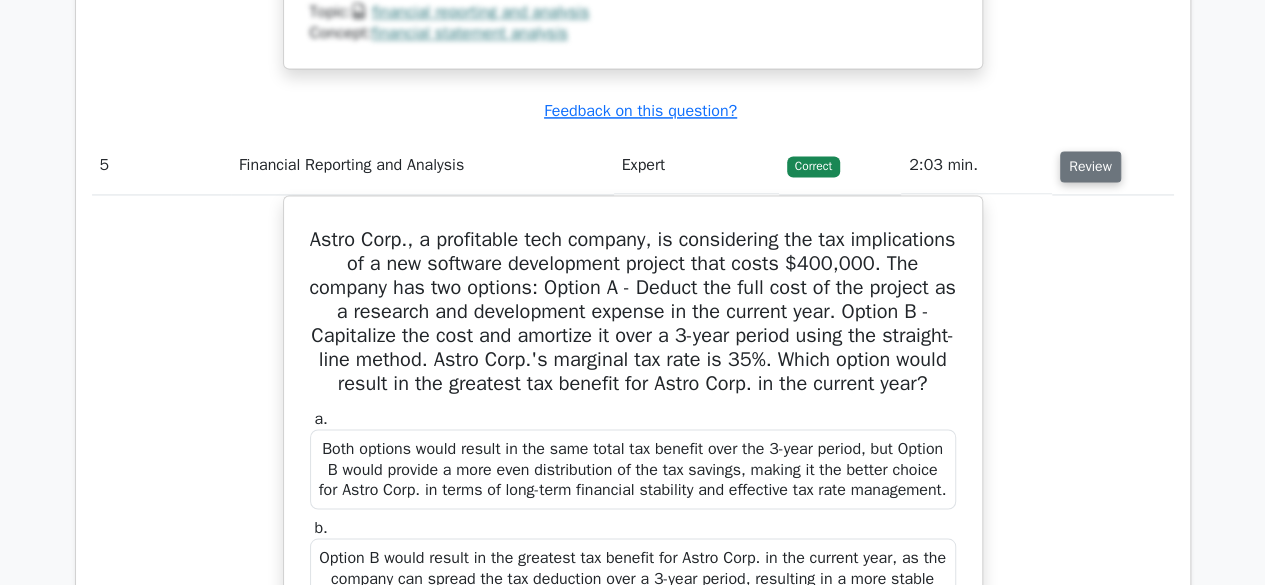 type 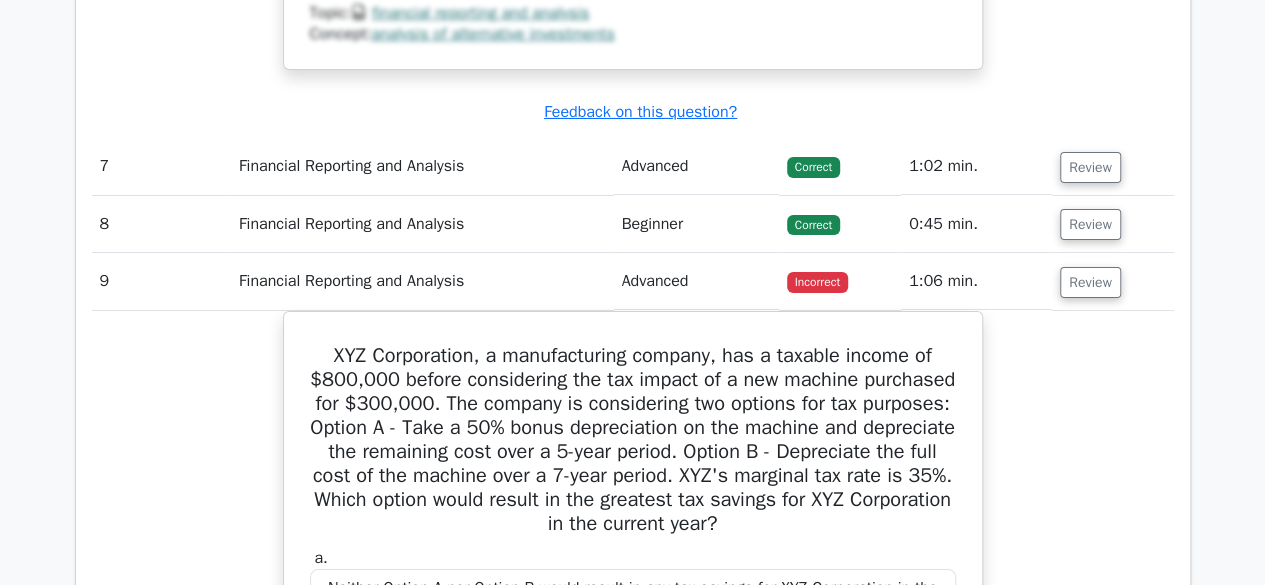 scroll, scrollTop: 7360, scrollLeft: 0, axis: vertical 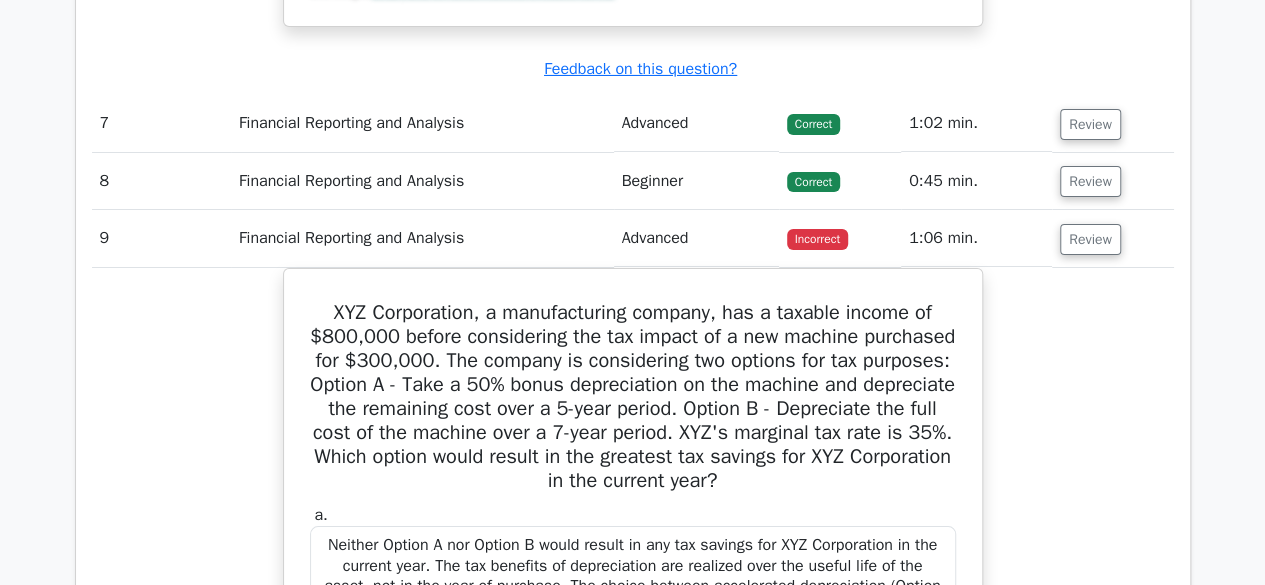 click on "Review" at bounding box center [1090, 124] 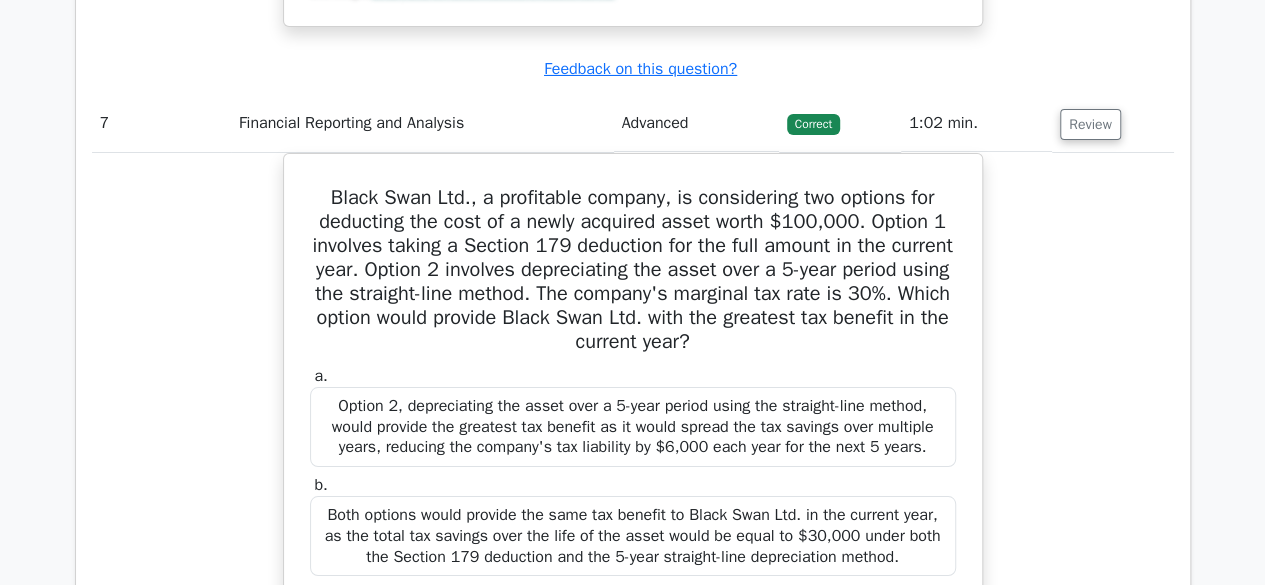 type 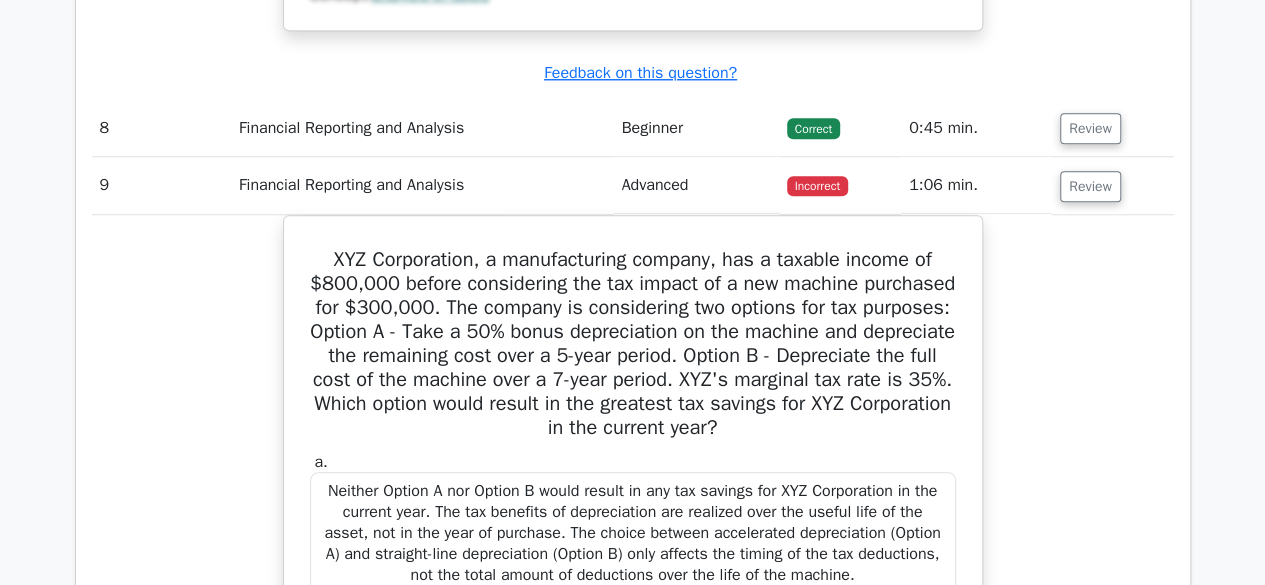scroll, scrollTop: 8480, scrollLeft: 0, axis: vertical 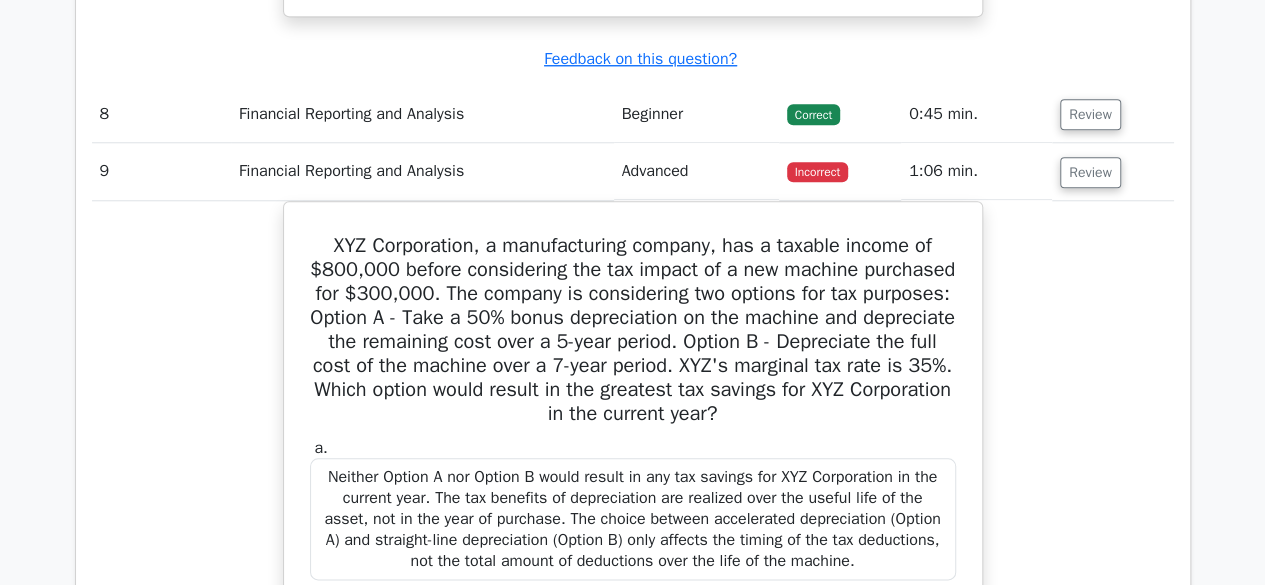 click on "Review" at bounding box center (1090, 114) 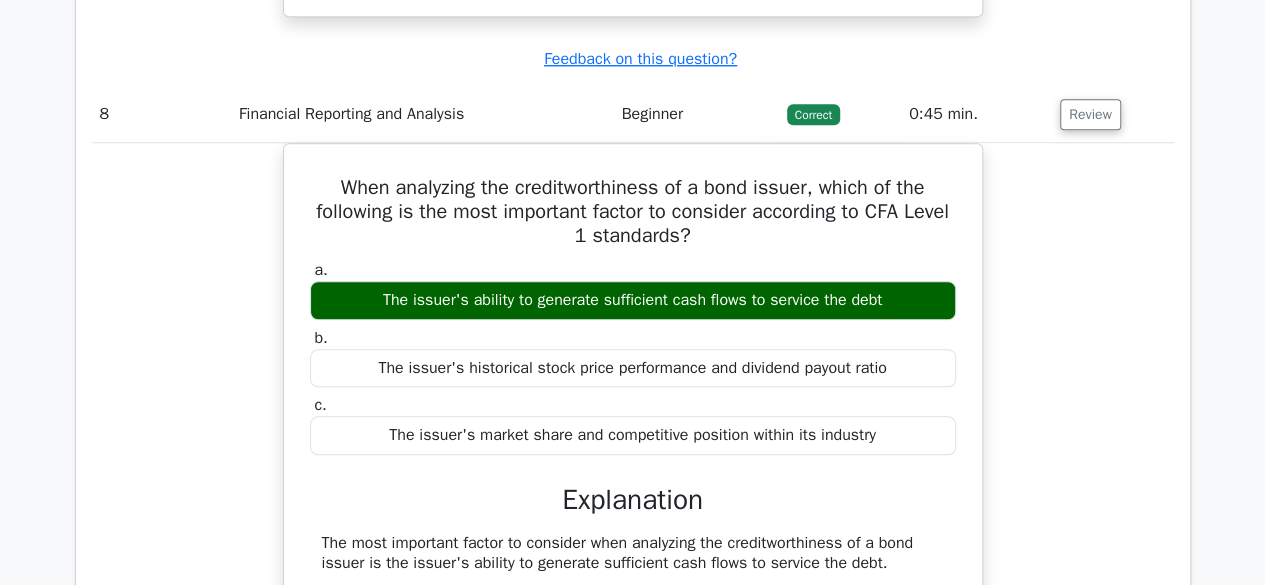 type 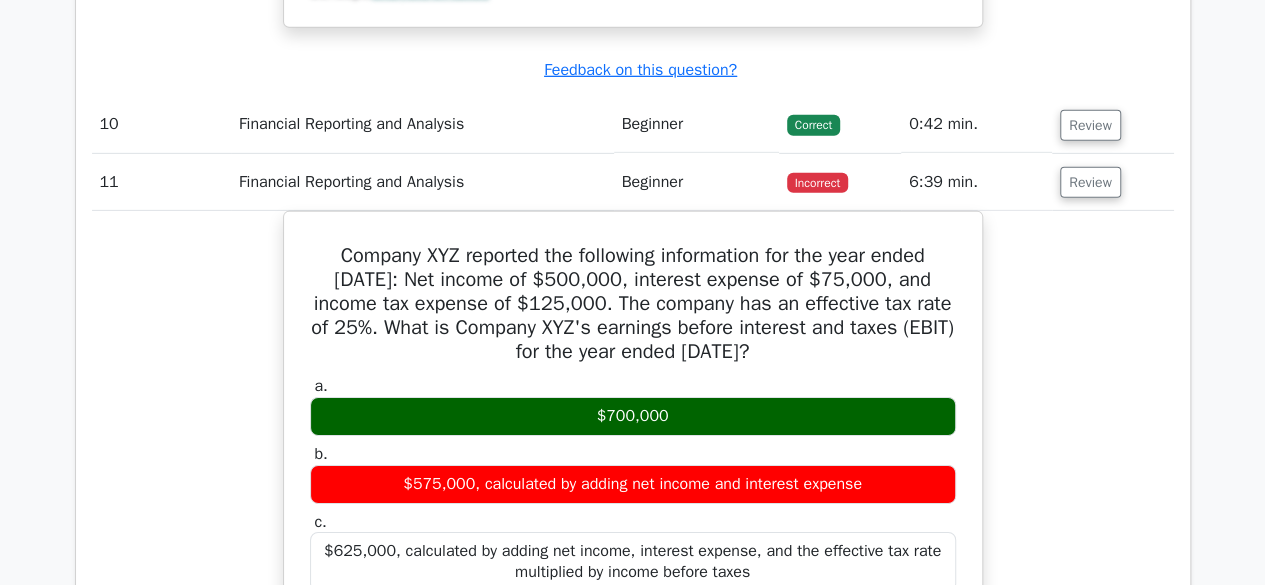 scroll, scrollTop: 10720, scrollLeft: 0, axis: vertical 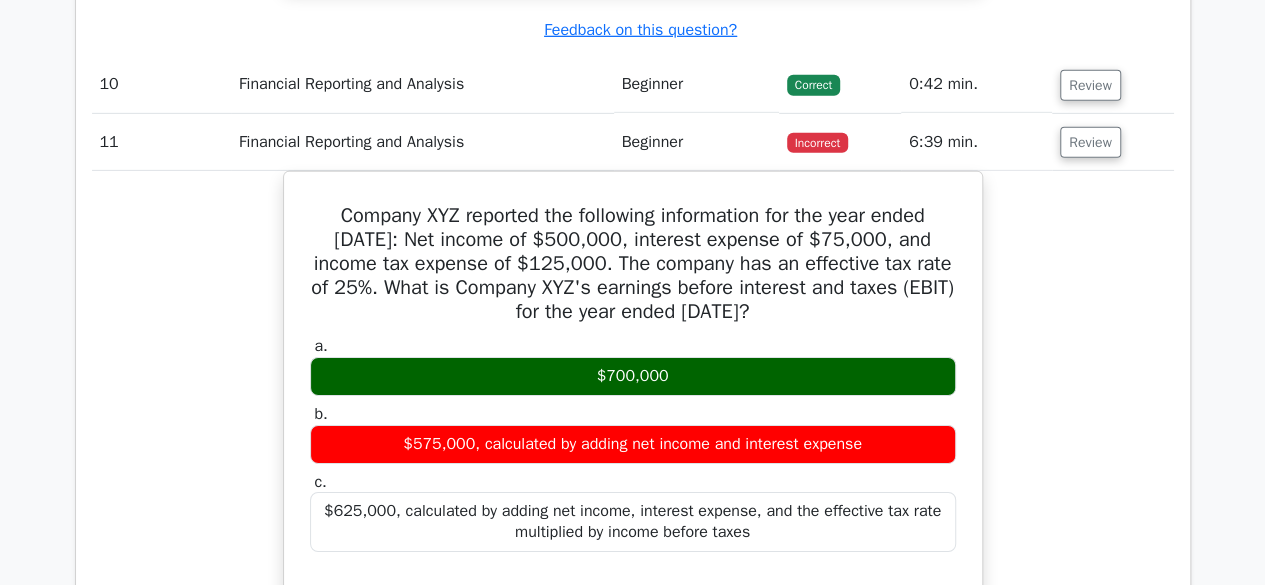 click on "Review" at bounding box center (1090, 85) 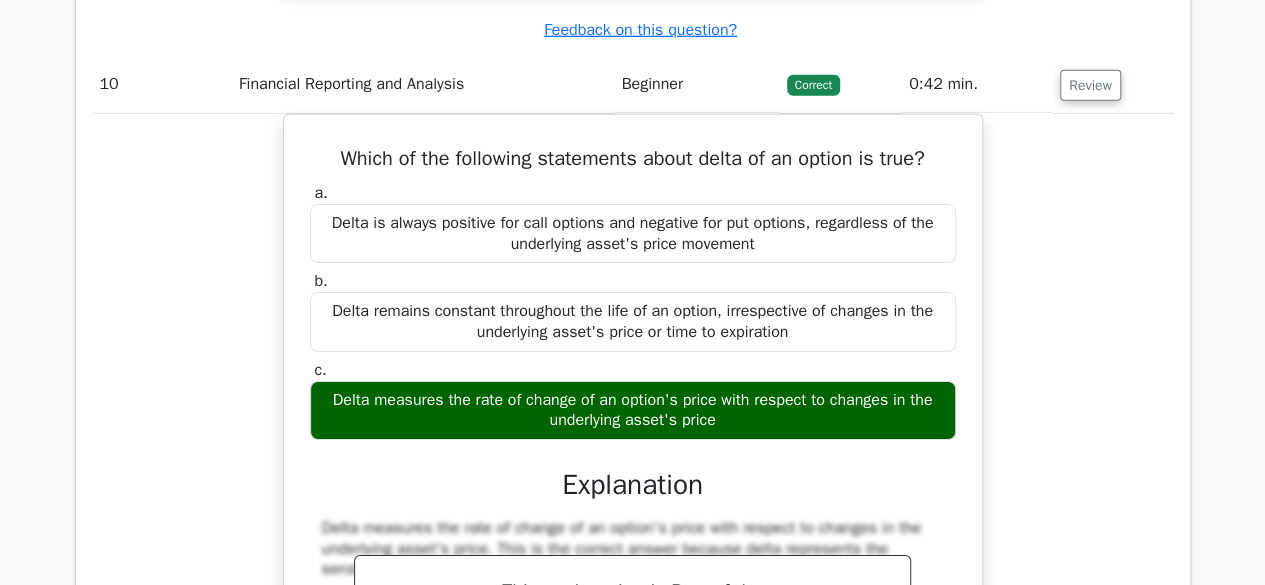 type 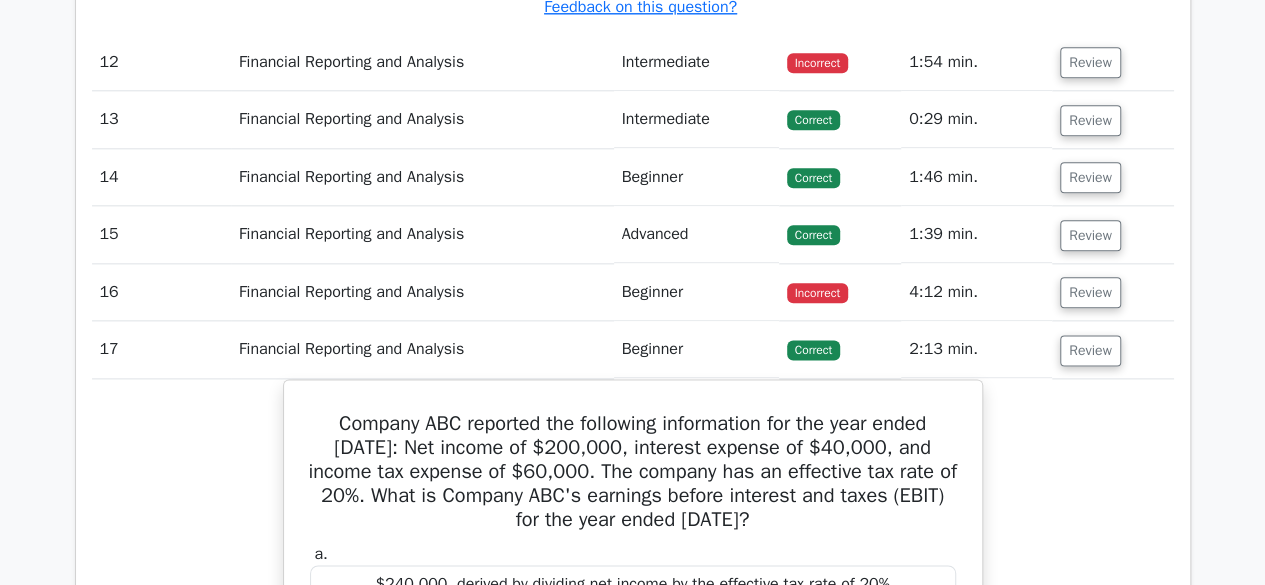 scroll, scrollTop: 12440, scrollLeft: 0, axis: vertical 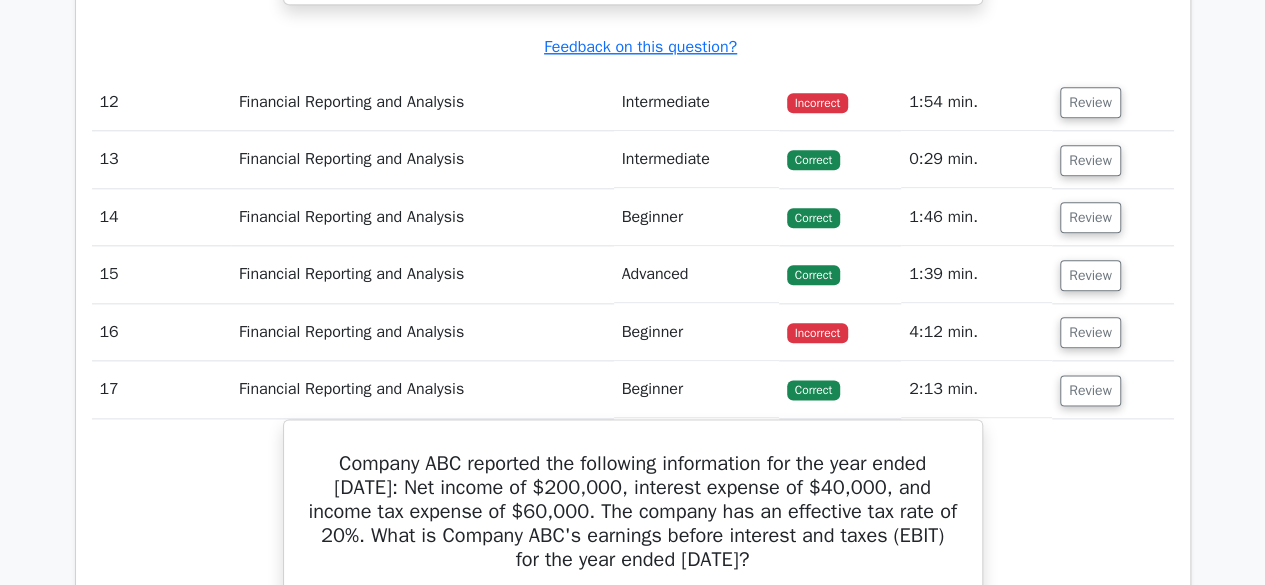 click on "Review" at bounding box center [1090, 102] 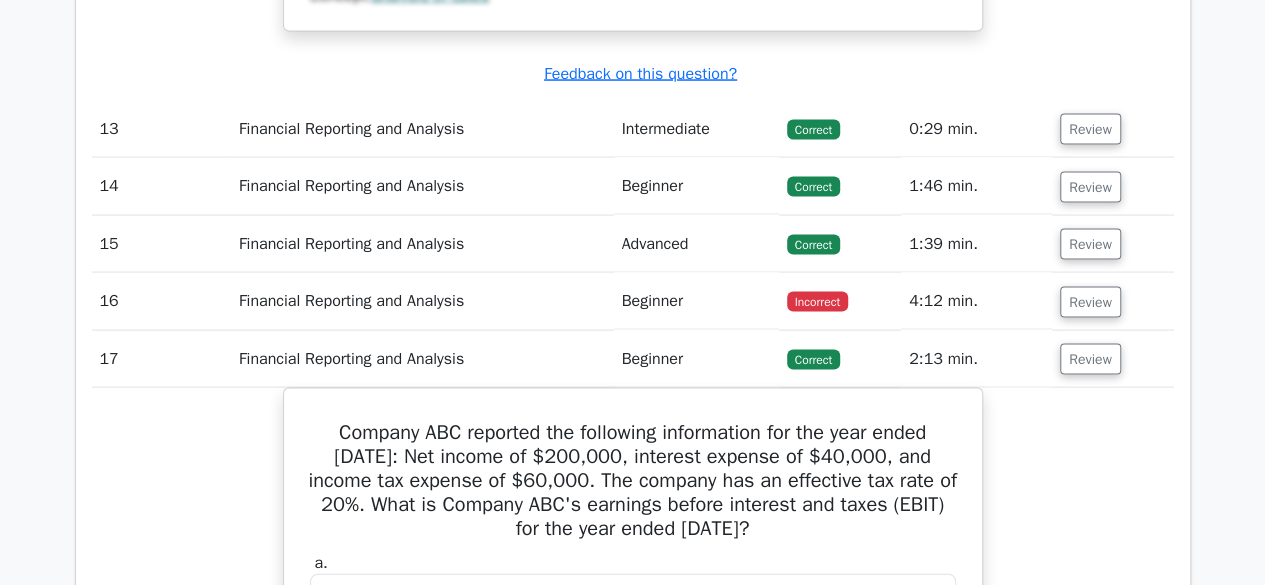 scroll, scrollTop: 13360, scrollLeft: 0, axis: vertical 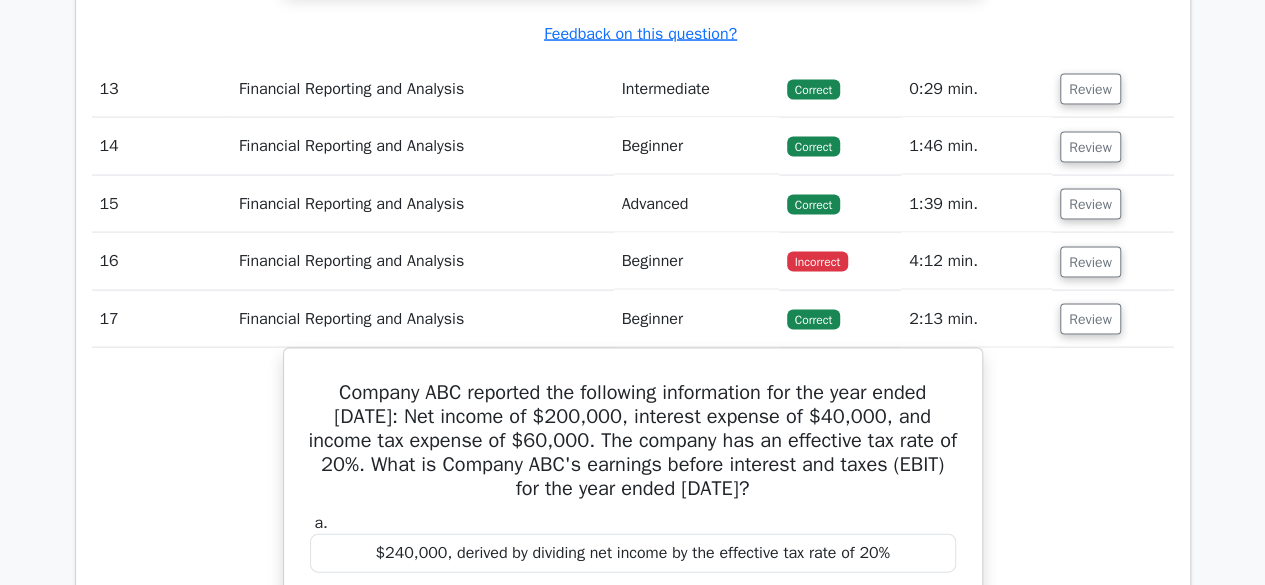 click on "Review" at bounding box center [1090, 89] 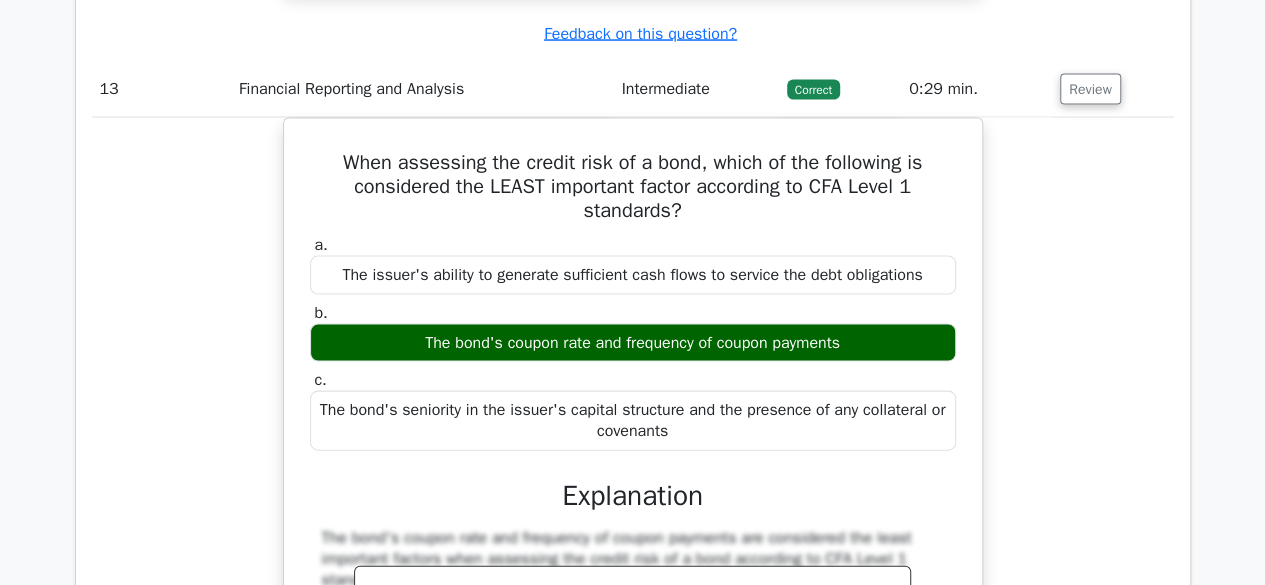 type 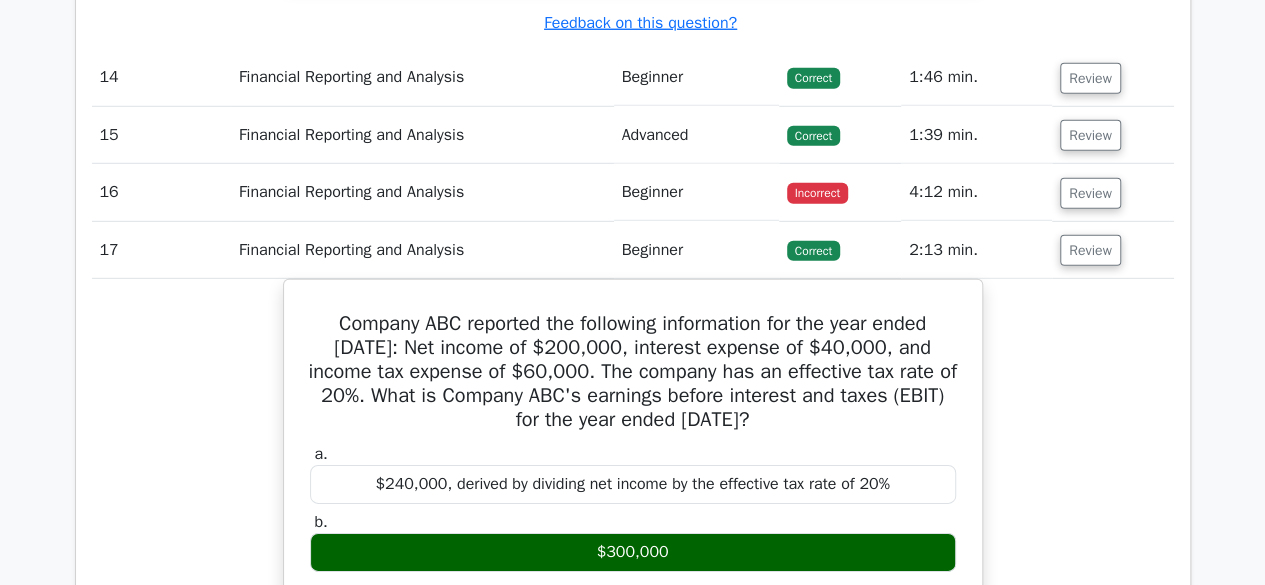 scroll, scrollTop: 14200, scrollLeft: 0, axis: vertical 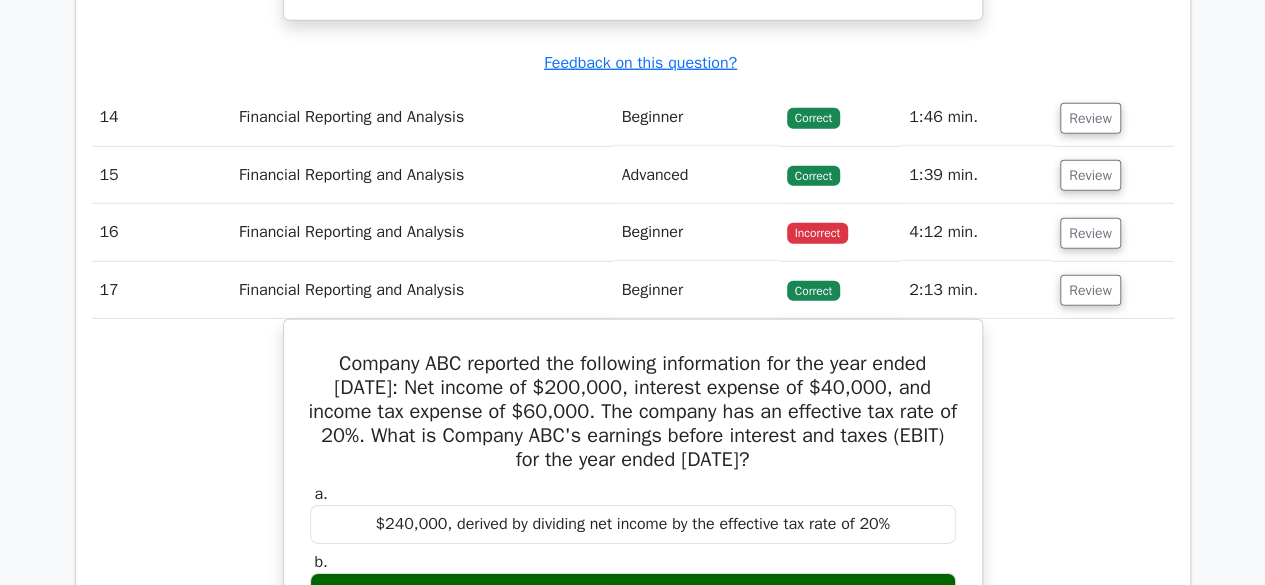 click on "Review" at bounding box center [1090, 118] 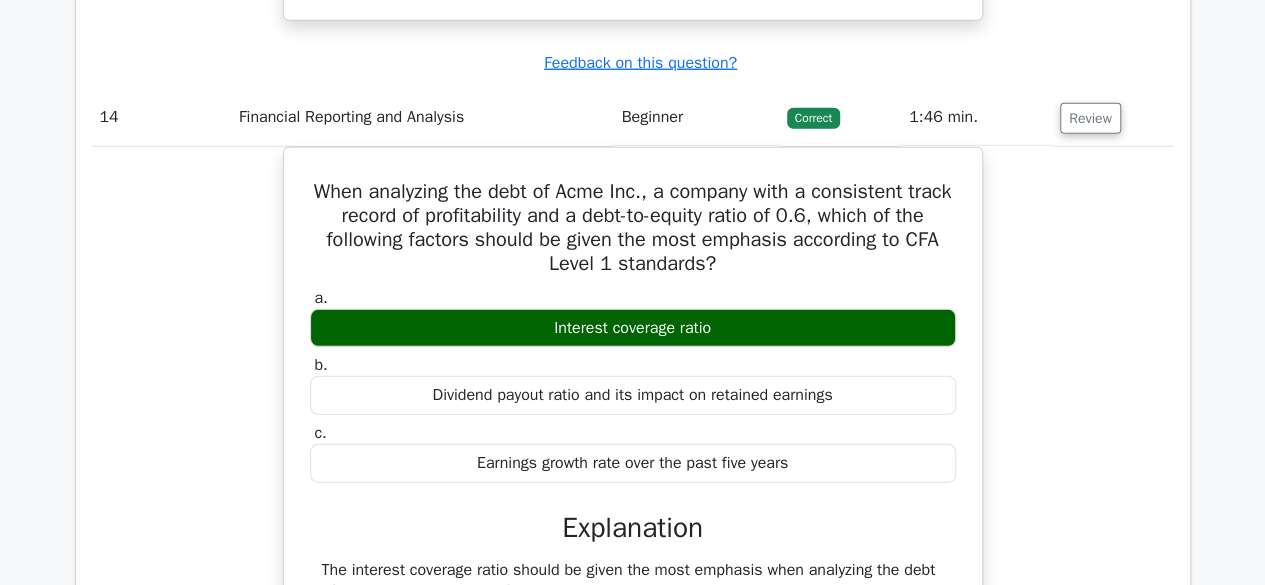 type 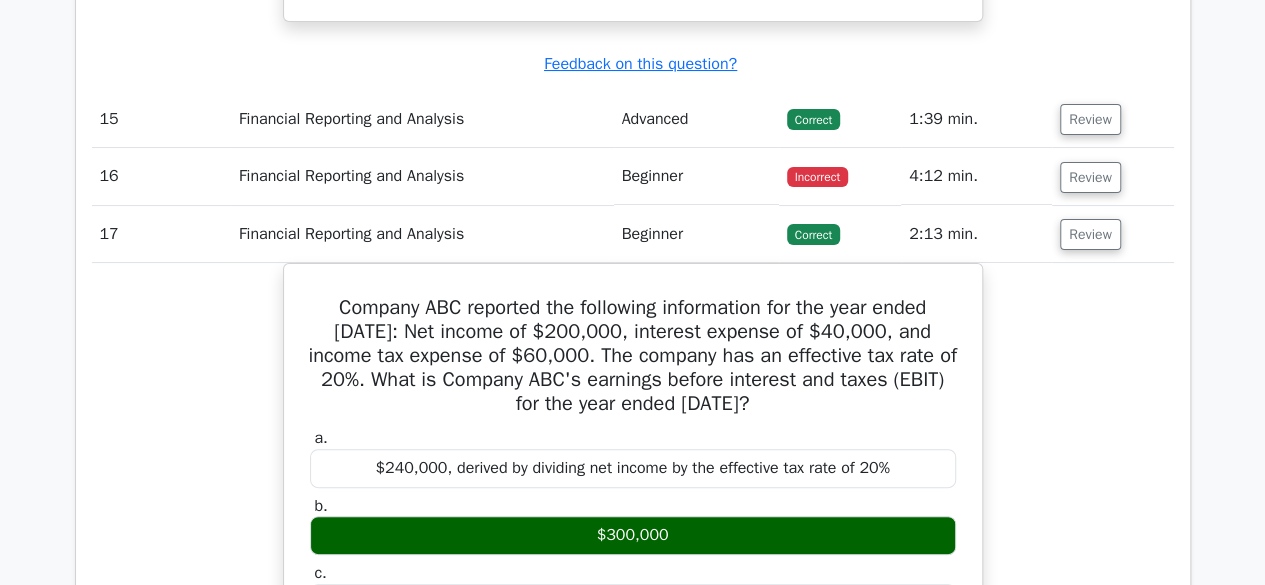 scroll, scrollTop: 15240, scrollLeft: 0, axis: vertical 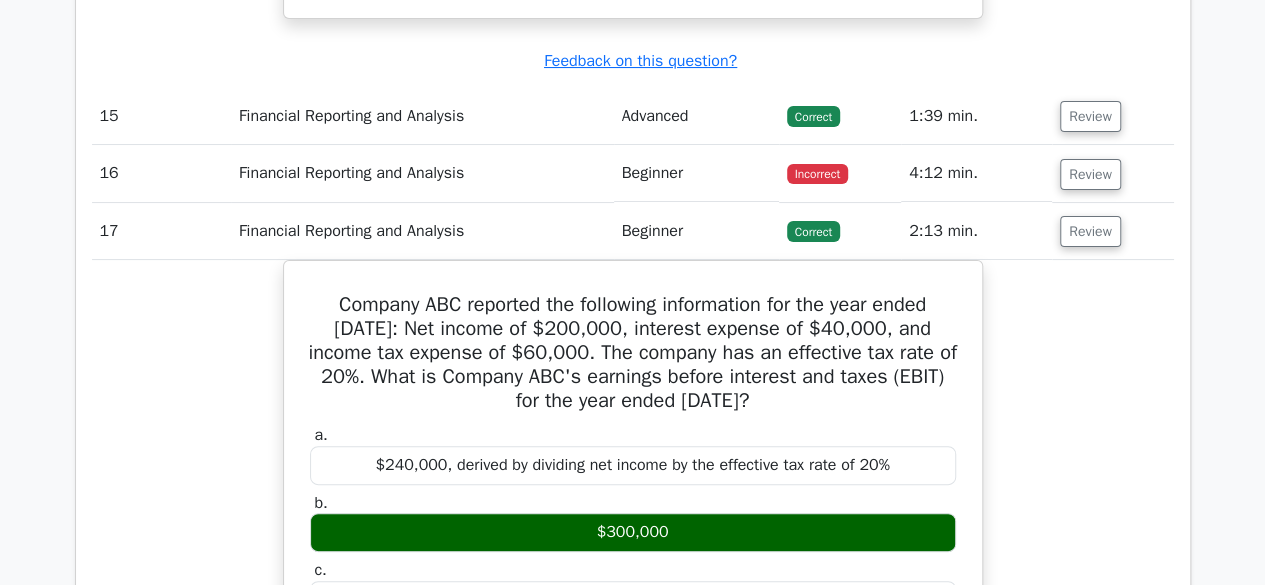 click on "Review" at bounding box center [1090, 116] 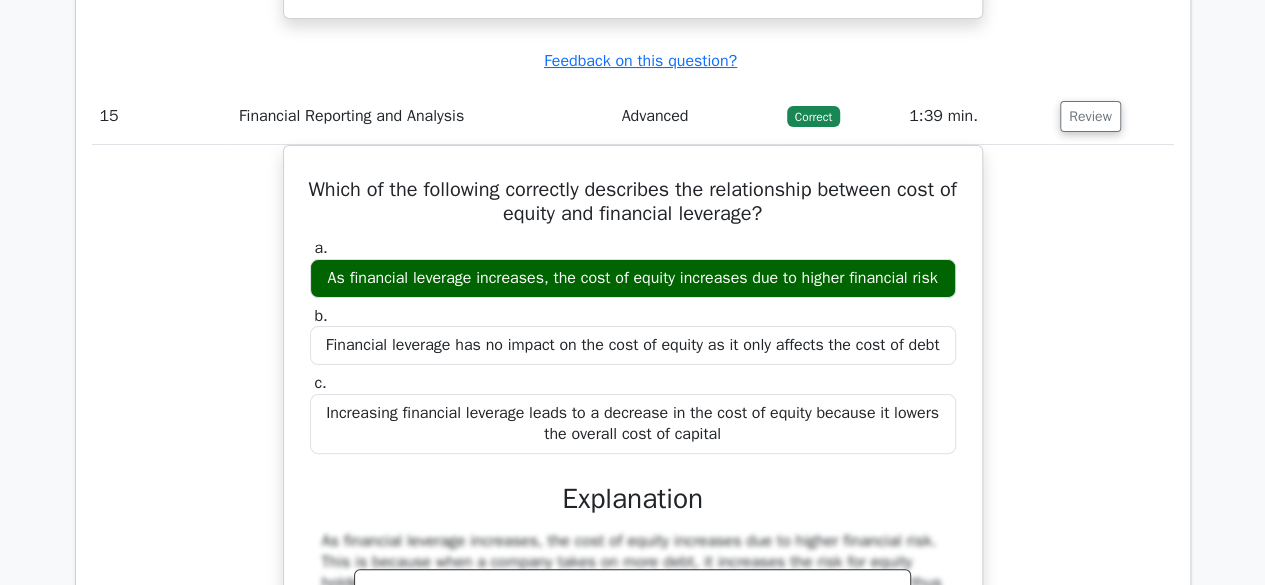 type 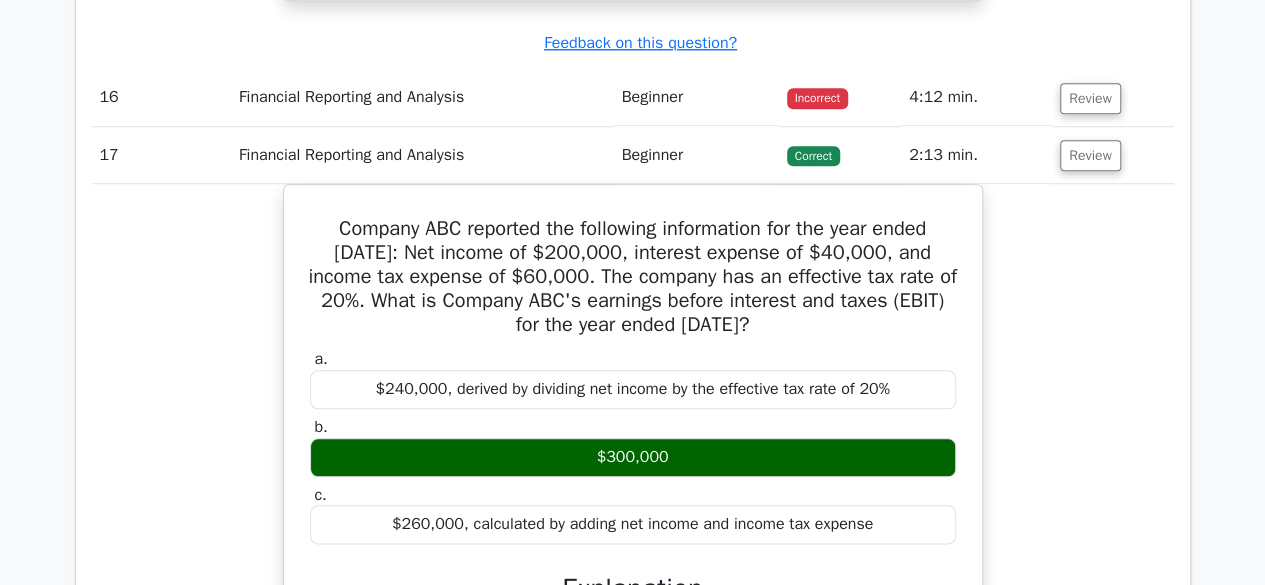 scroll, scrollTop: 16080, scrollLeft: 0, axis: vertical 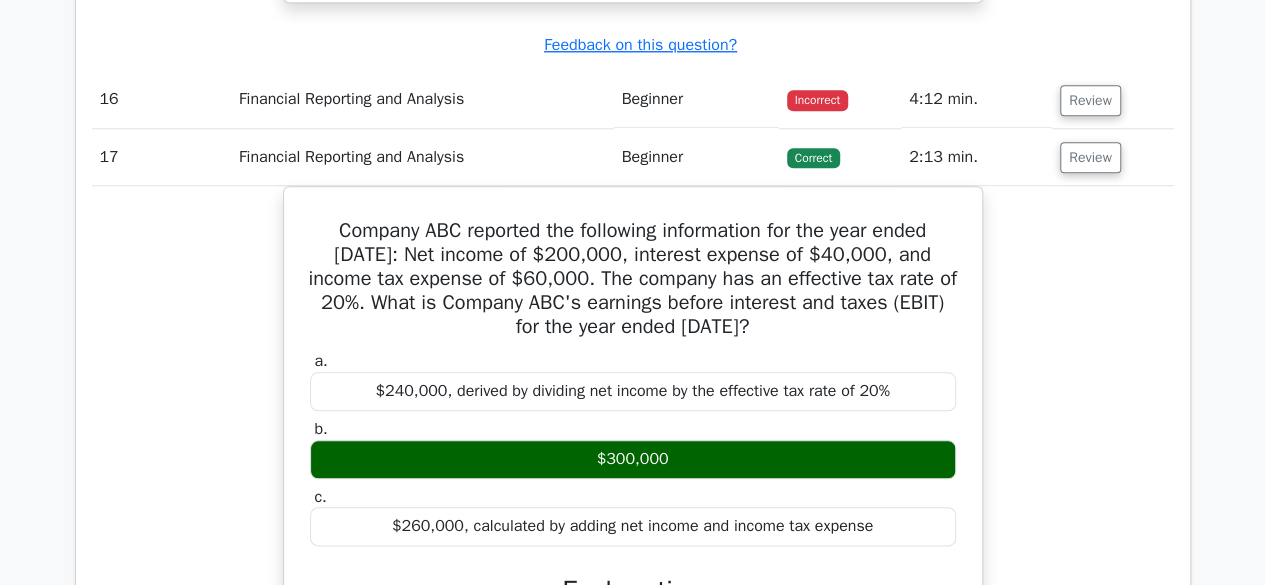 click on "Review" at bounding box center [1090, 100] 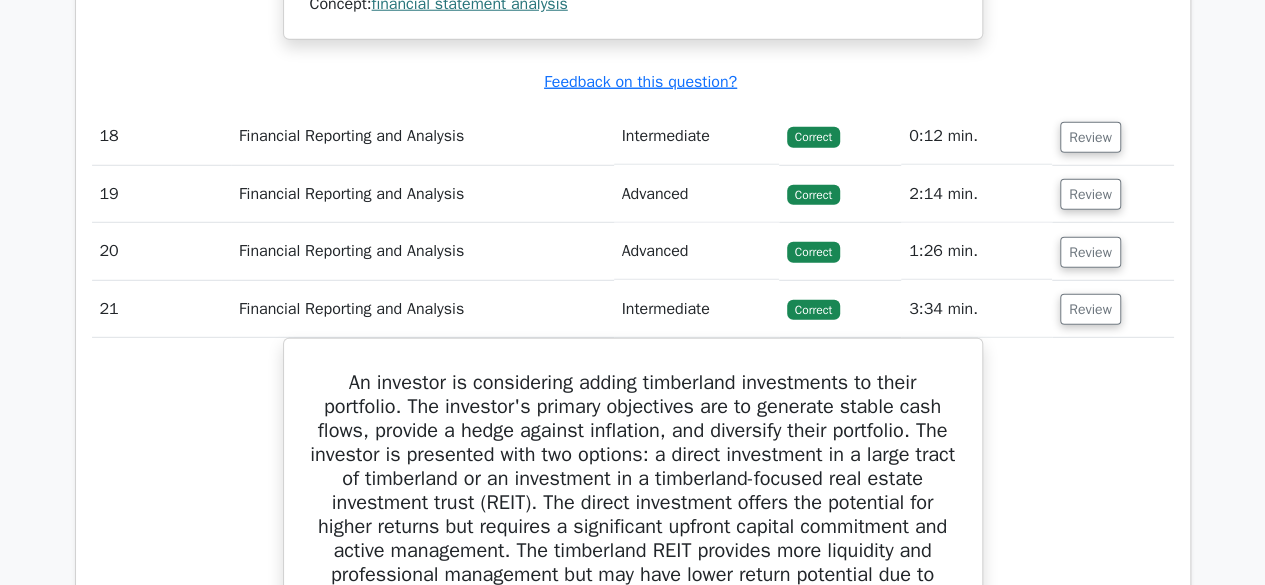 scroll, scrollTop: 17920, scrollLeft: 0, axis: vertical 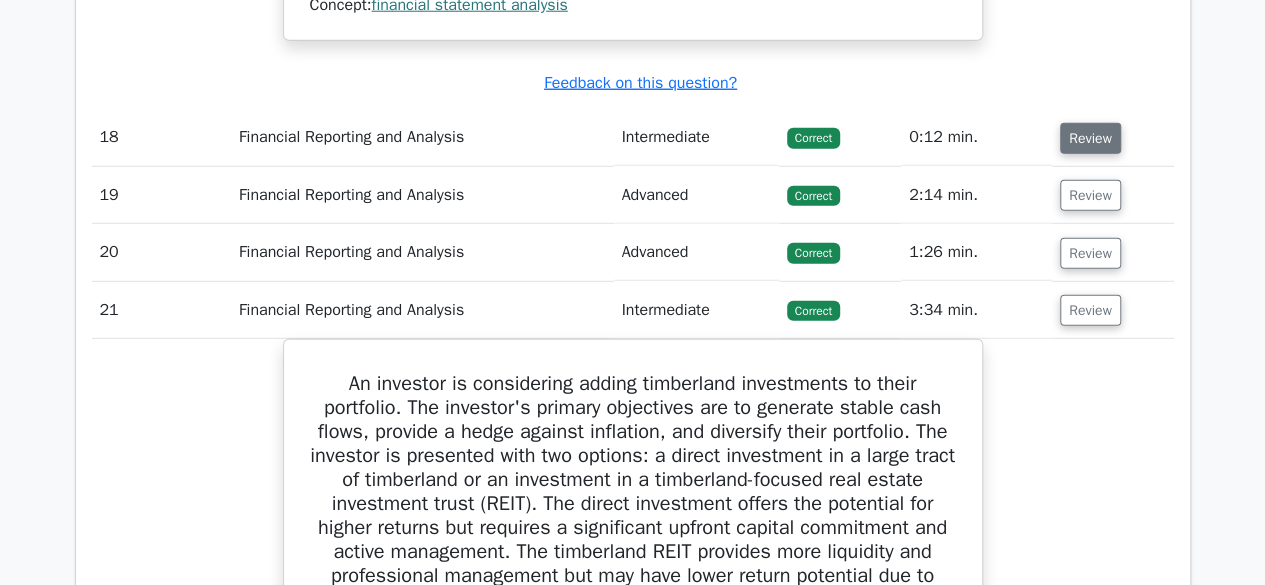 click on "Review" at bounding box center (1090, 138) 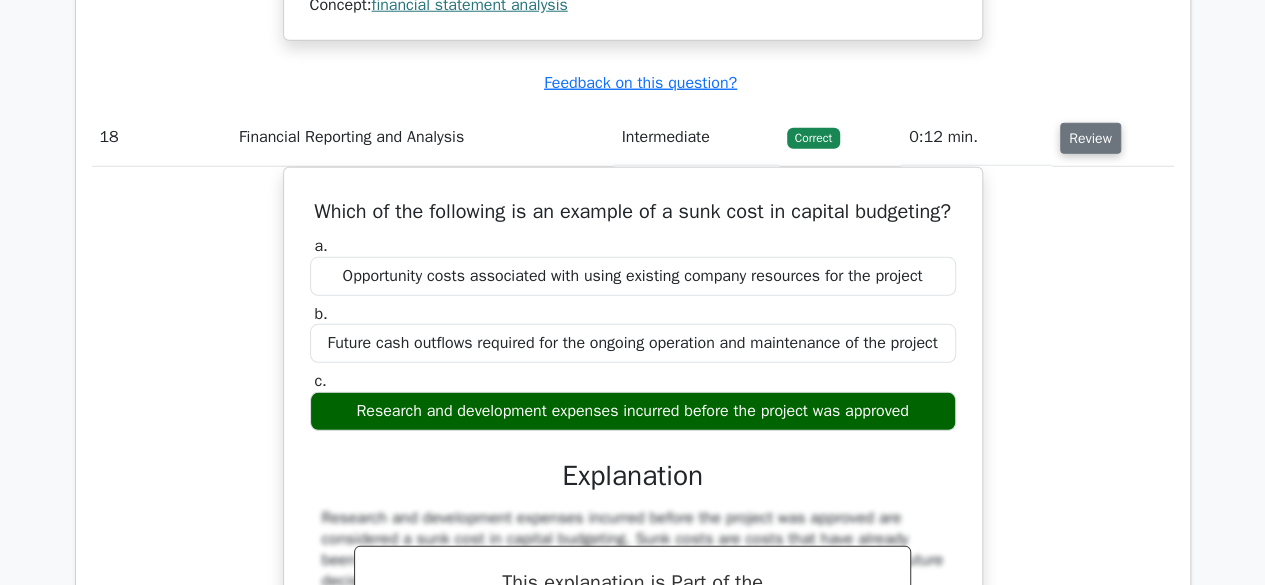 type 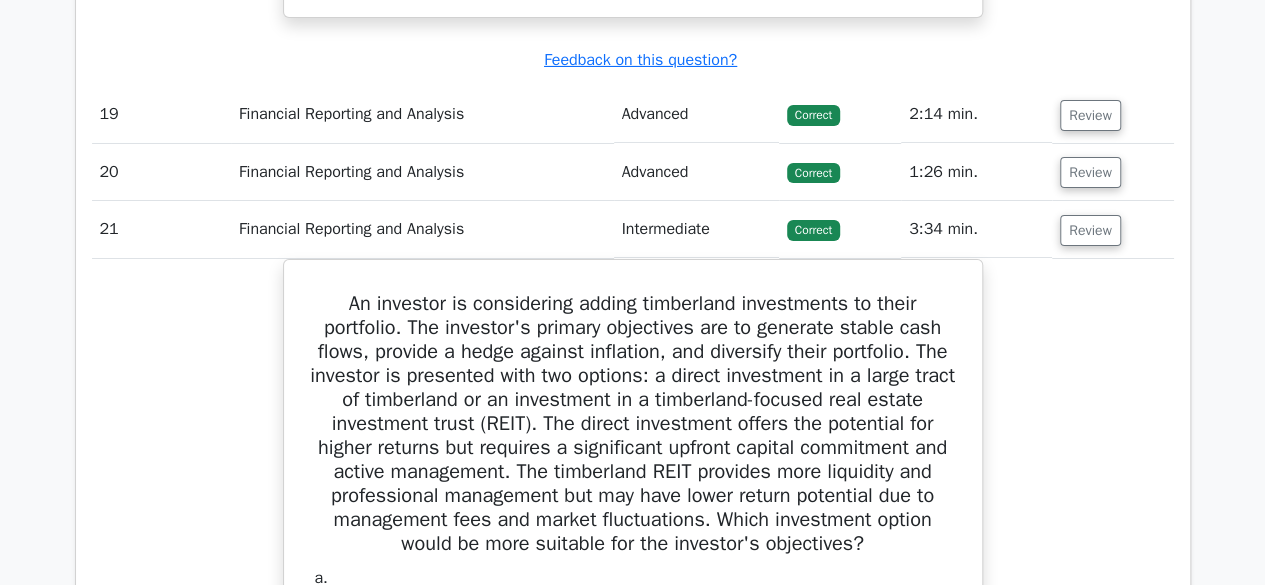 scroll, scrollTop: 18720, scrollLeft: 0, axis: vertical 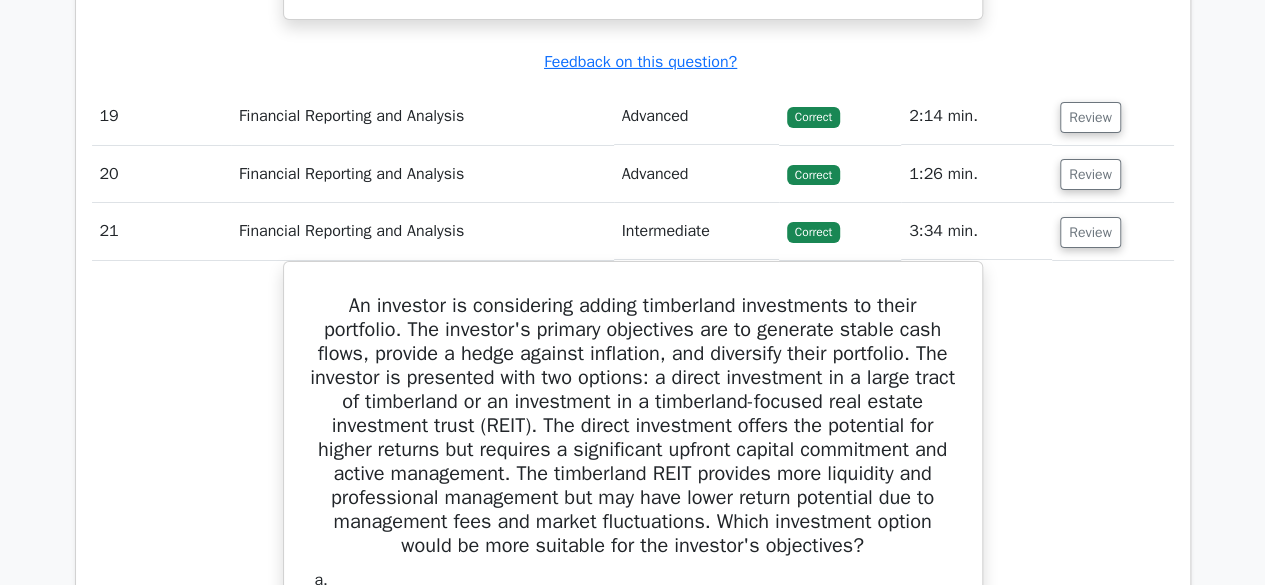 click on "Review" at bounding box center [1090, 117] 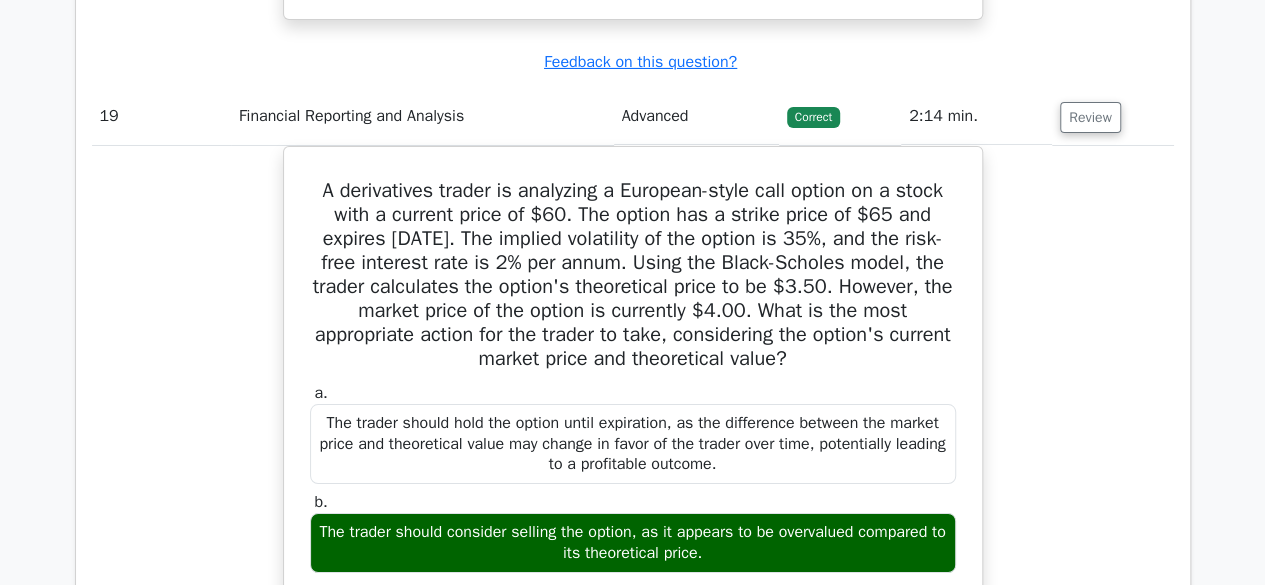 type 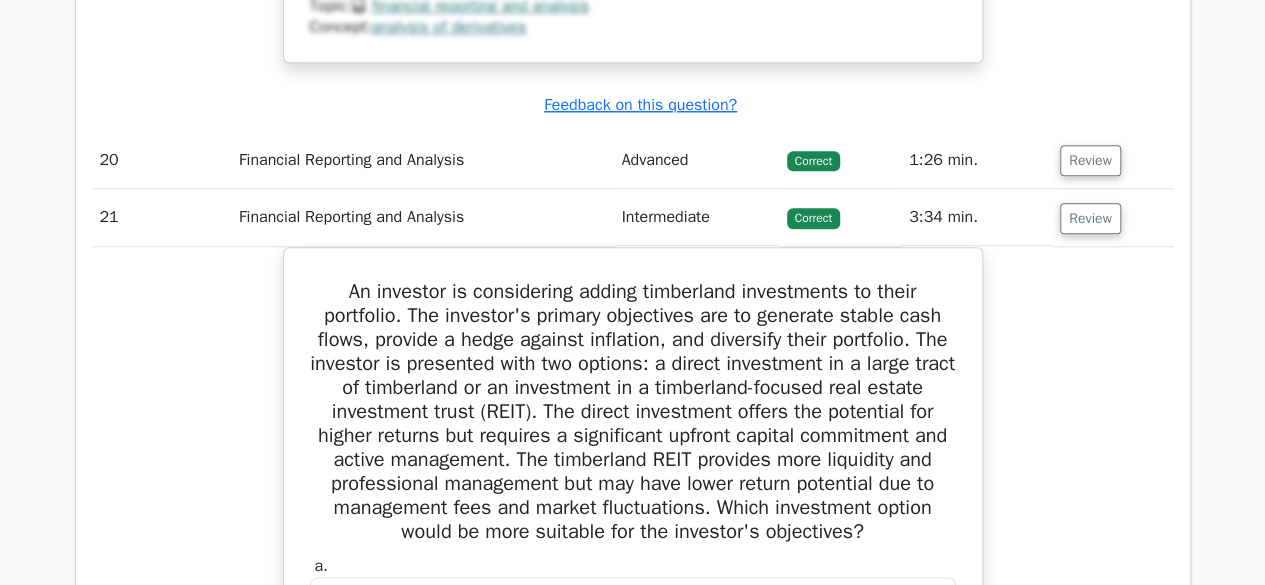 scroll, scrollTop: 19960, scrollLeft: 0, axis: vertical 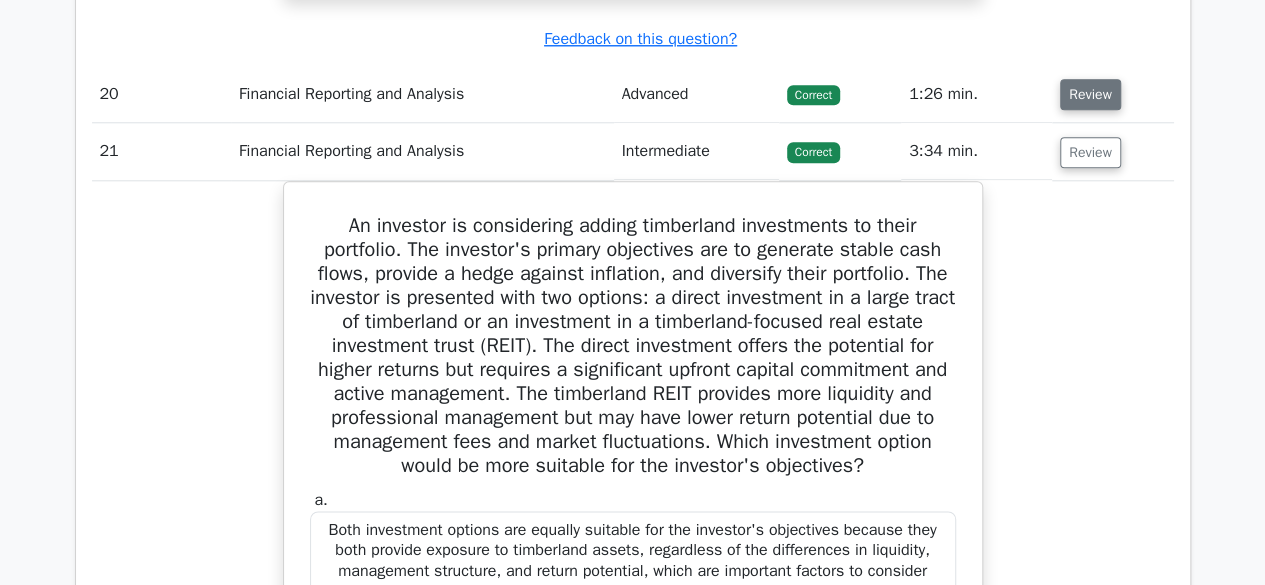 click on "Review" at bounding box center (1090, 94) 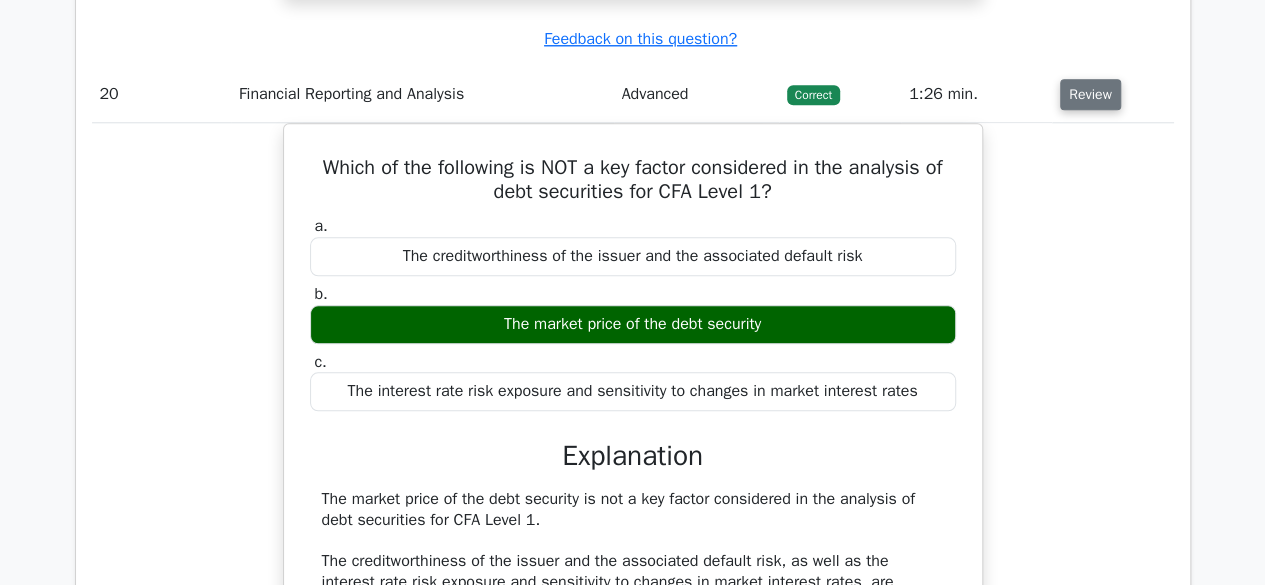 type 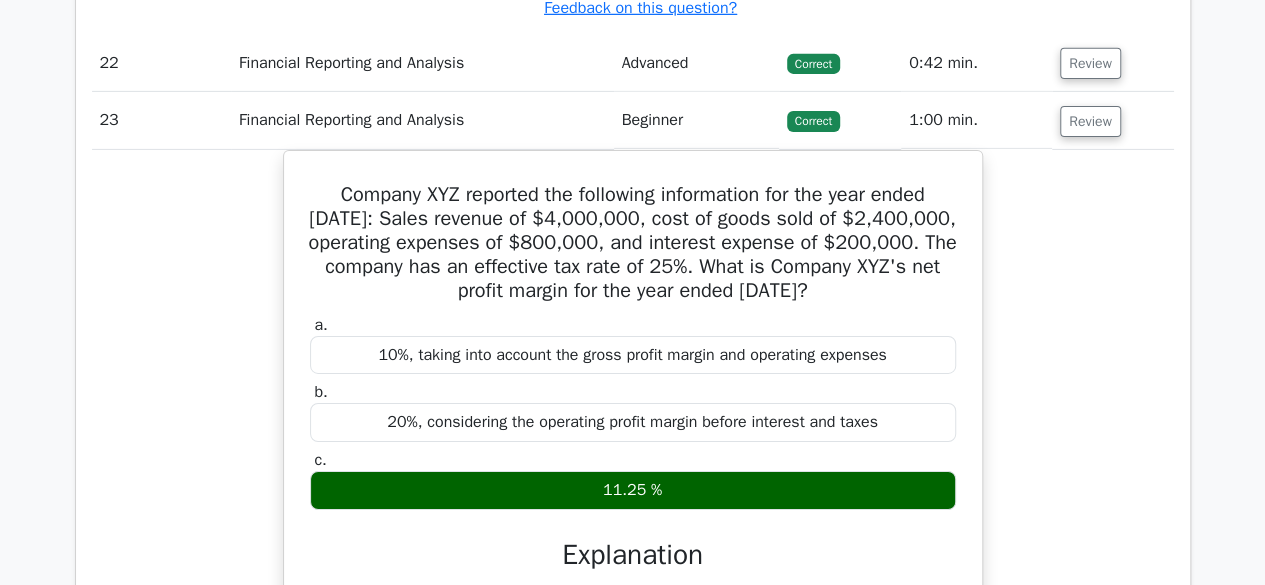 scroll, scrollTop: 22240, scrollLeft: 0, axis: vertical 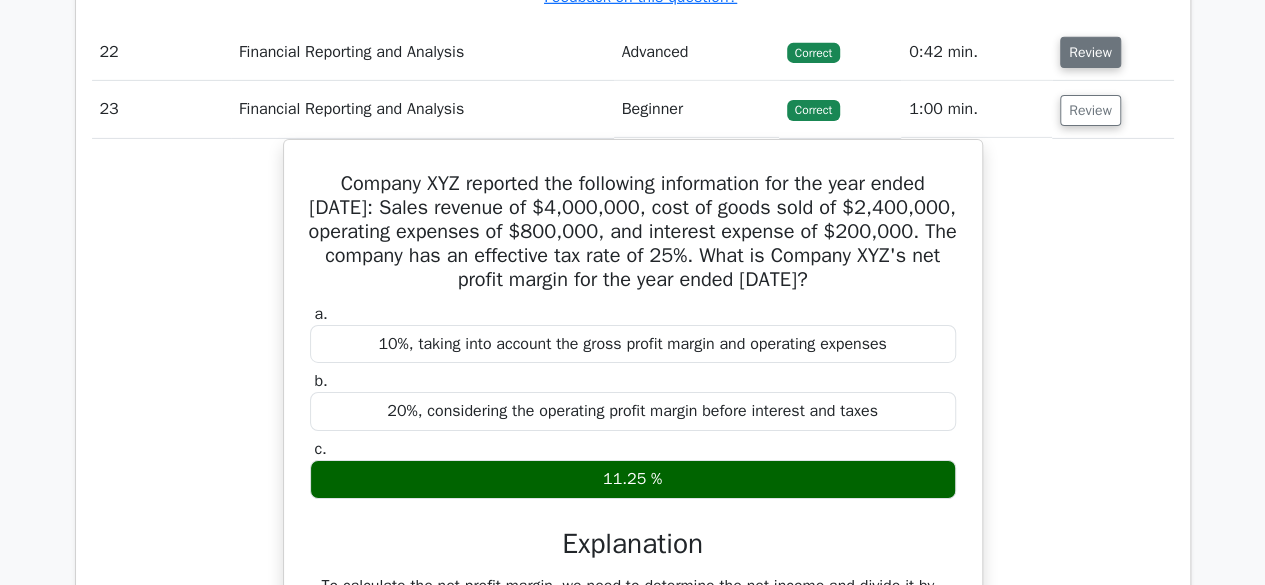 click on "Review" at bounding box center [1090, 52] 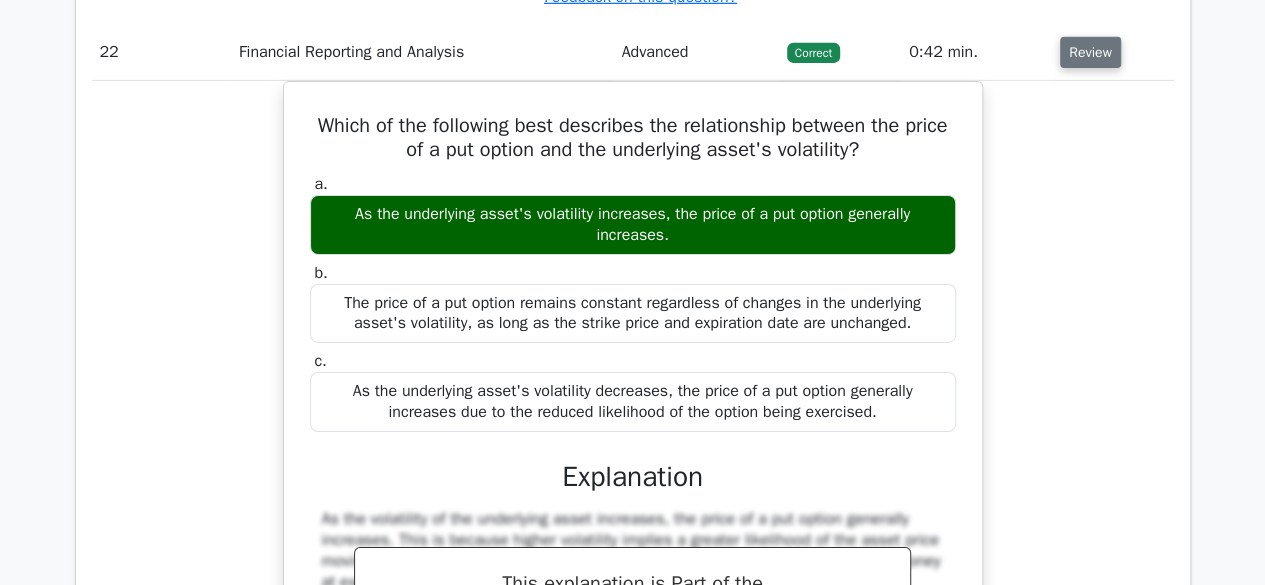 type 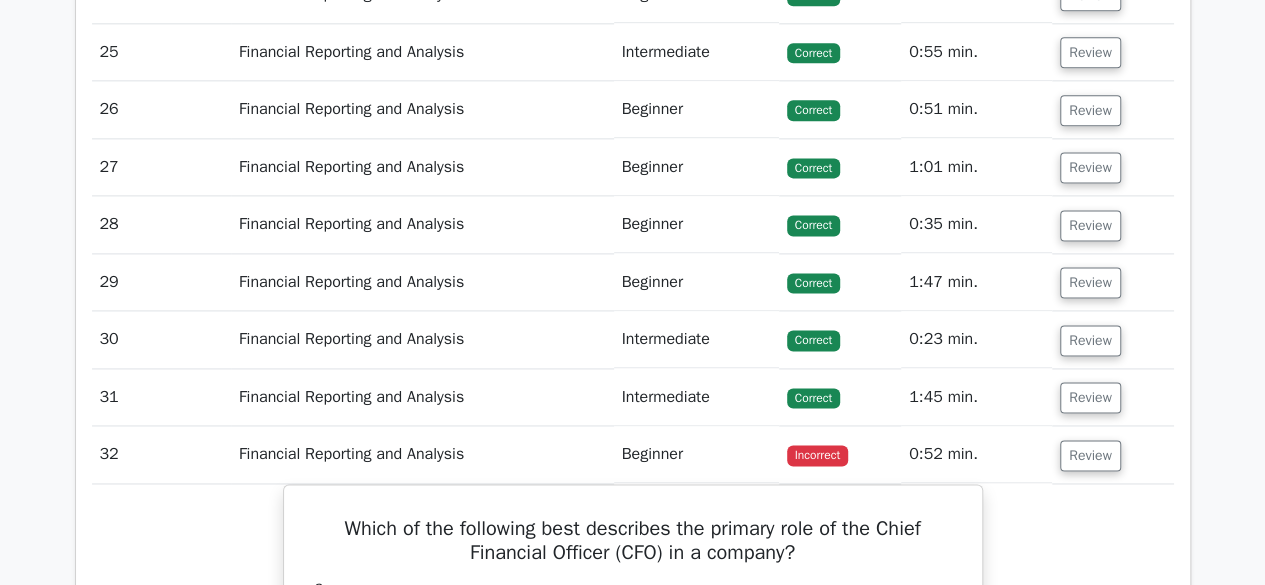 scroll, scrollTop: 24040, scrollLeft: 0, axis: vertical 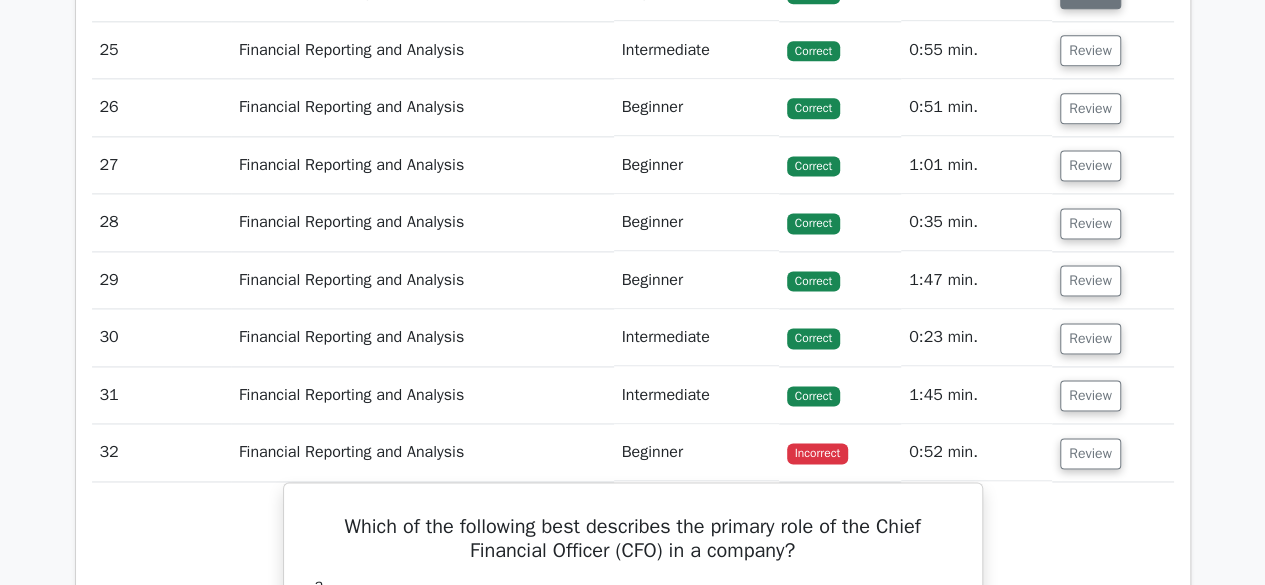 click on "Review" at bounding box center [1090, -7] 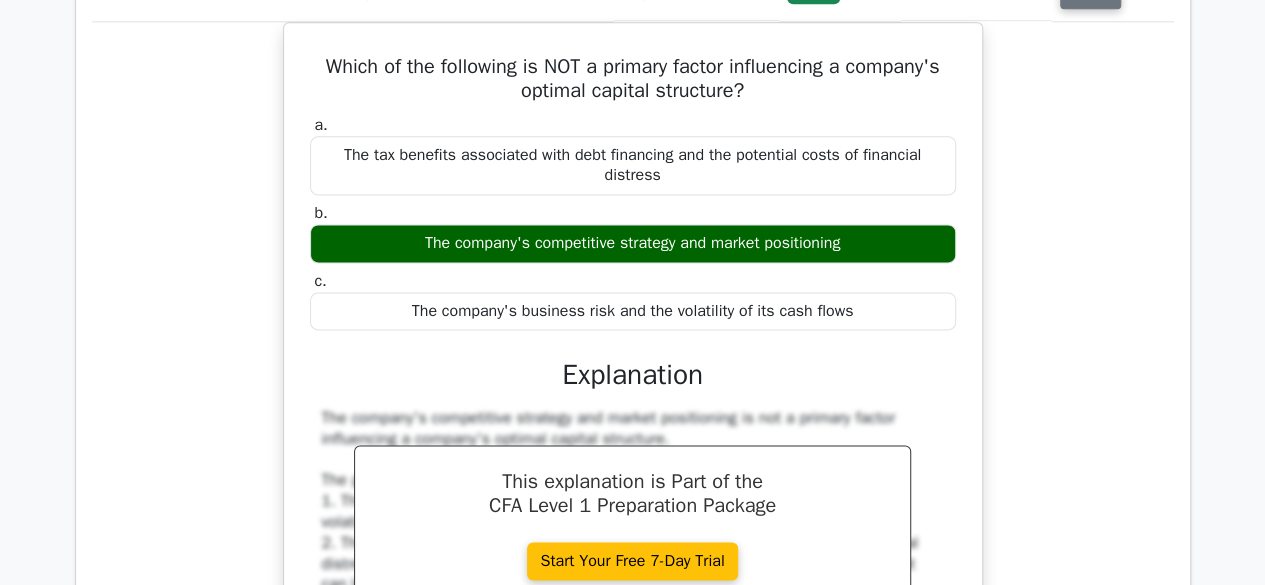 type 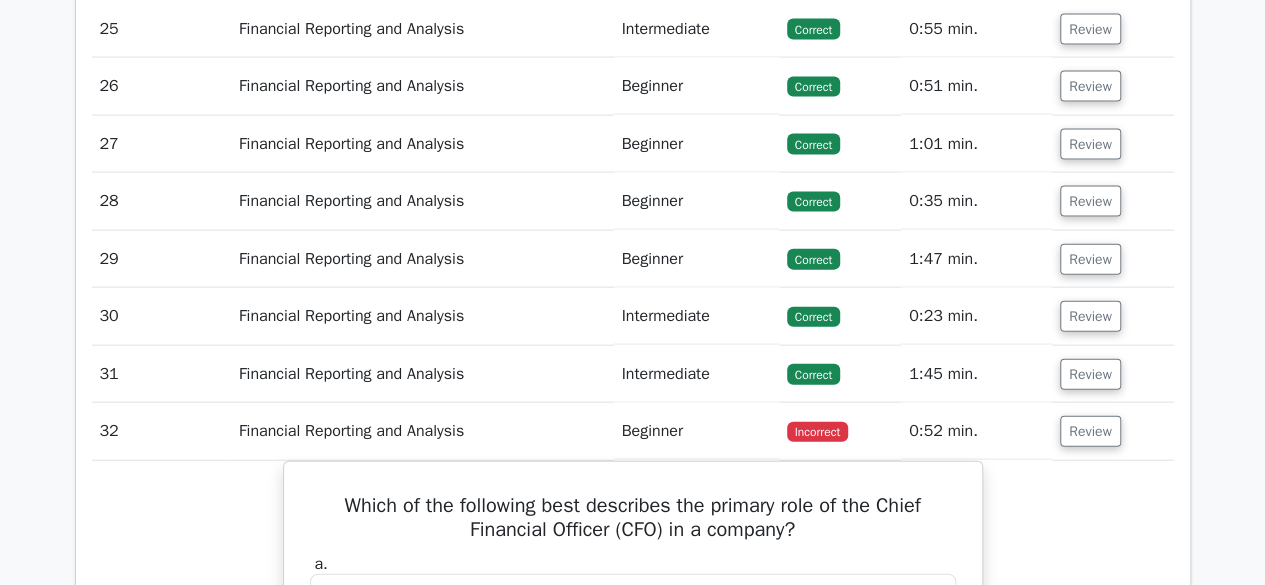 scroll, scrollTop: 24920, scrollLeft: 0, axis: vertical 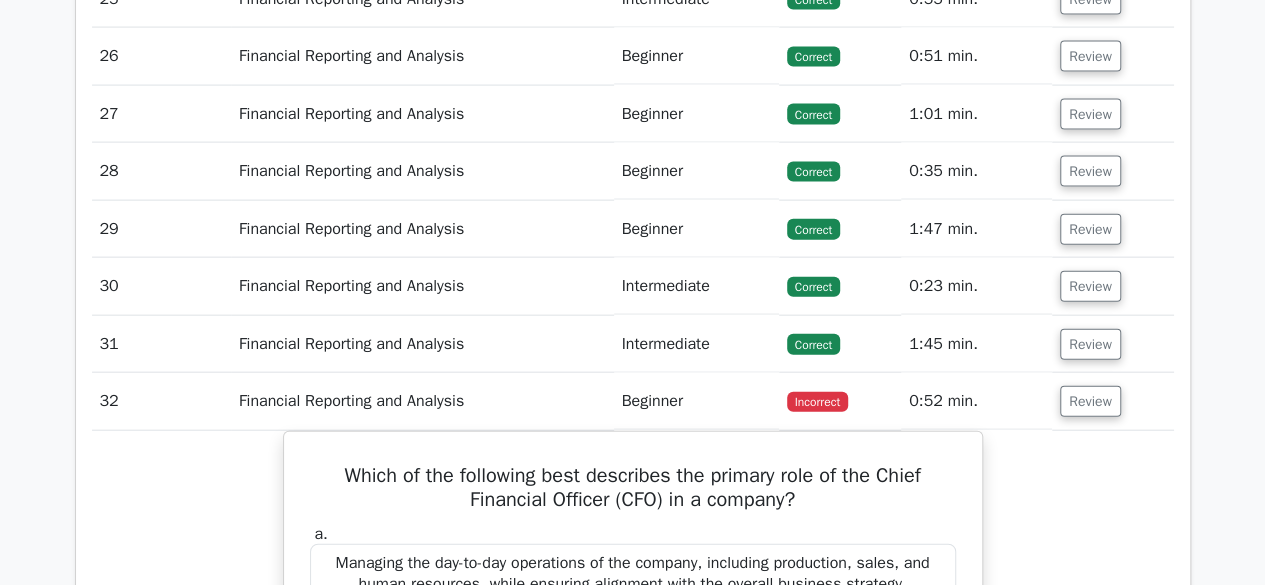 click on "Review" at bounding box center (1090, -1) 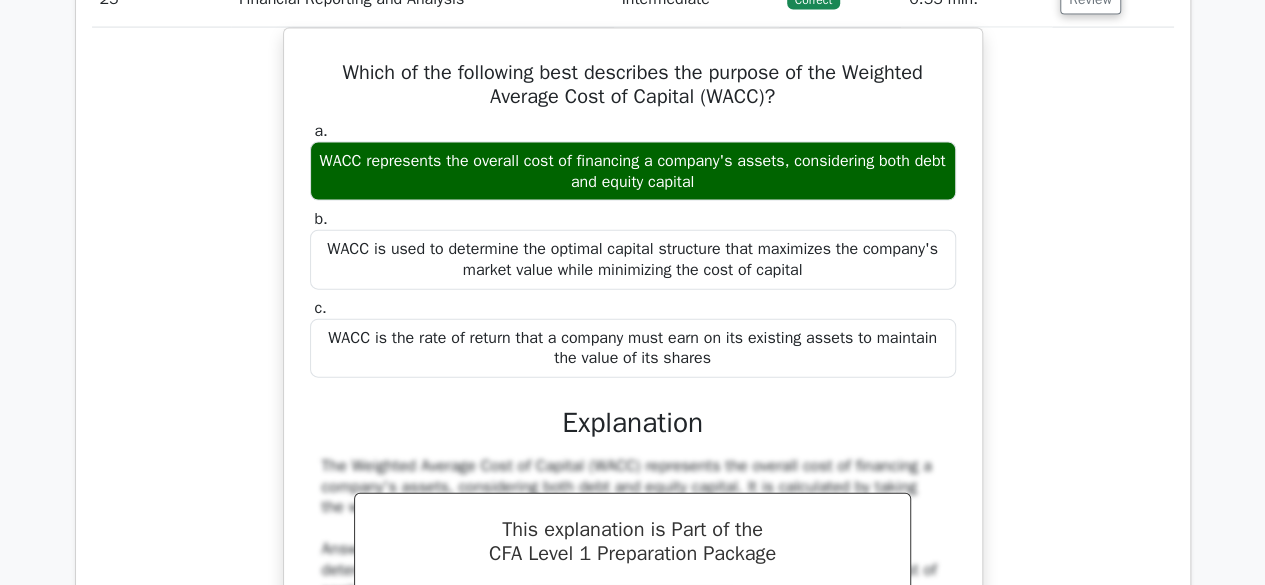 type 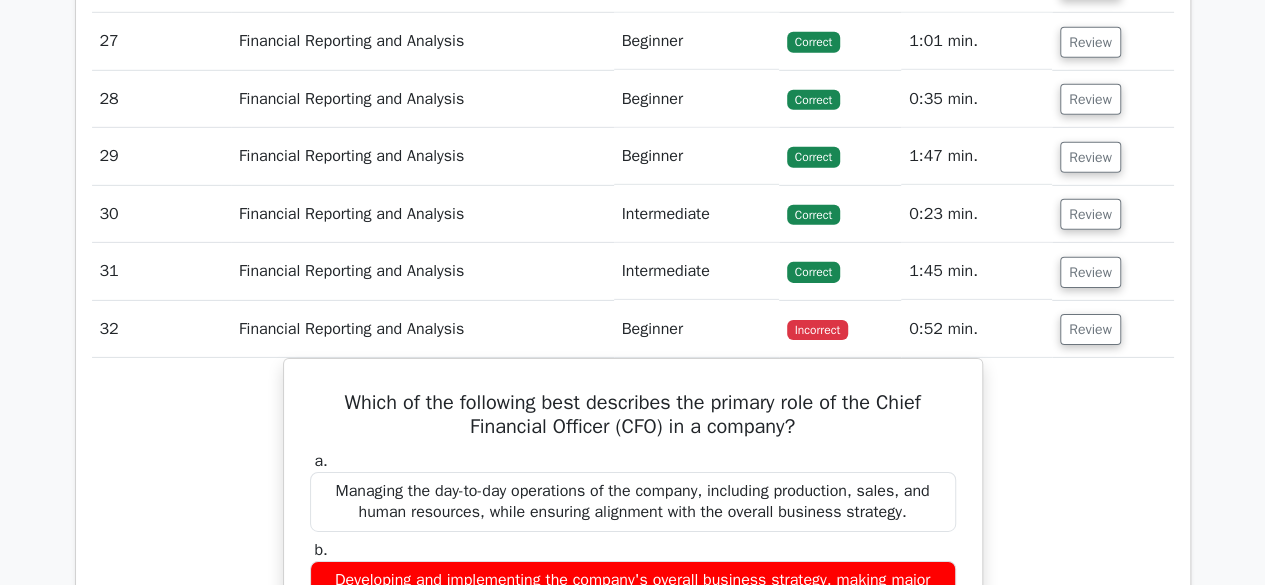 scroll, scrollTop: 25760, scrollLeft: 0, axis: vertical 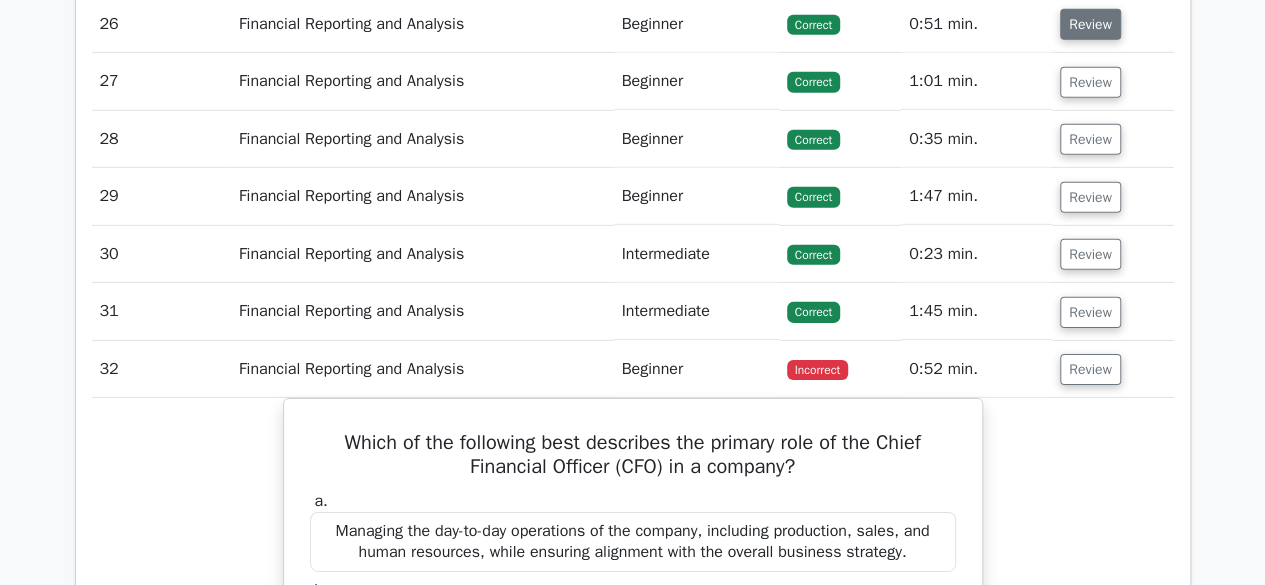 click on "Review" at bounding box center (1090, 24) 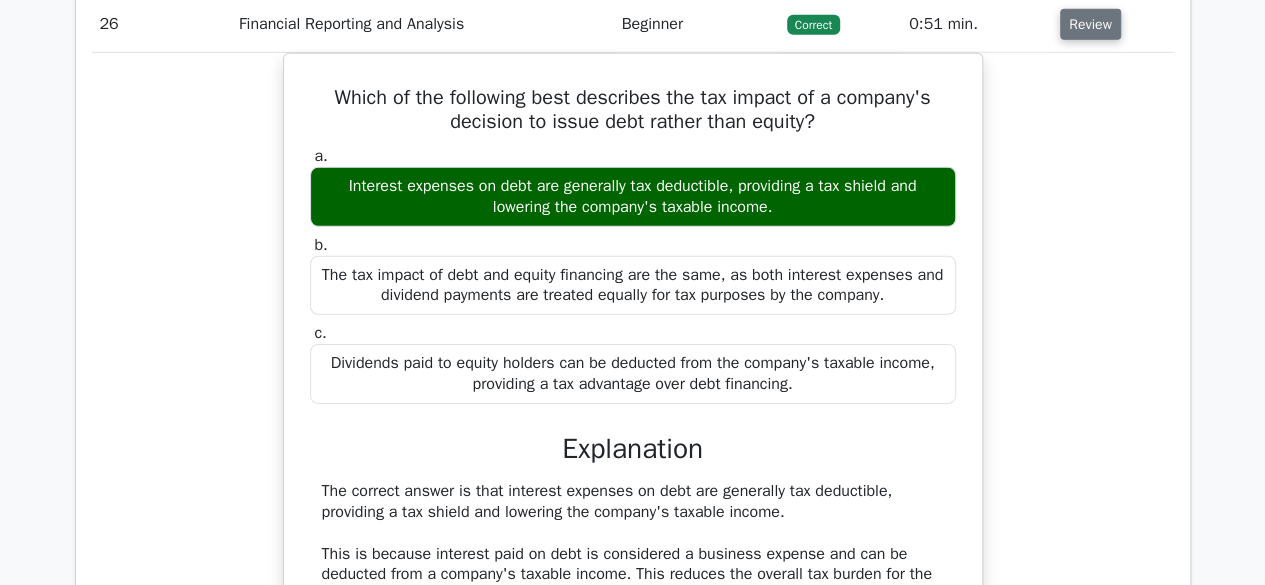 type 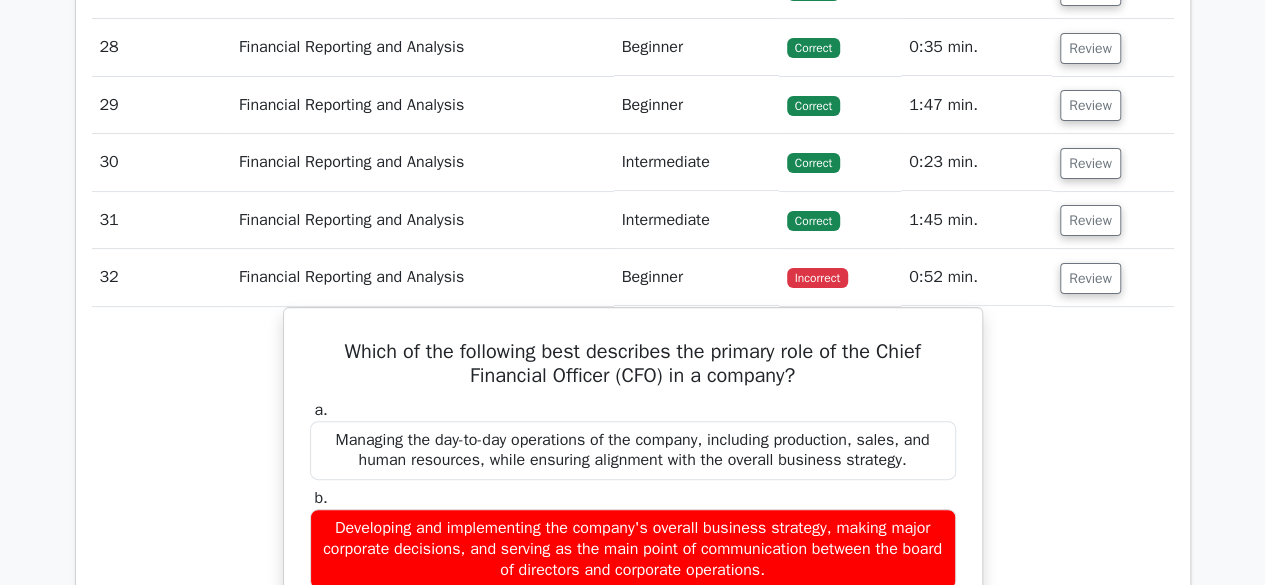 scroll, scrollTop: 26720, scrollLeft: 0, axis: vertical 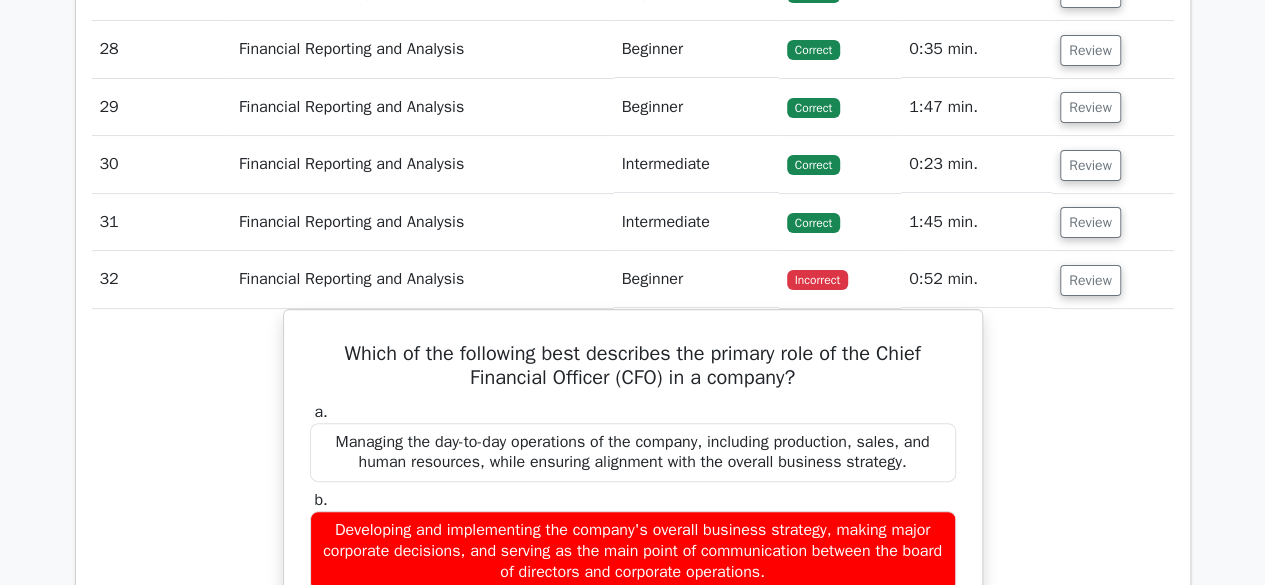 click on "Review" at bounding box center (1090, -8) 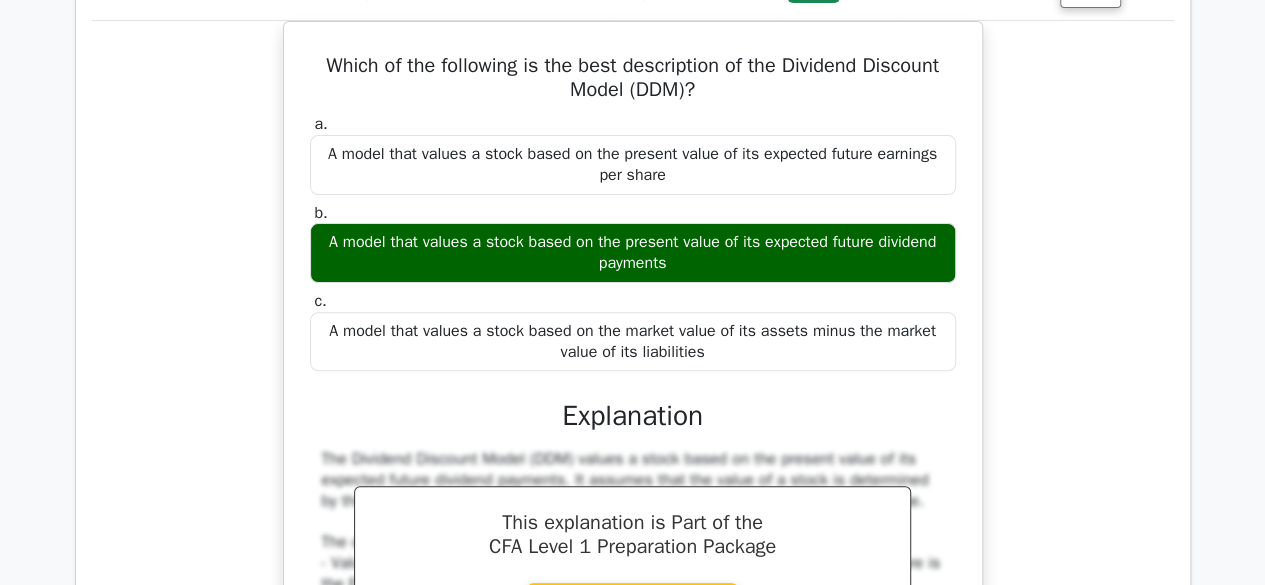 type 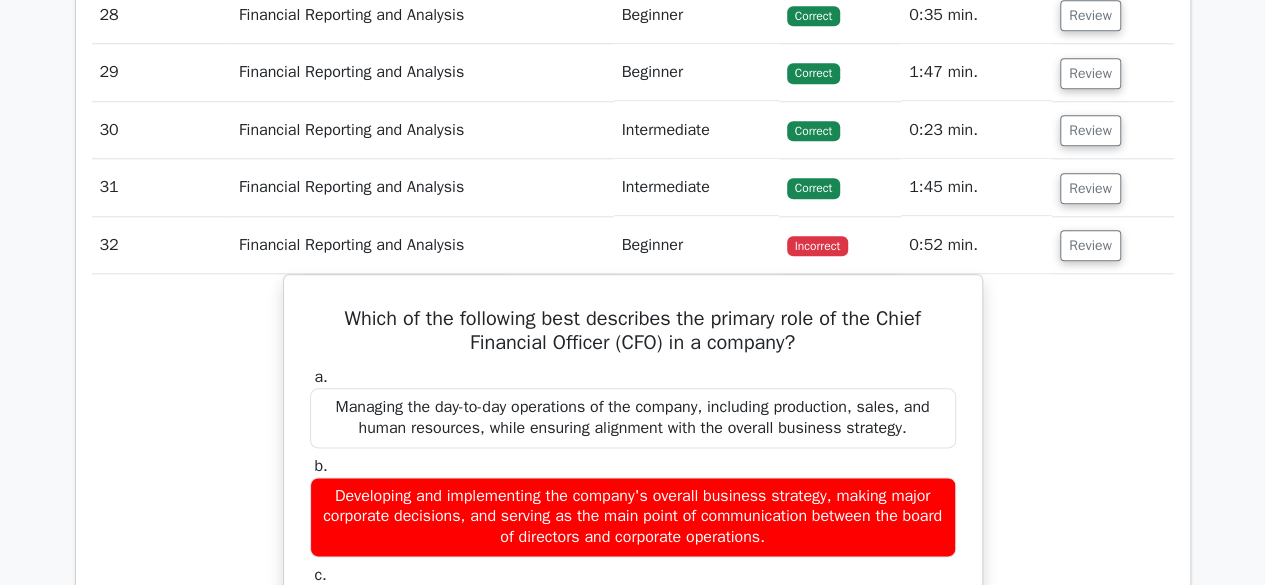 scroll, scrollTop: 27560, scrollLeft: 0, axis: vertical 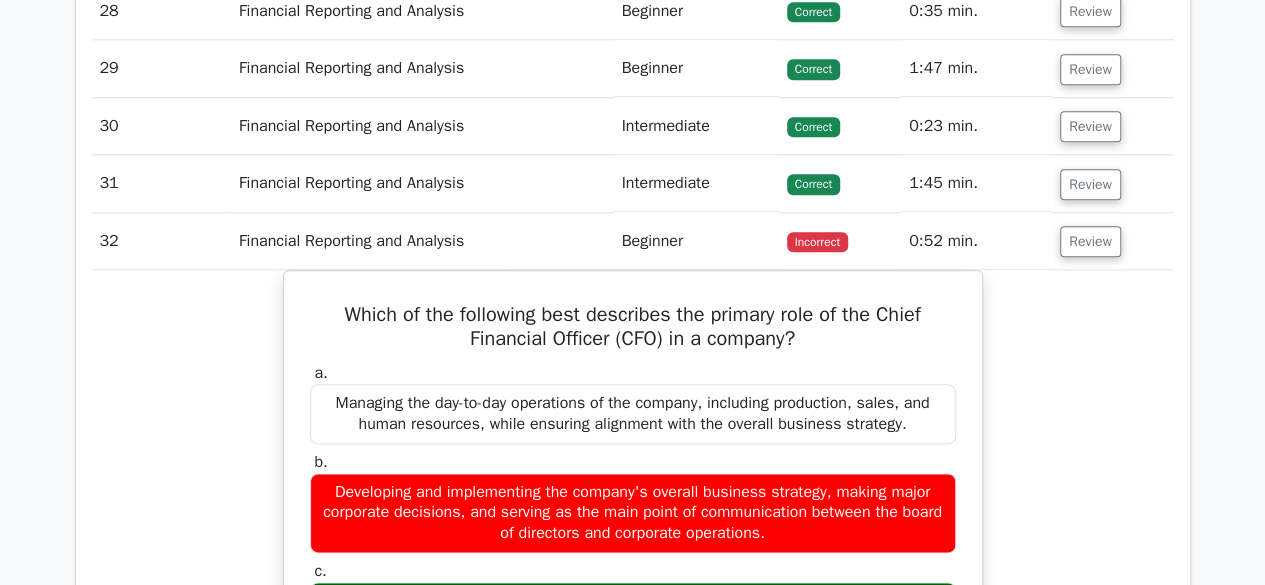 click on "Review" at bounding box center (1090, 11) 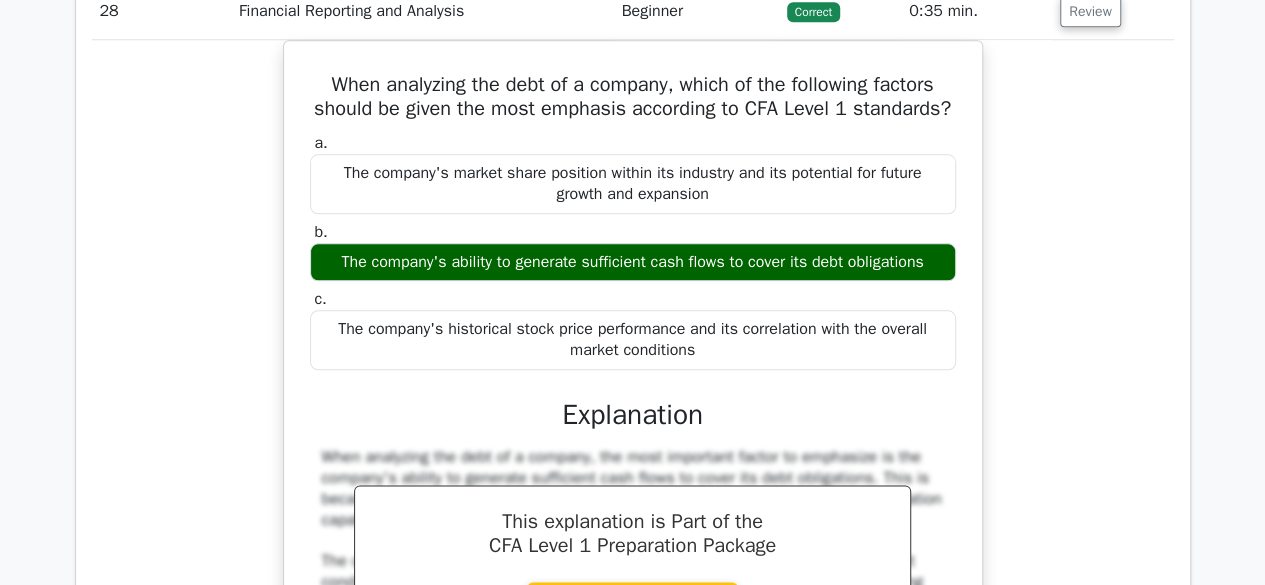 type 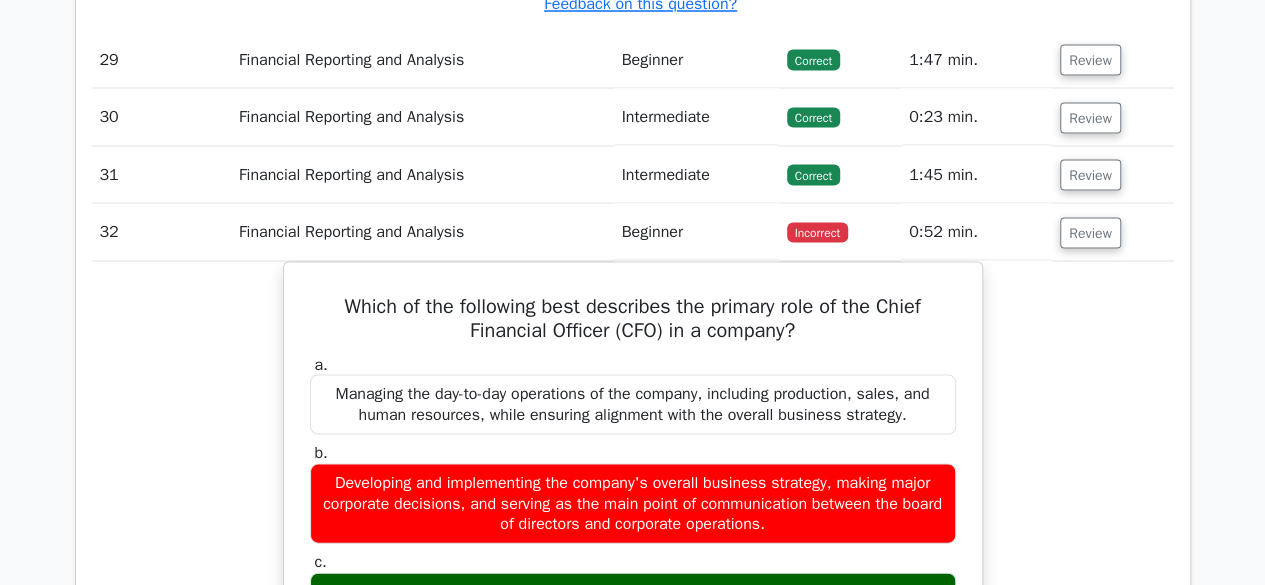 scroll, scrollTop: 28480, scrollLeft: 0, axis: vertical 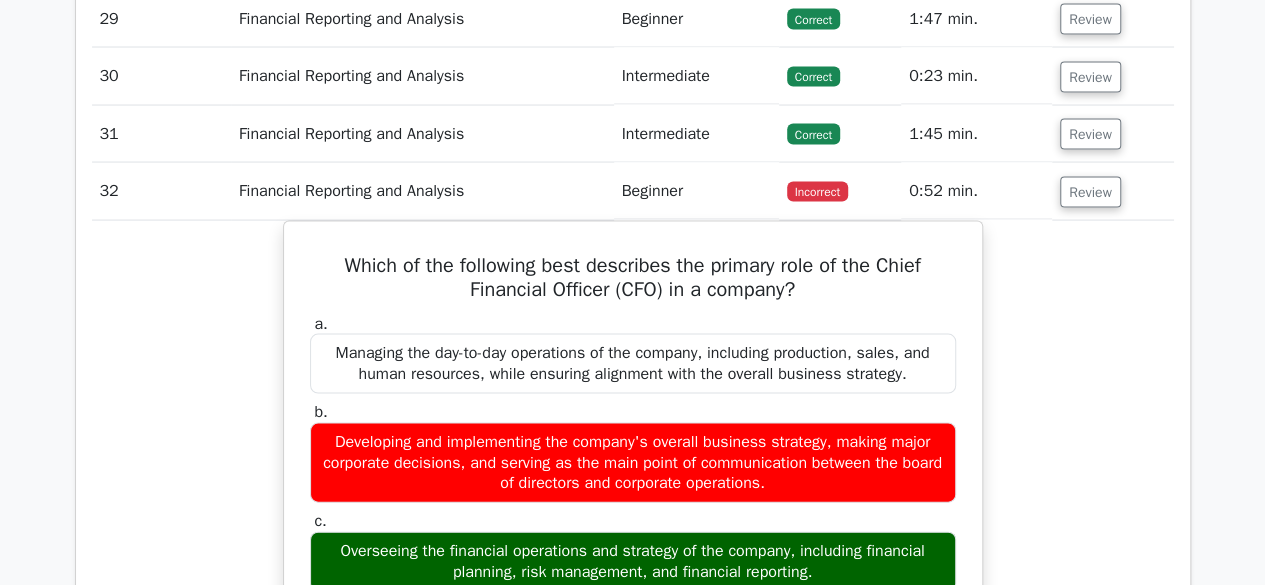 click on "Review" at bounding box center (1090, 19) 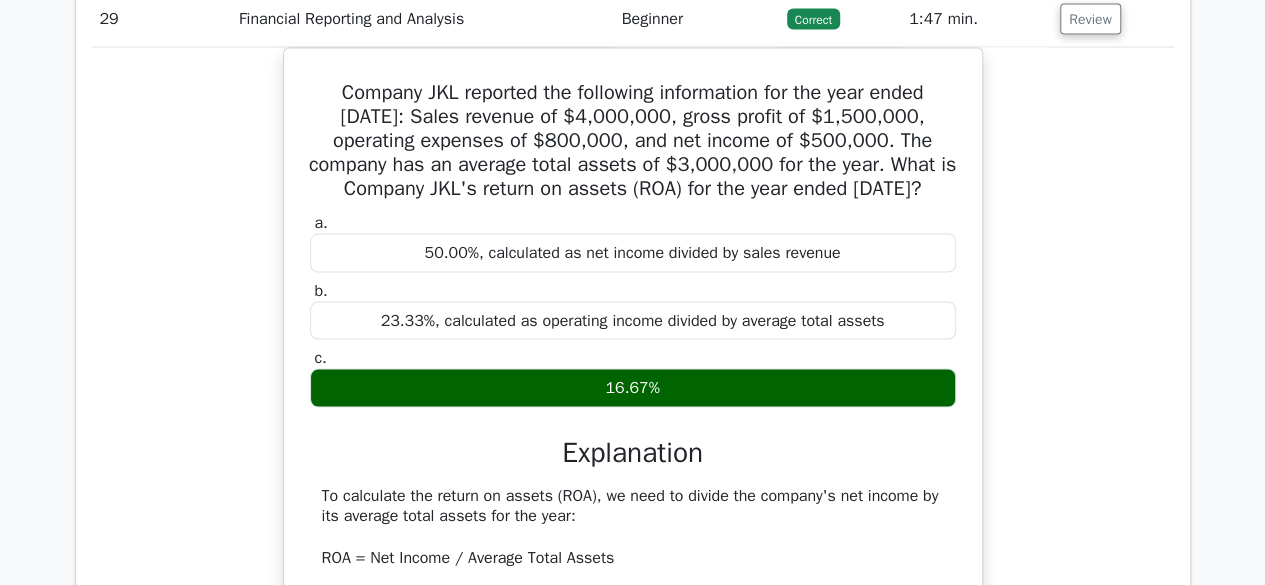 type 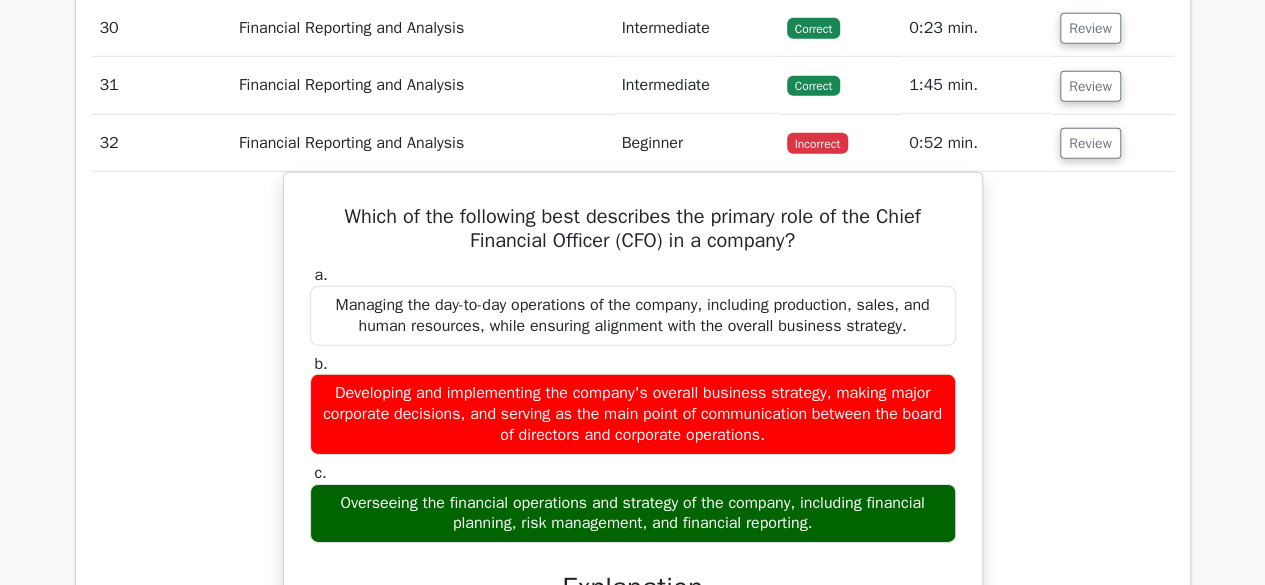 scroll, scrollTop: 29480, scrollLeft: 0, axis: vertical 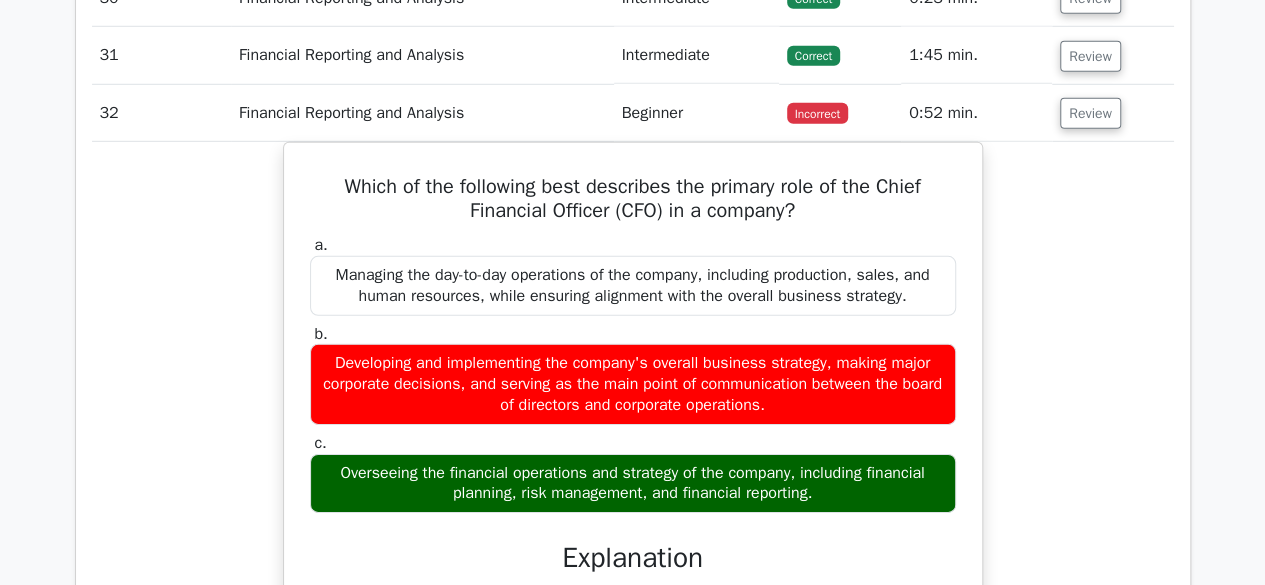 click on "Review" at bounding box center (1090, -2) 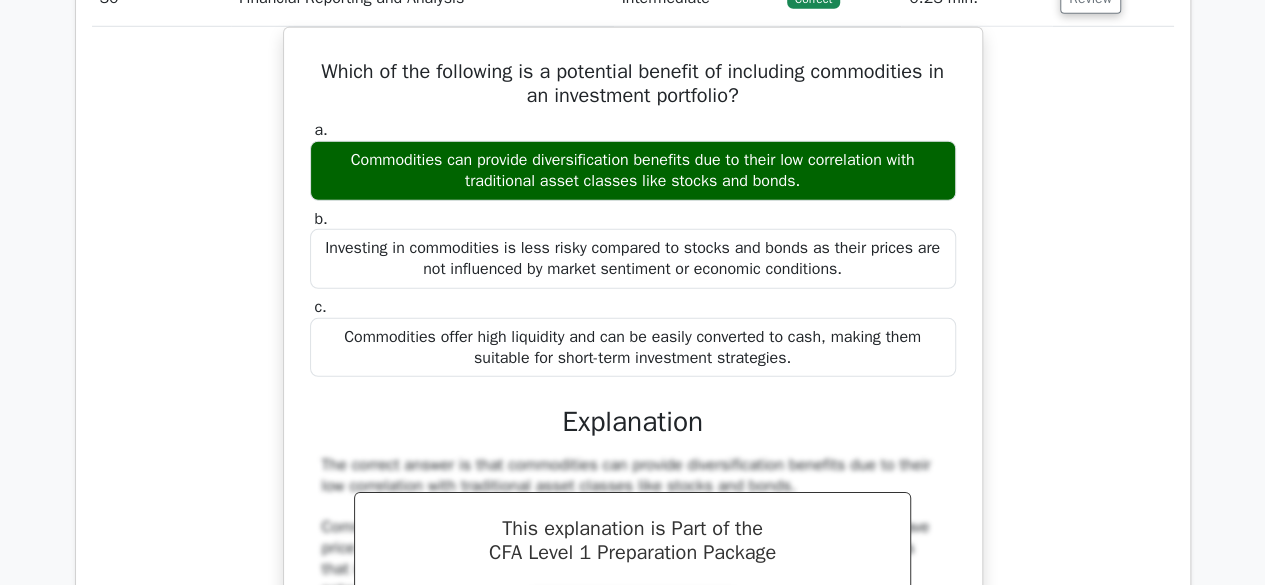 type 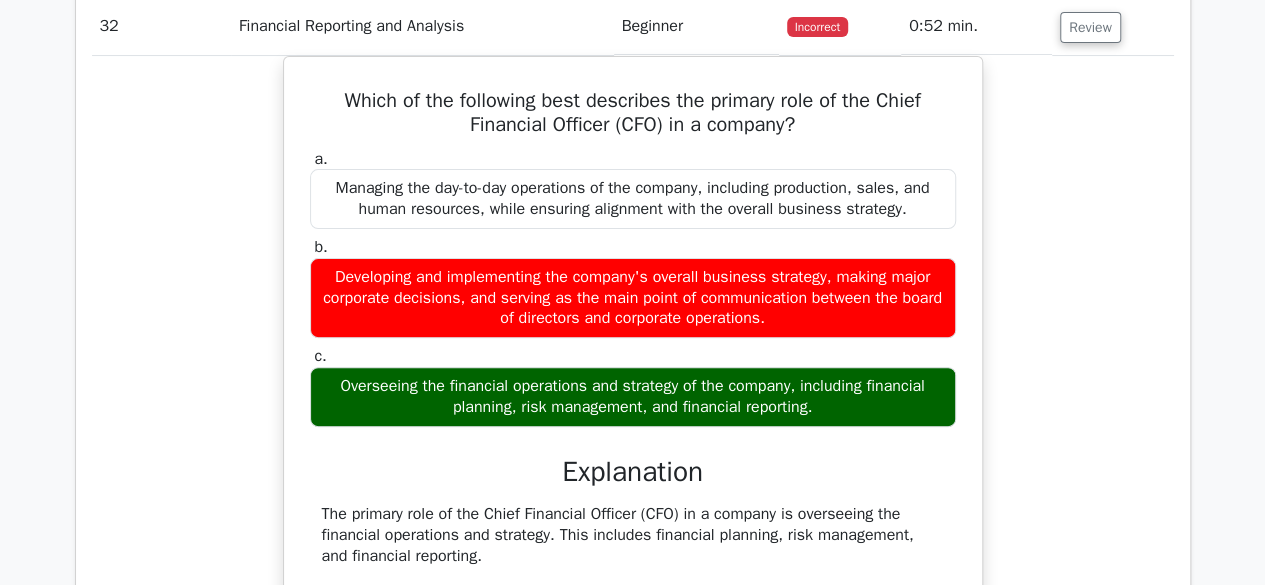 scroll, scrollTop: 30480, scrollLeft: 0, axis: vertical 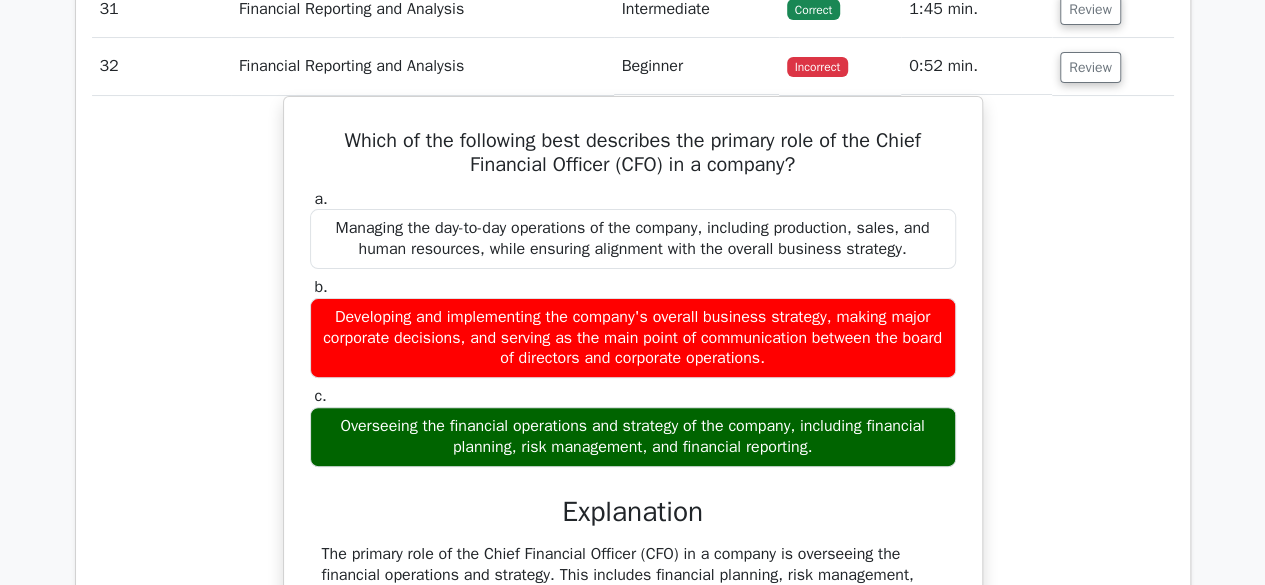 click on "Review" at bounding box center (1112, 9) 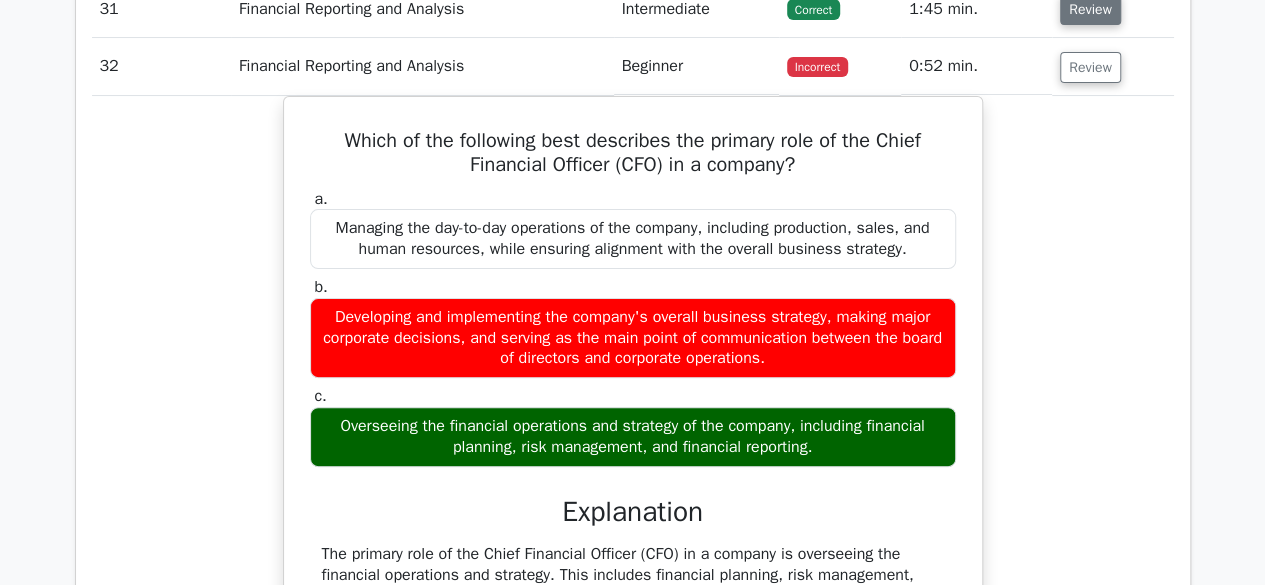 click on "Review" at bounding box center (1090, 9) 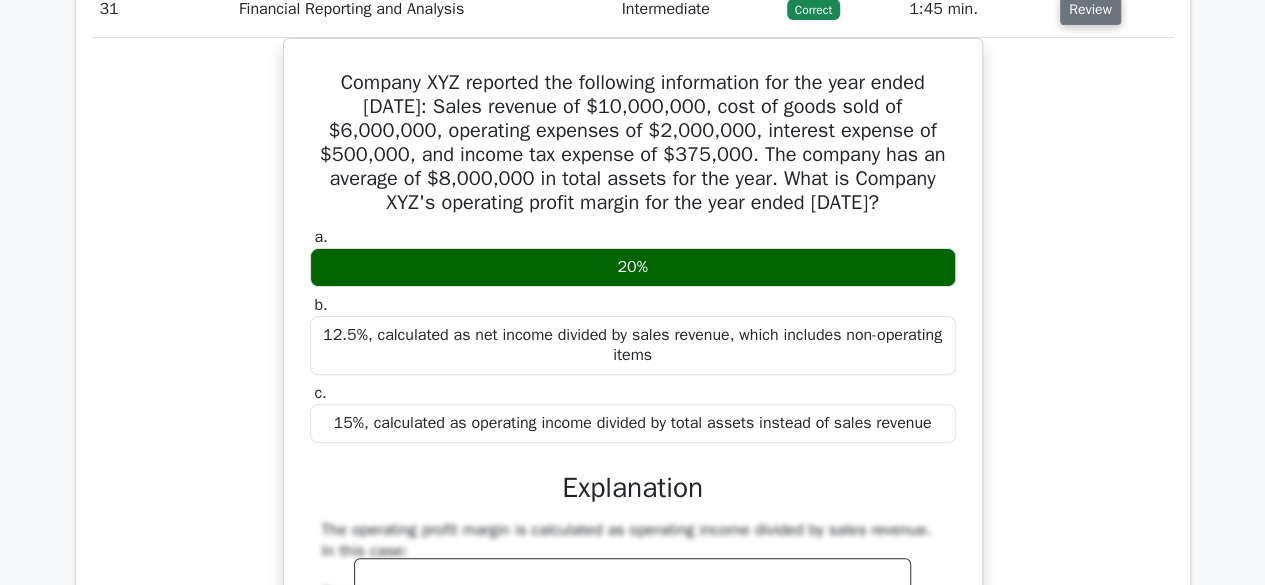 type 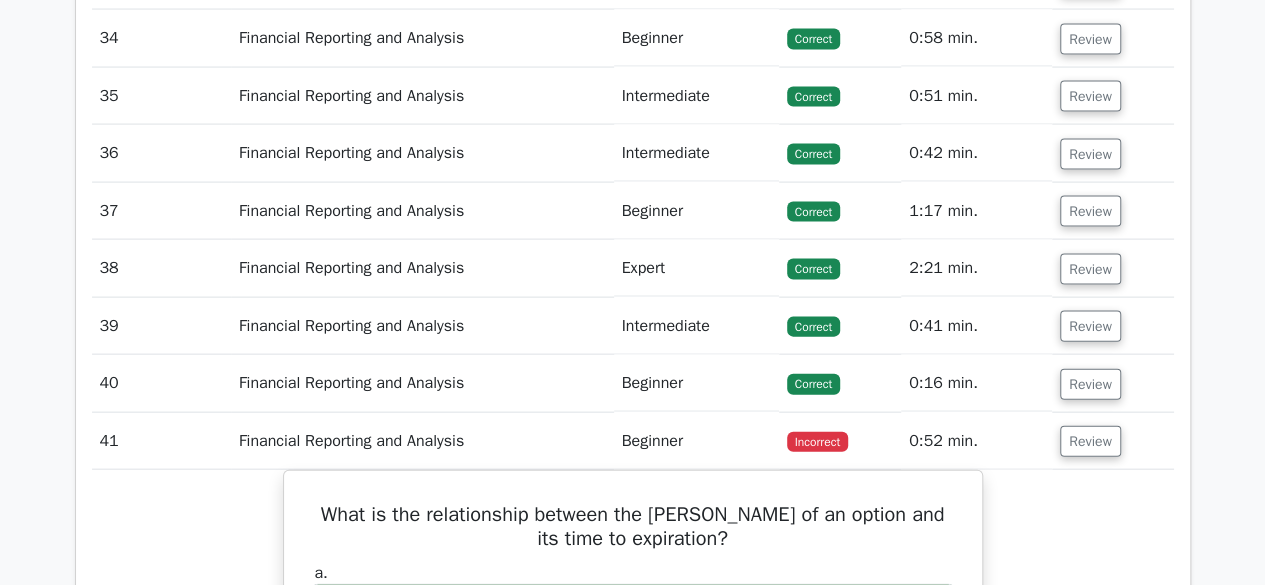 scroll, scrollTop: 32400, scrollLeft: 0, axis: vertical 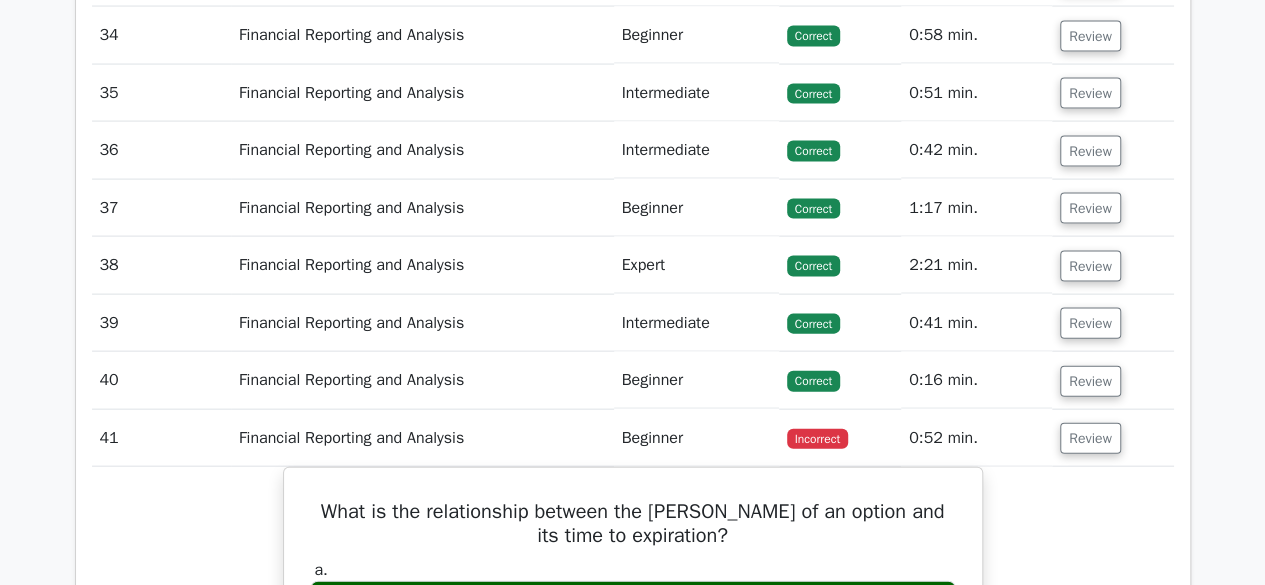 click on "Review" at bounding box center (1090, -22) 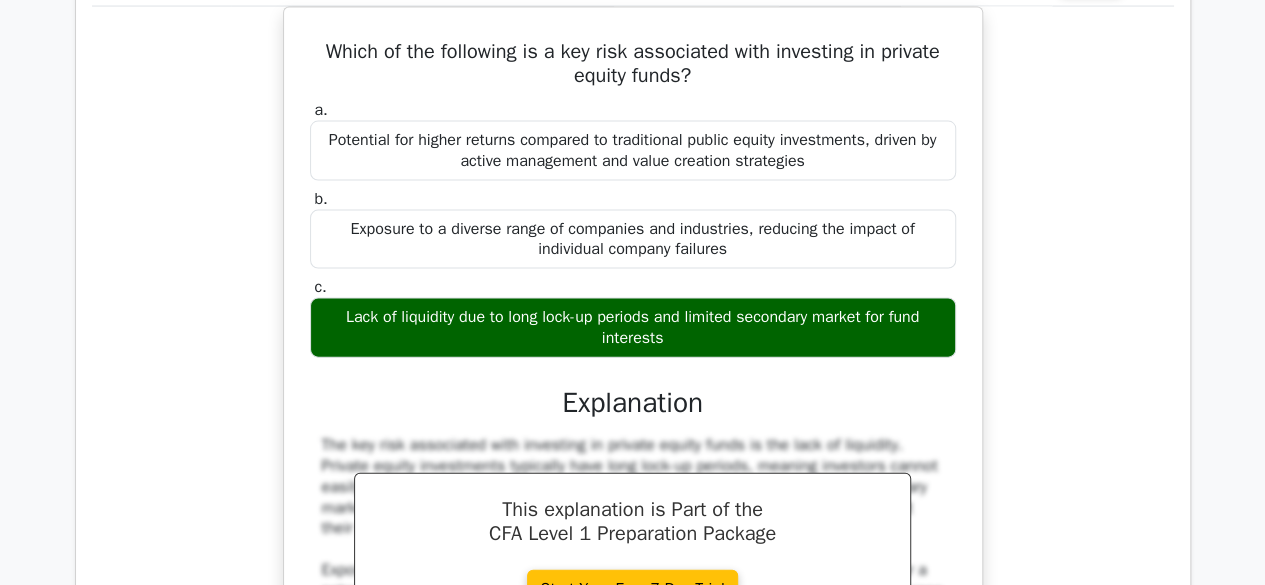 type 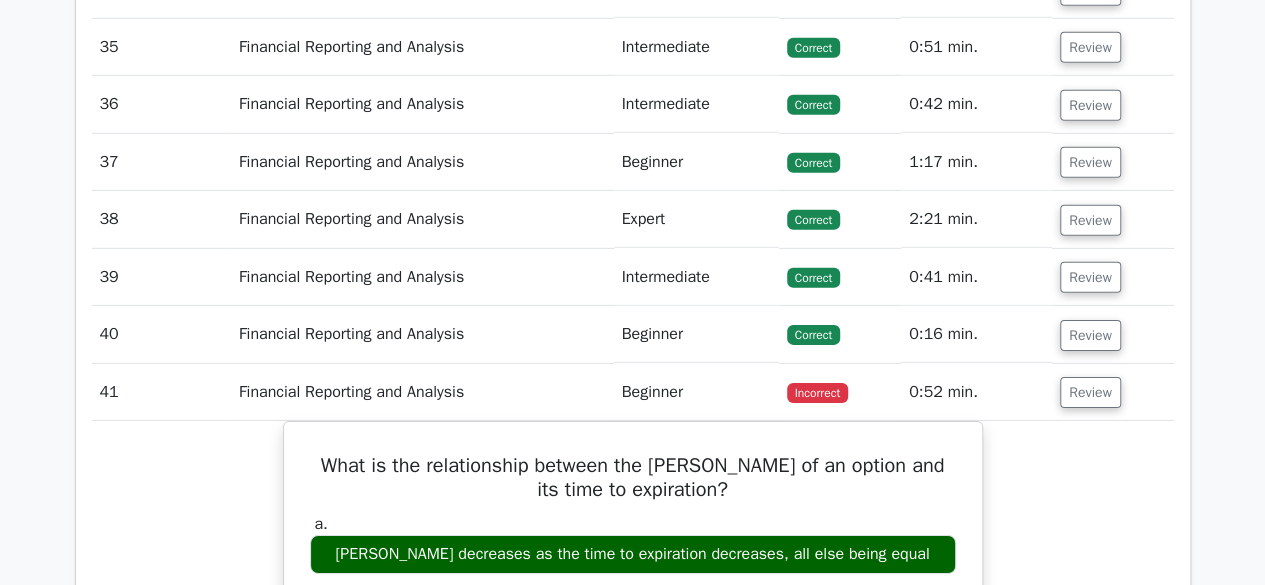 scroll, scrollTop: 33360, scrollLeft: 0, axis: vertical 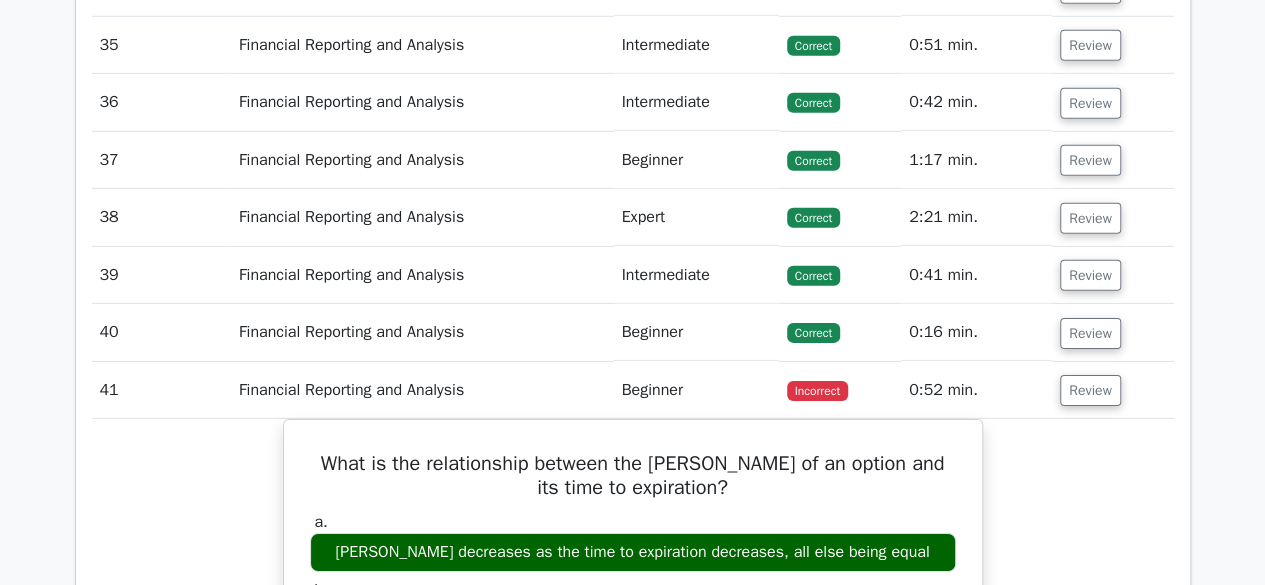 click on "Review" at bounding box center (1090, -12) 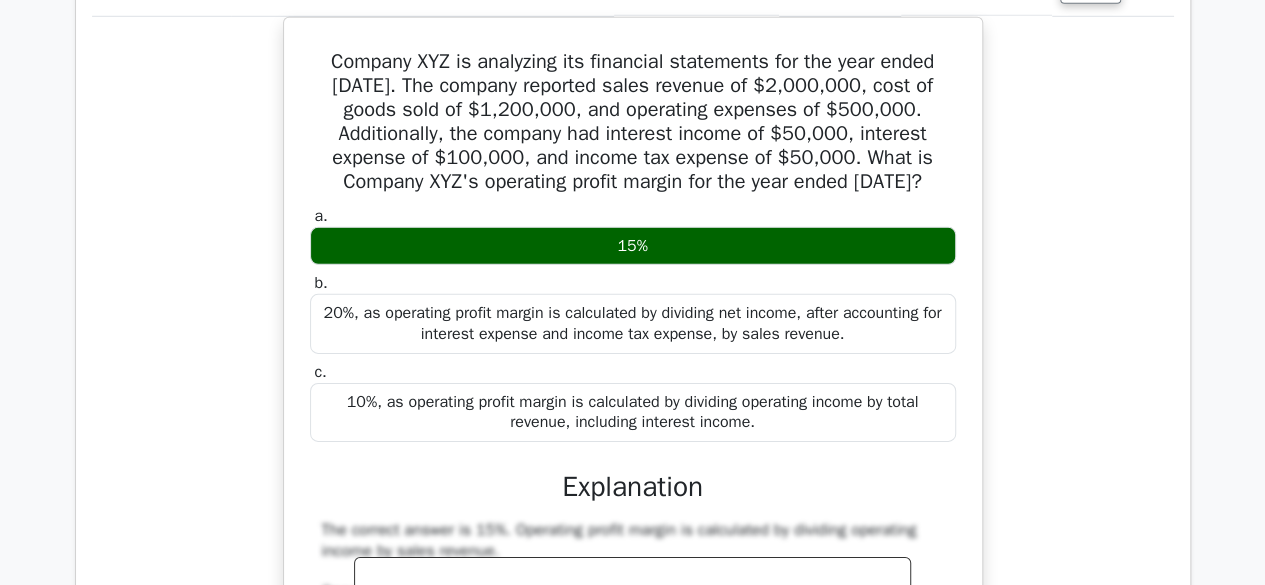 type 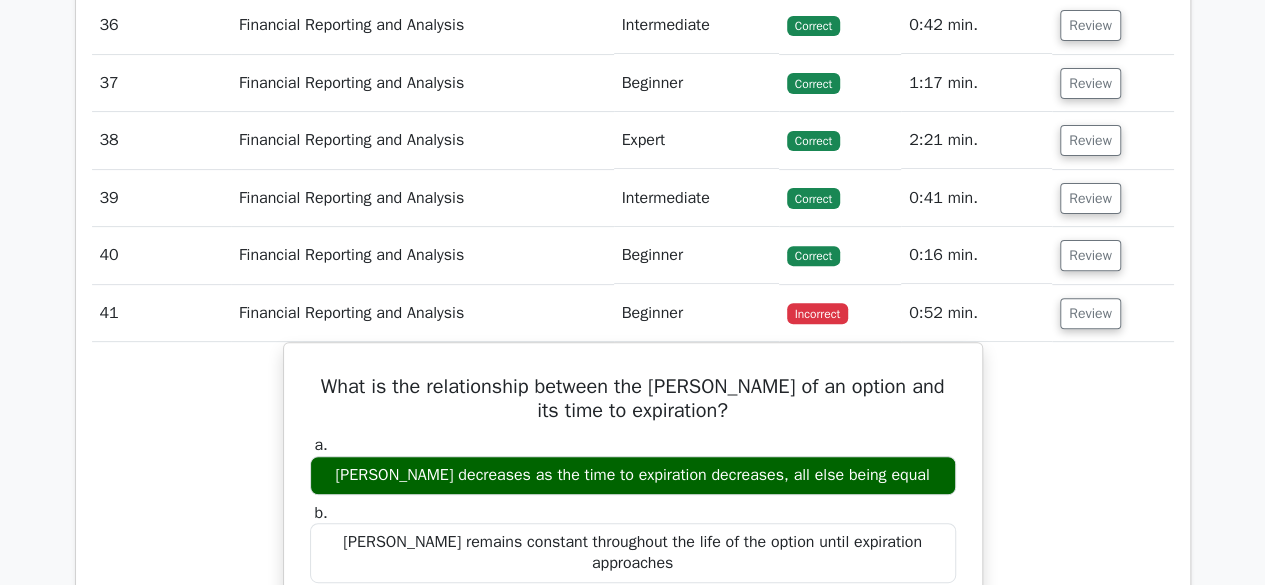 scroll, scrollTop: 34360, scrollLeft: 0, axis: vertical 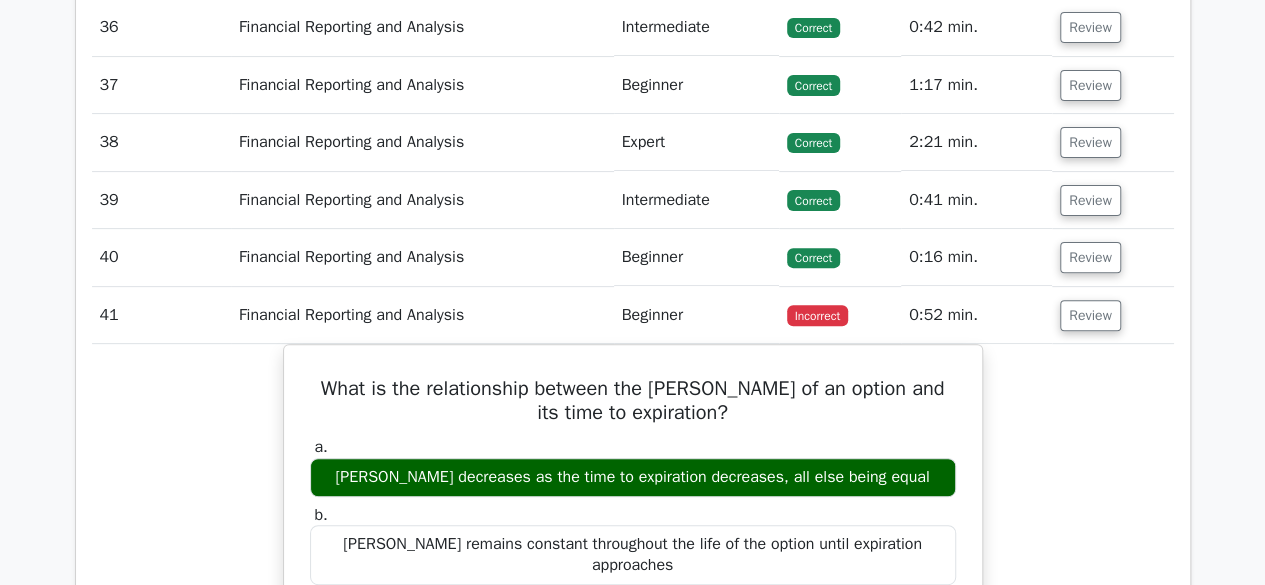 click on "Review" at bounding box center (1090, -30) 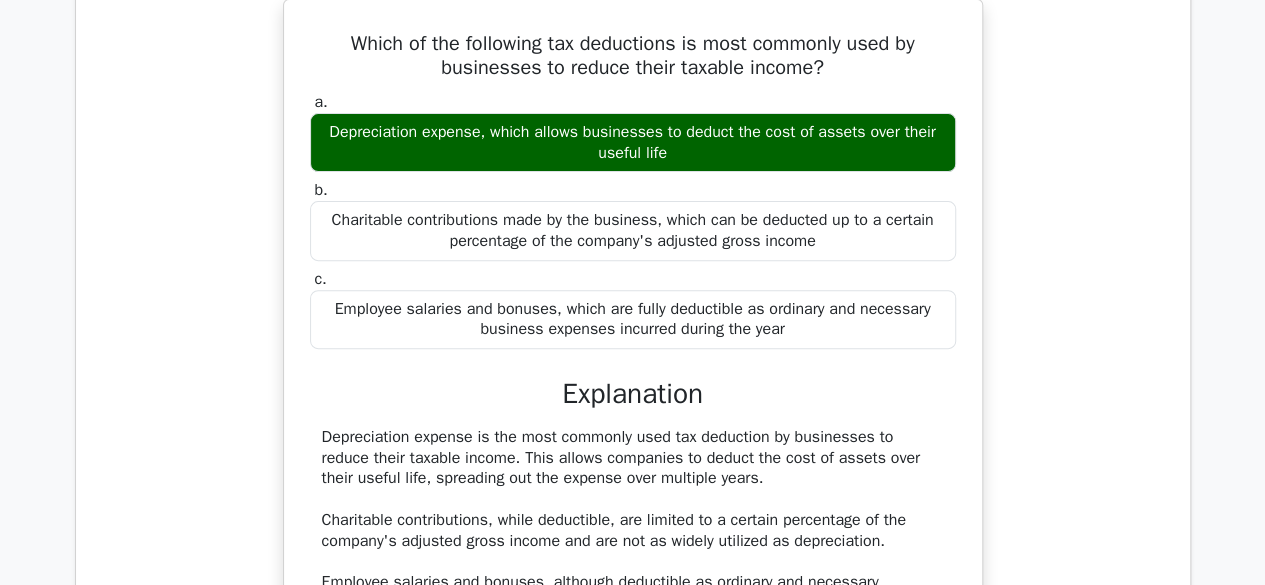 type 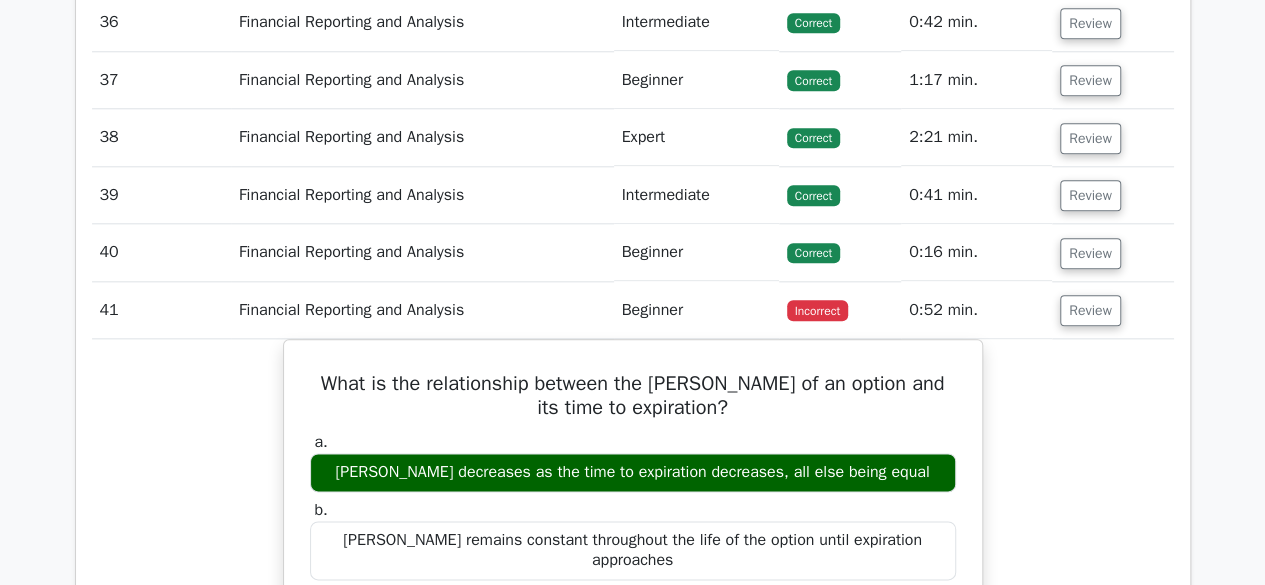 scroll, scrollTop: 35120, scrollLeft: 0, axis: vertical 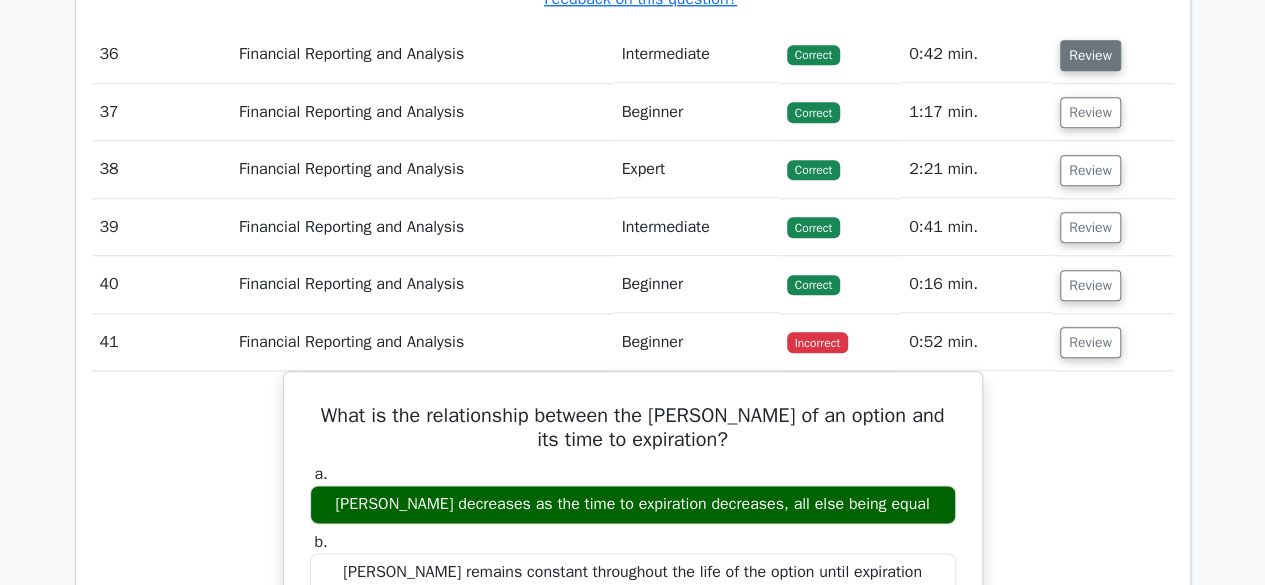 click on "Review" at bounding box center (1090, 55) 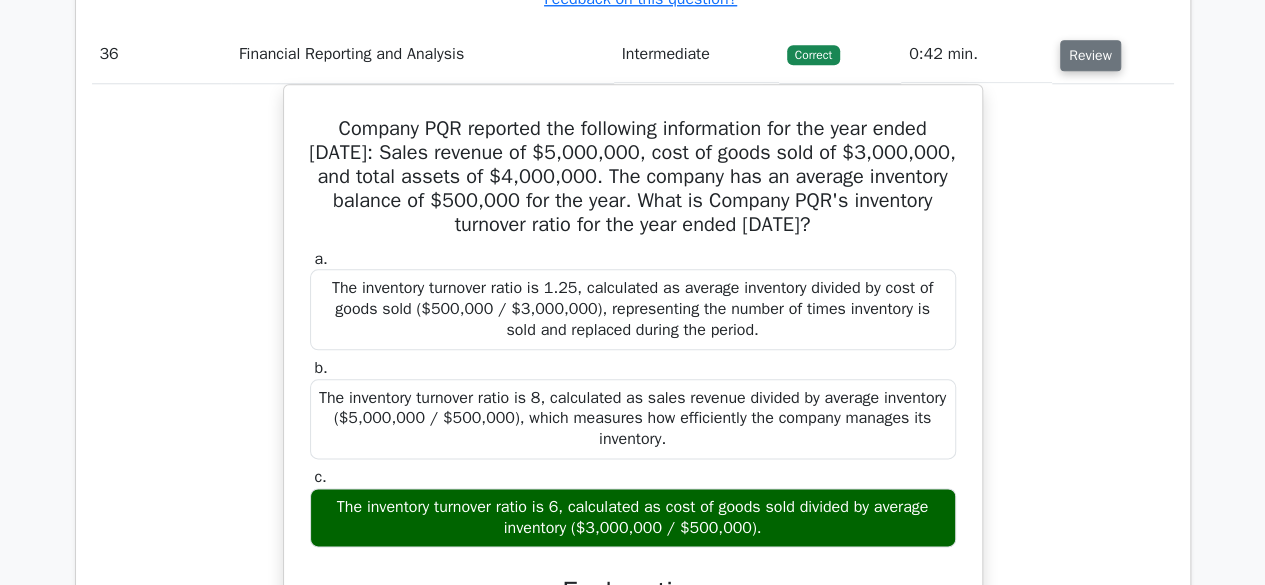 type 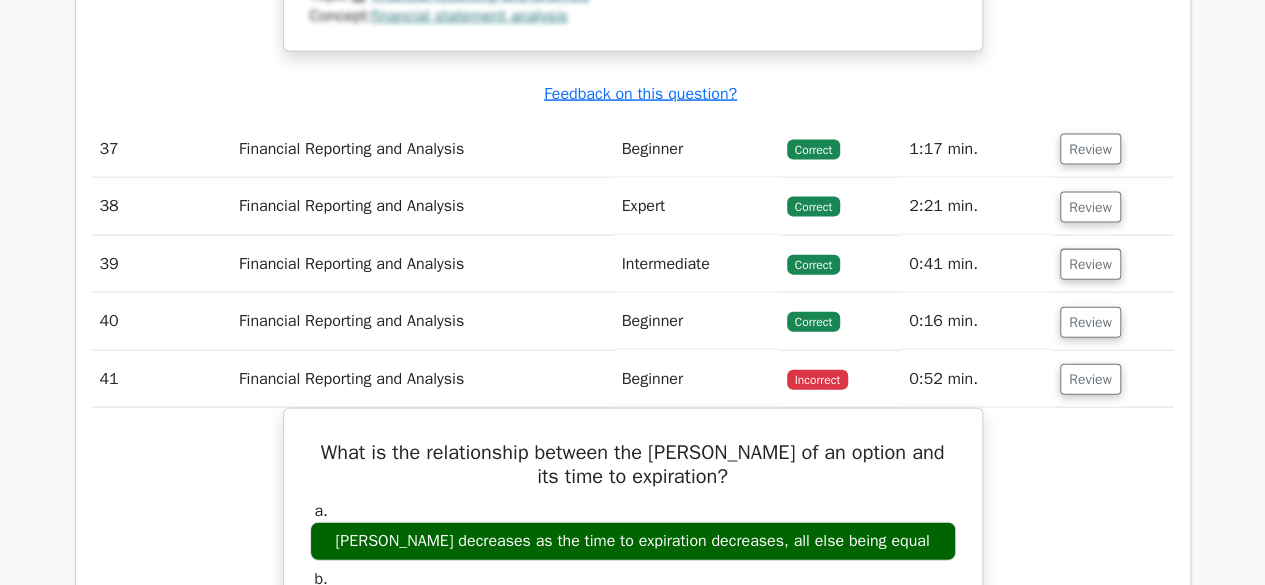 scroll, scrollTop: 36320, scrollLeft: 0, axis: vertical 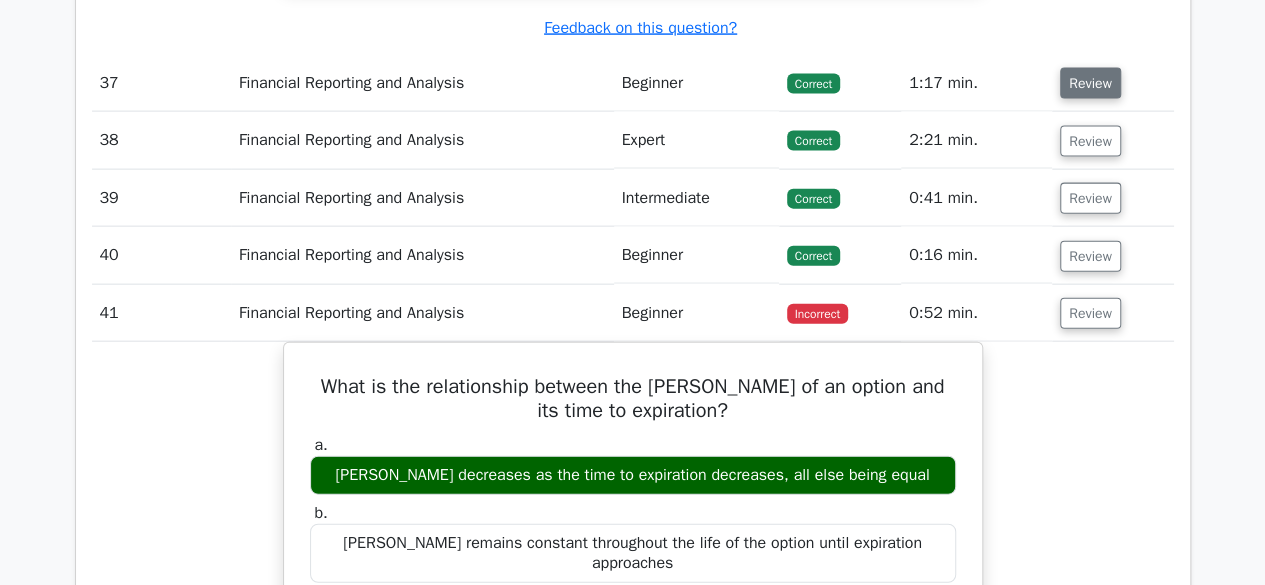 click on "Review" at bounding box center (1090, 83) 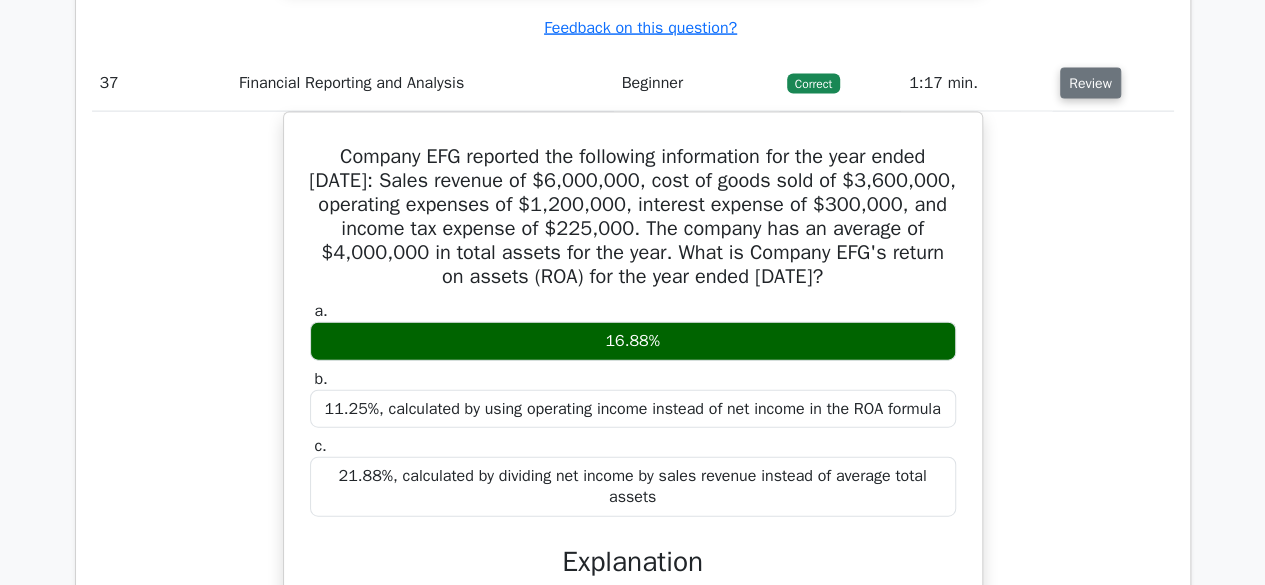 type 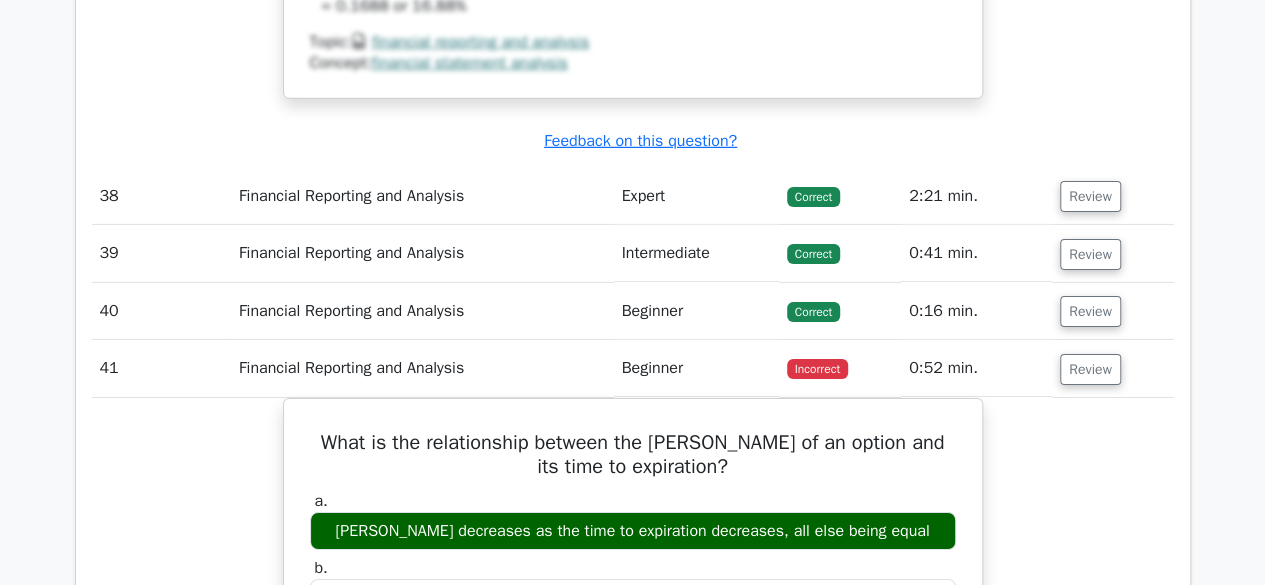 scroll, scrollTop: 37400, scrollLeft: 0, axis: vertical 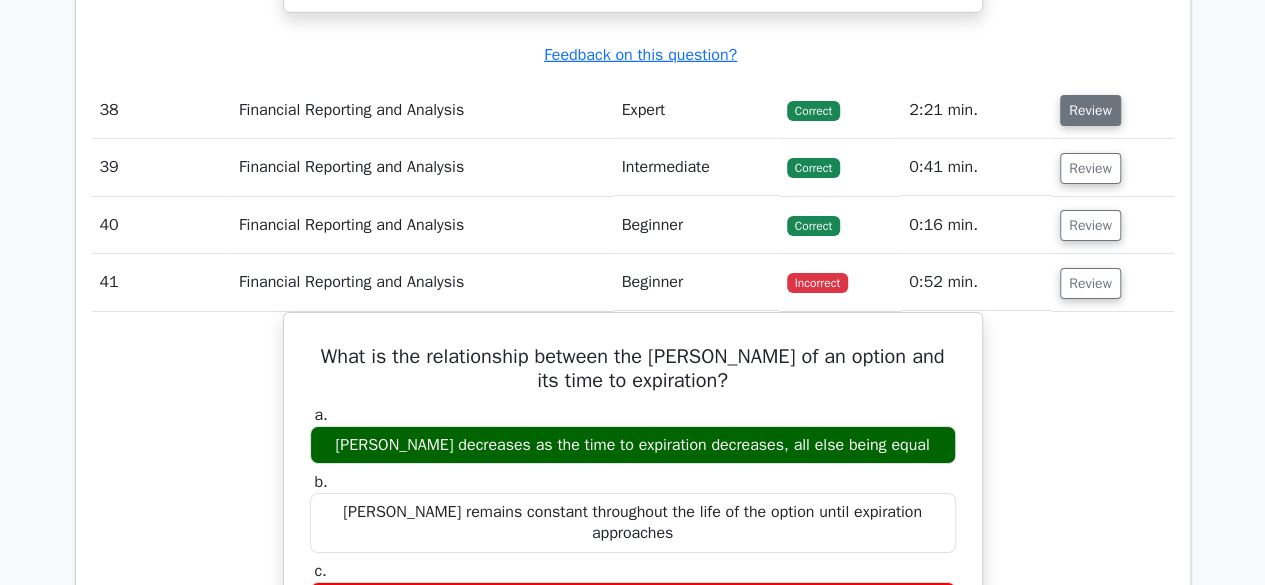 click on "Review" at bounding box center [1090, 110] 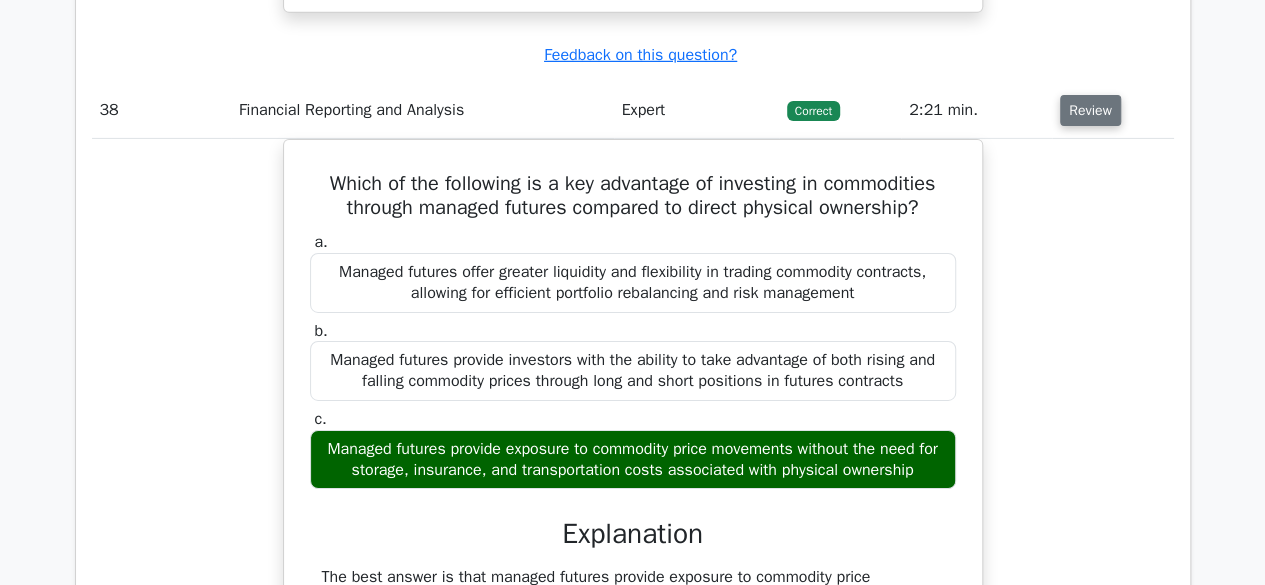 type 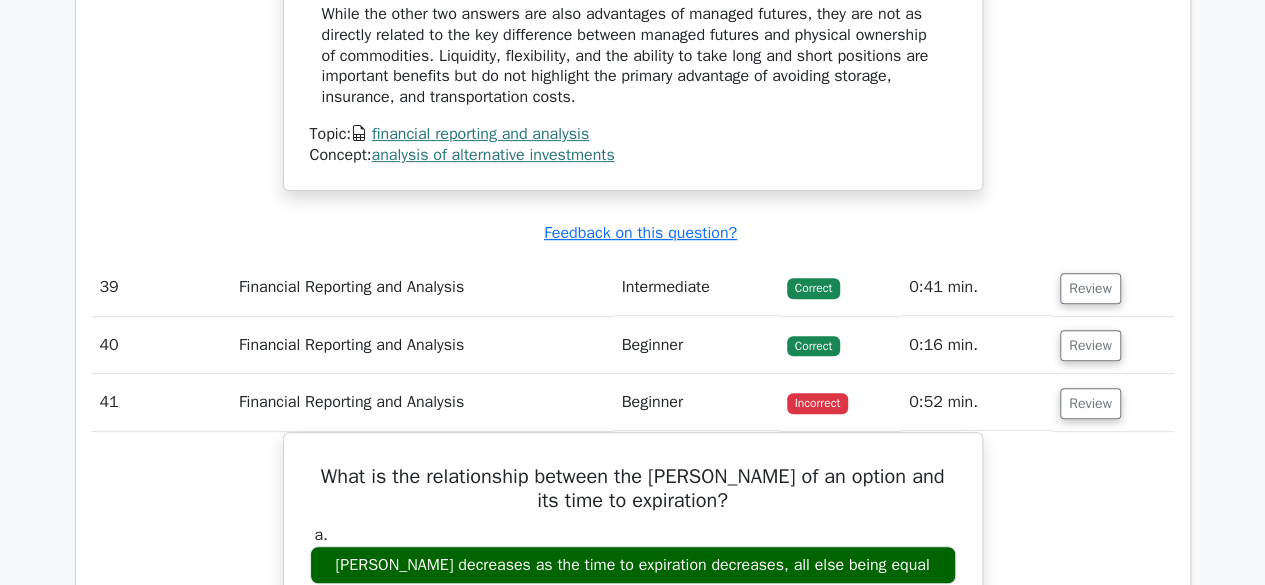 scroll, scrollTop: 38400, scrollLeft: 0, axis: vertical 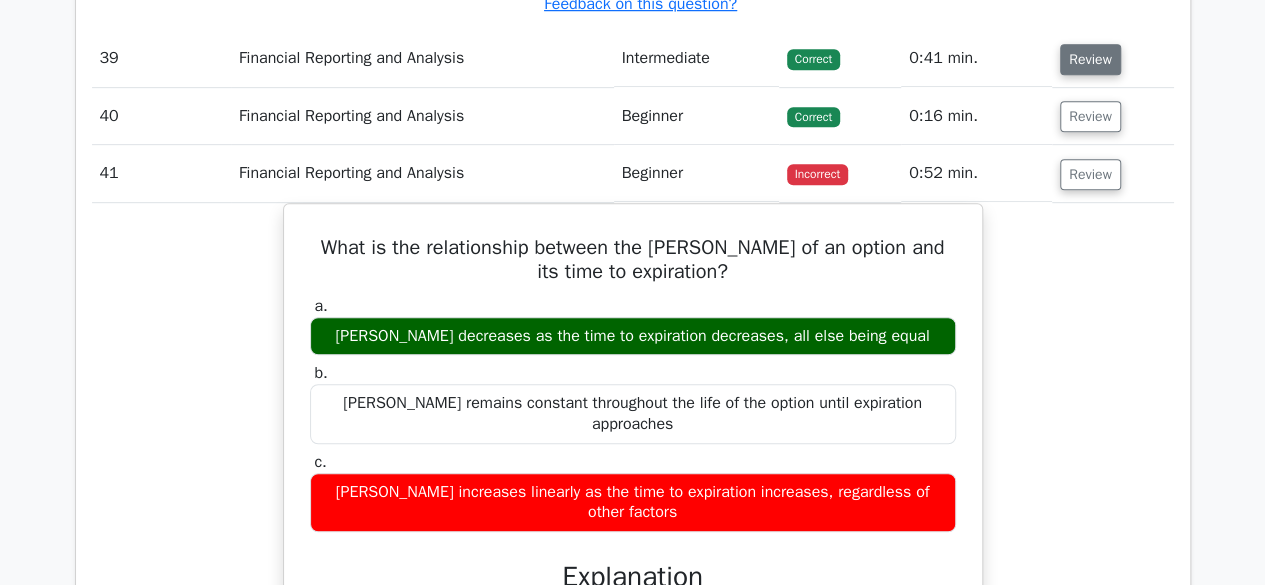 click on "Review" at bounding box center (1090, 59) 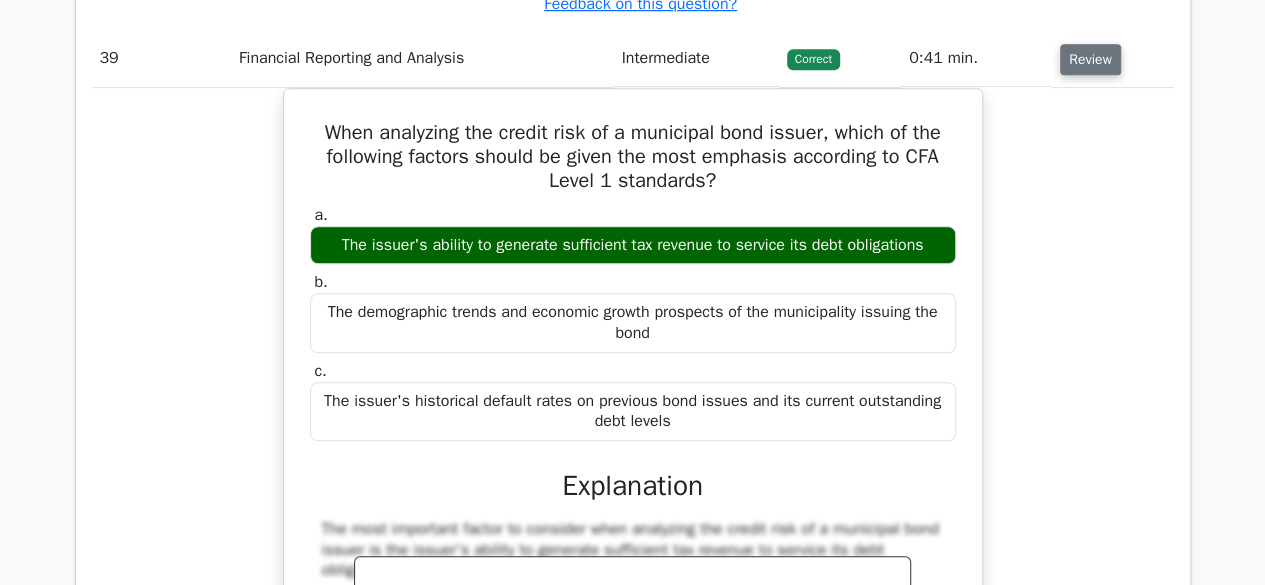 type 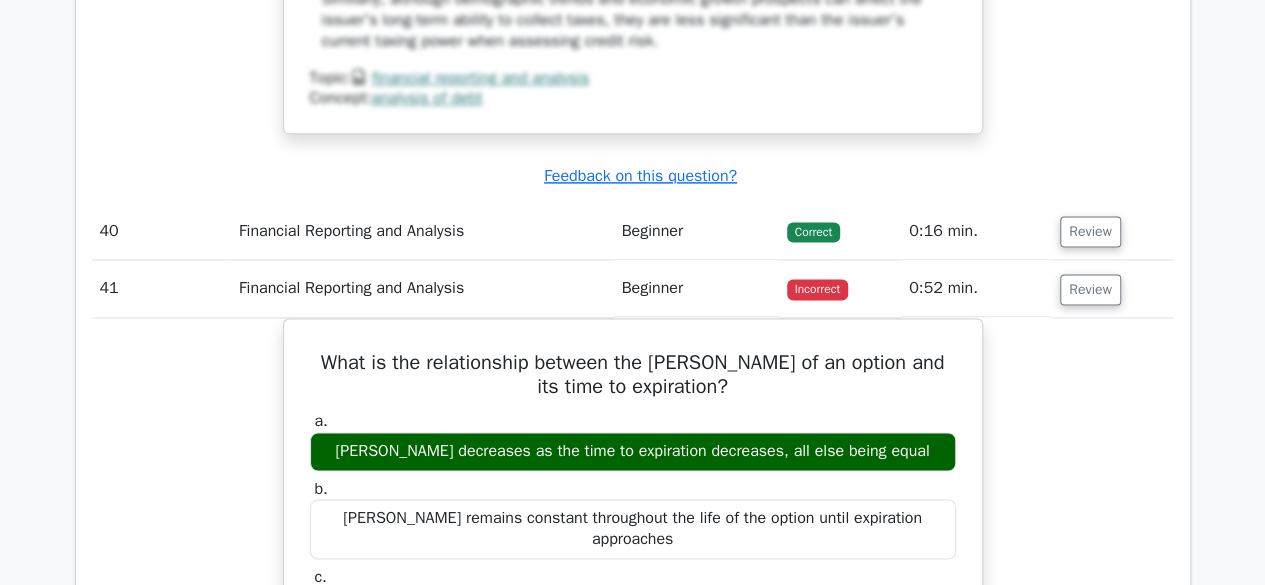 scroll, scrollTop: 39360, scrollLeft: 0, axis: vertical 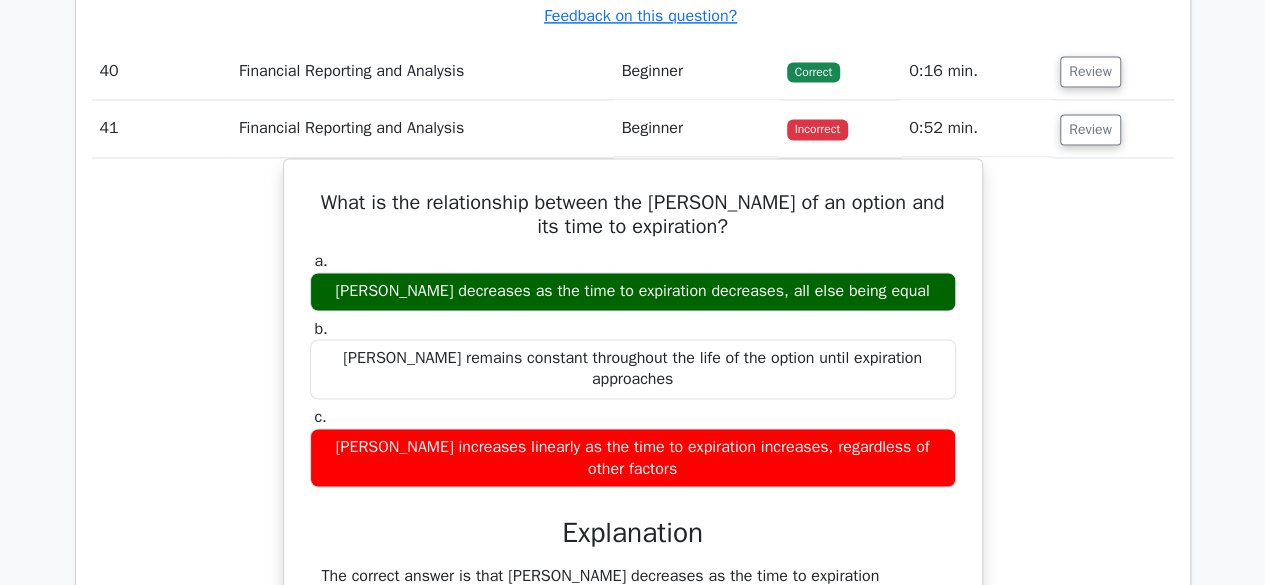 click on "Review" at bounding box center (1090, 71) 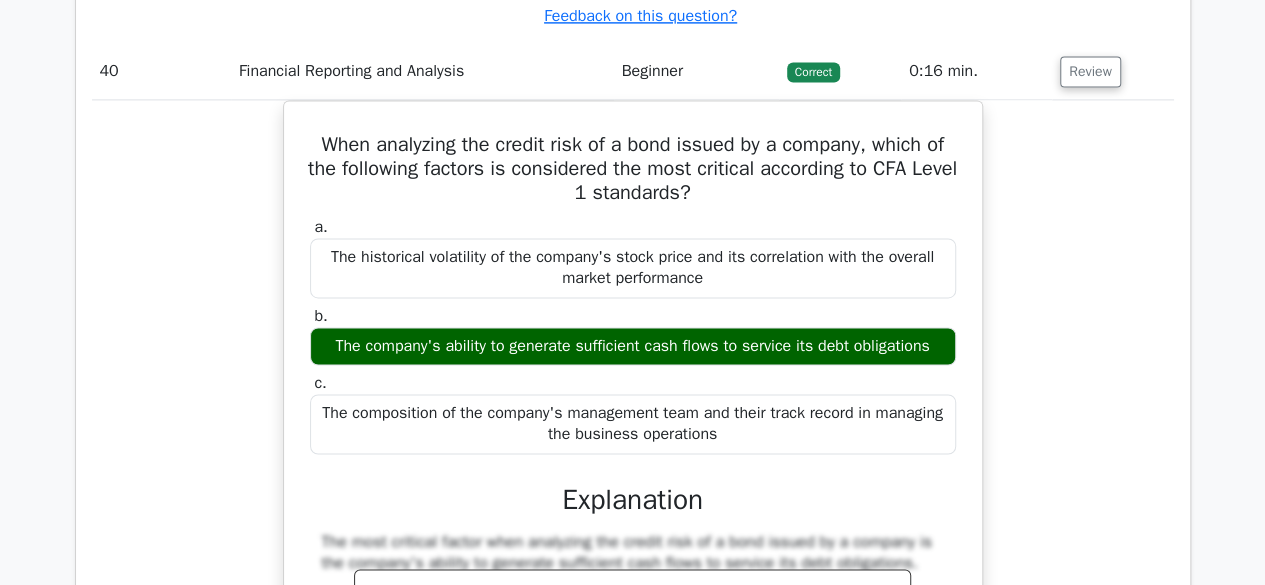 type 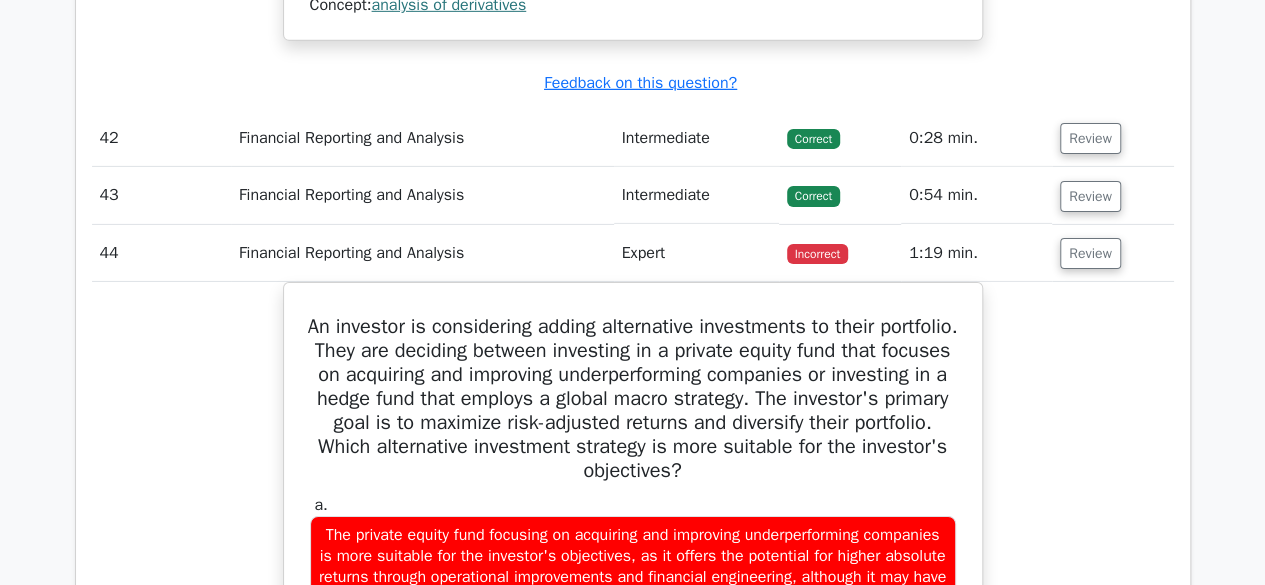scroll, scrollTop: 41160, scrollLeft: 0, axis: vertical 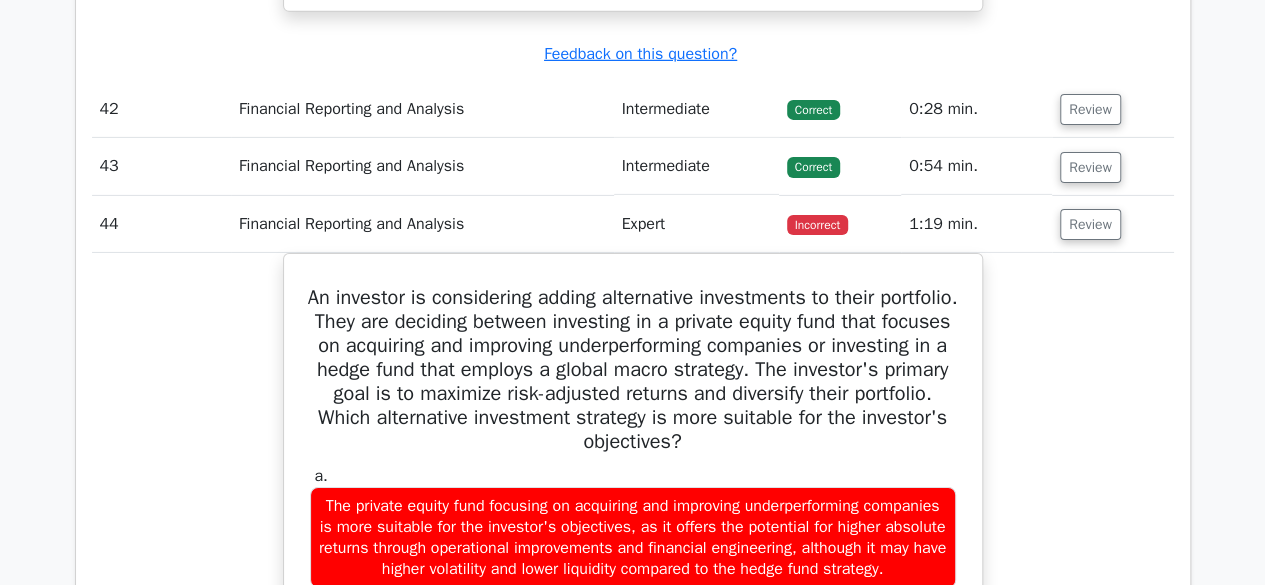 click on "Review" at bounding box center [1090, 109] 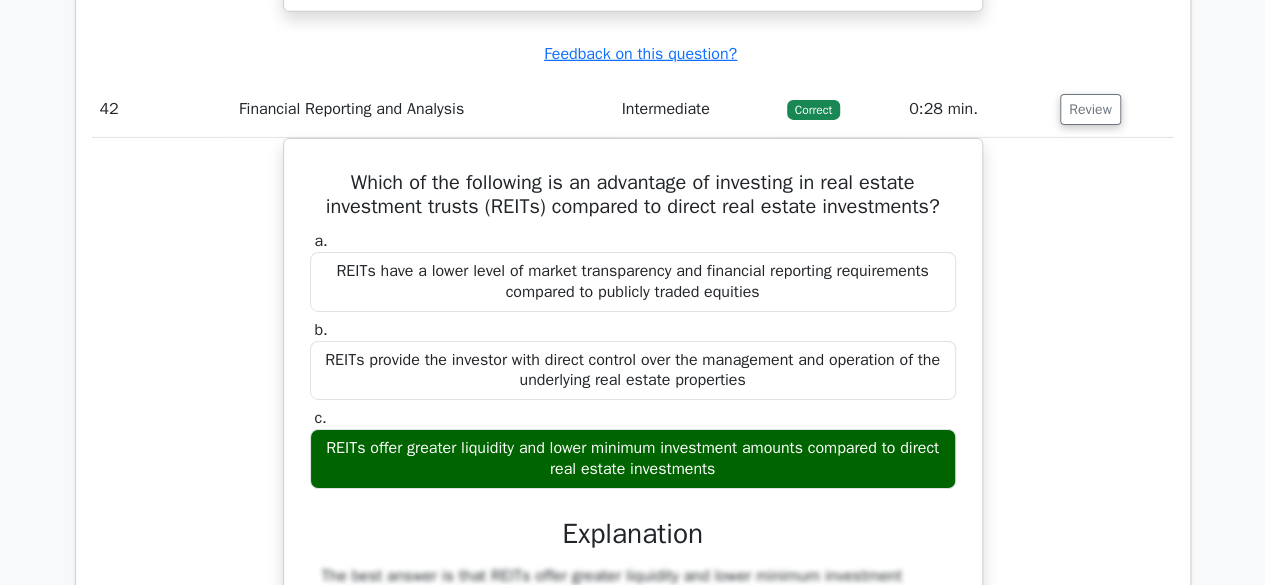 type 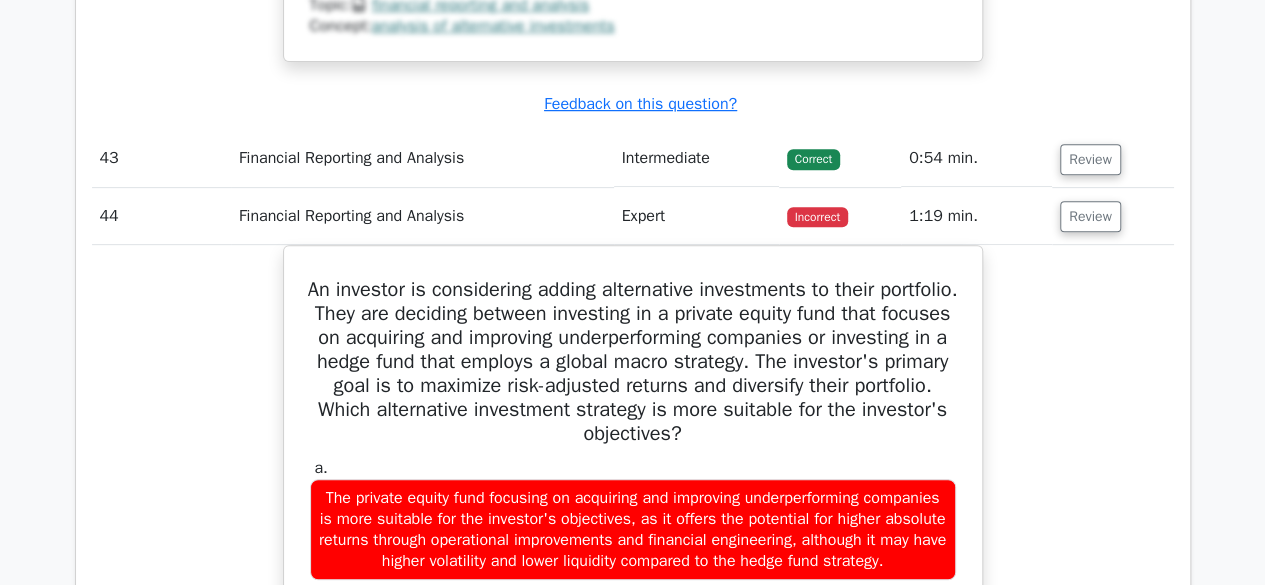 scroll, scrollTop: 42120, scrollLeft: 0, axis: vertical 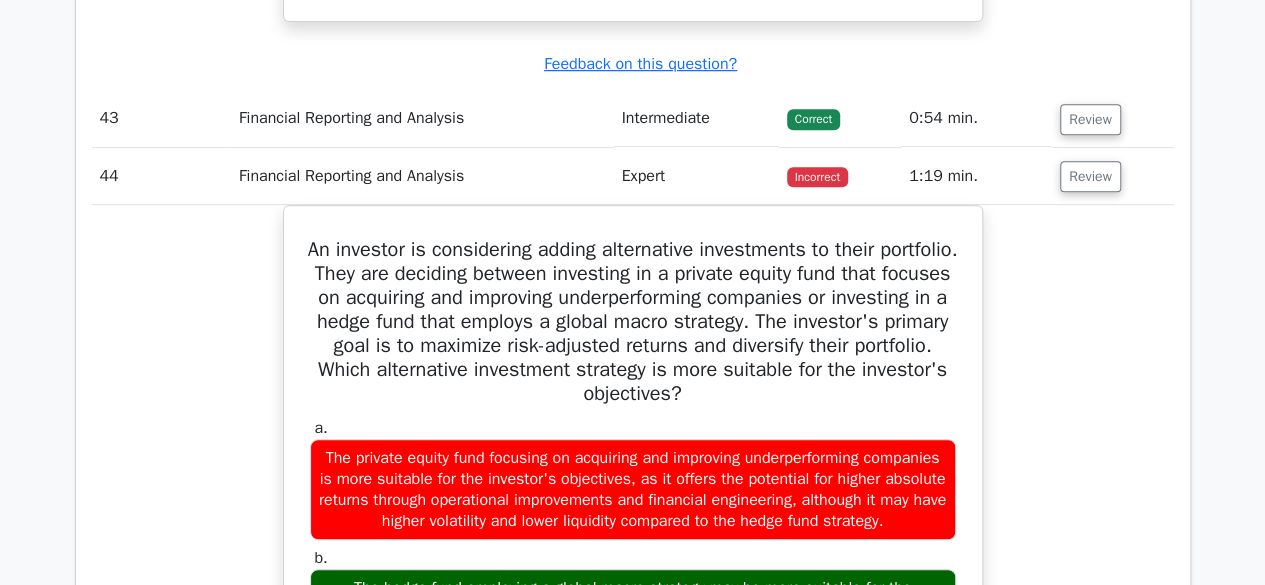 click on "Review" at bounding box center [1090, 119] 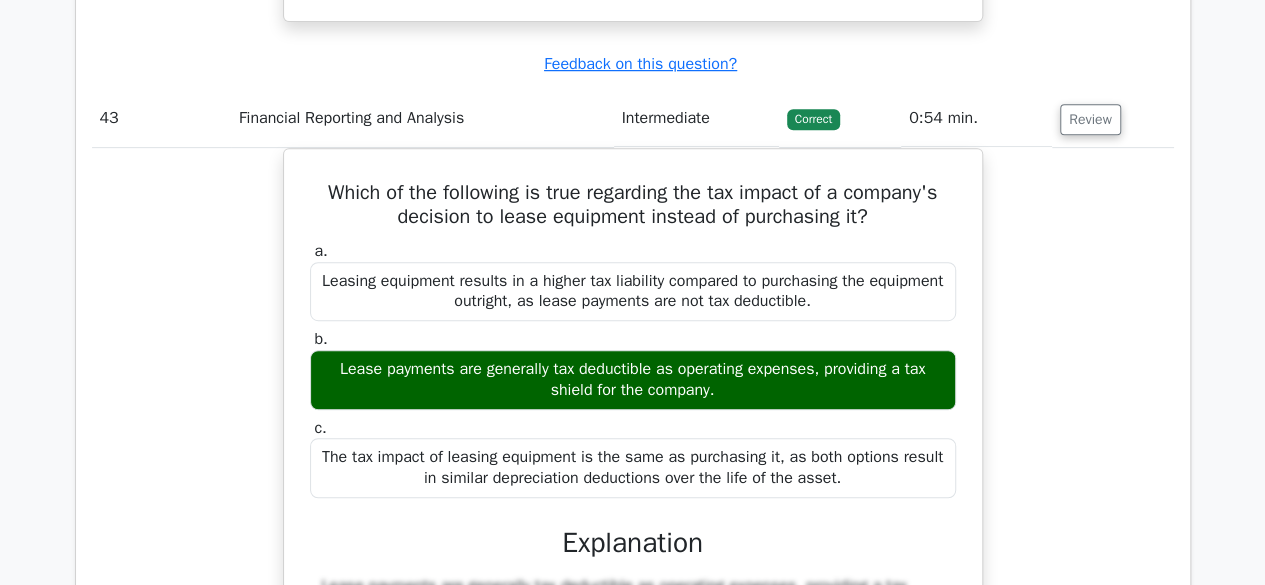 type 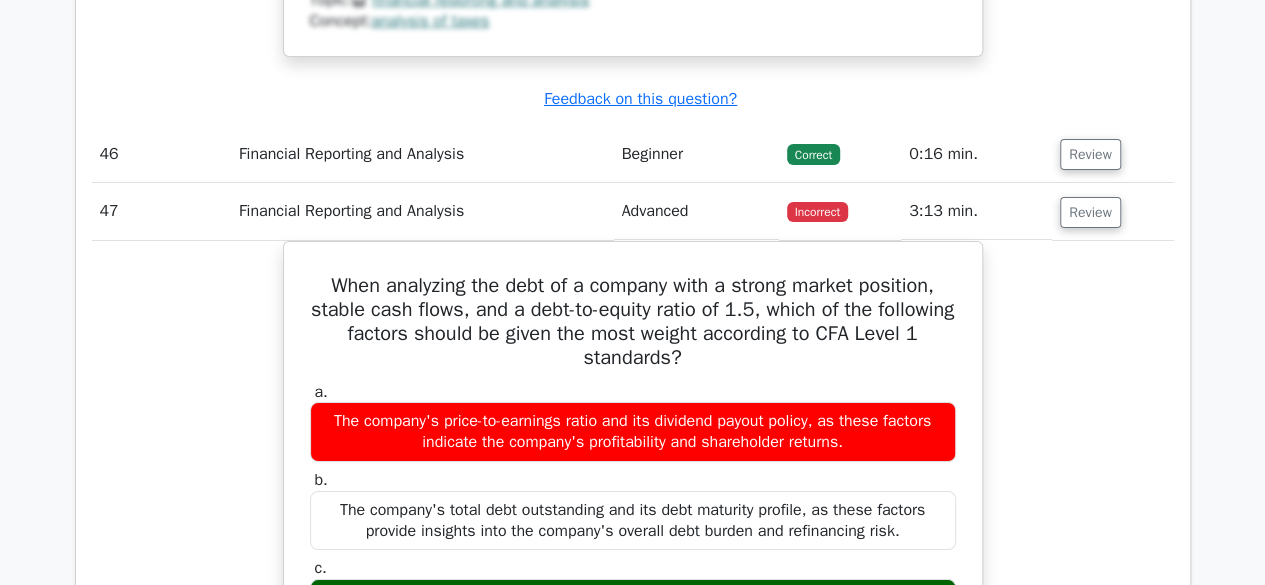 scroll, scrollTop: 45360, scrollLeft: 0, axis: vertical 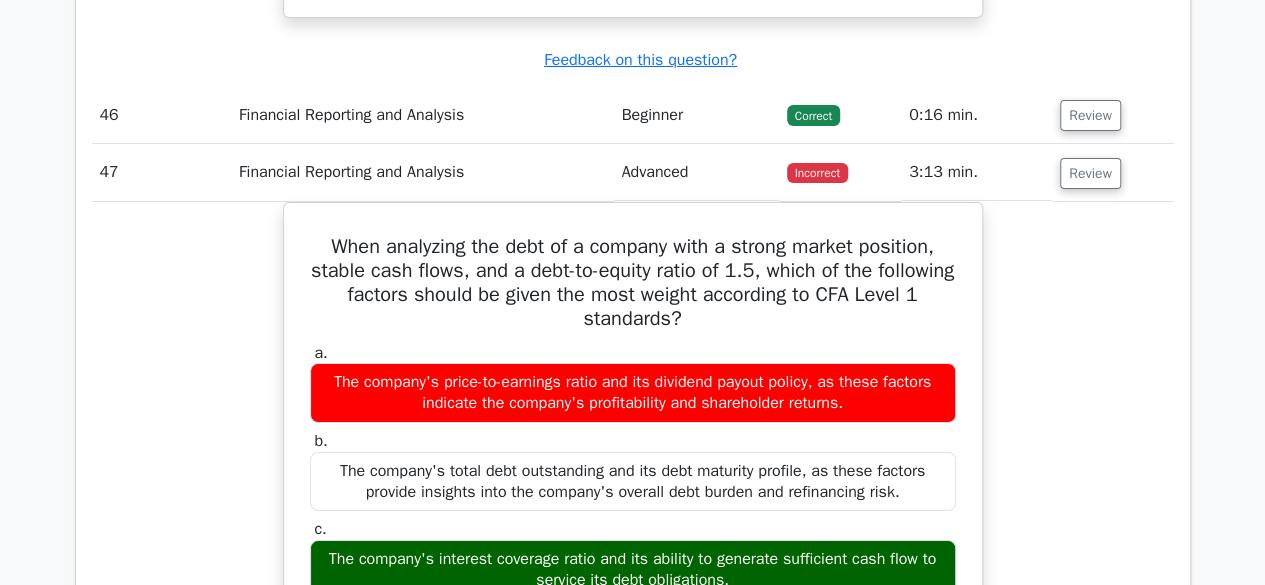 click on "Review" at bounding box center [1090, 115] 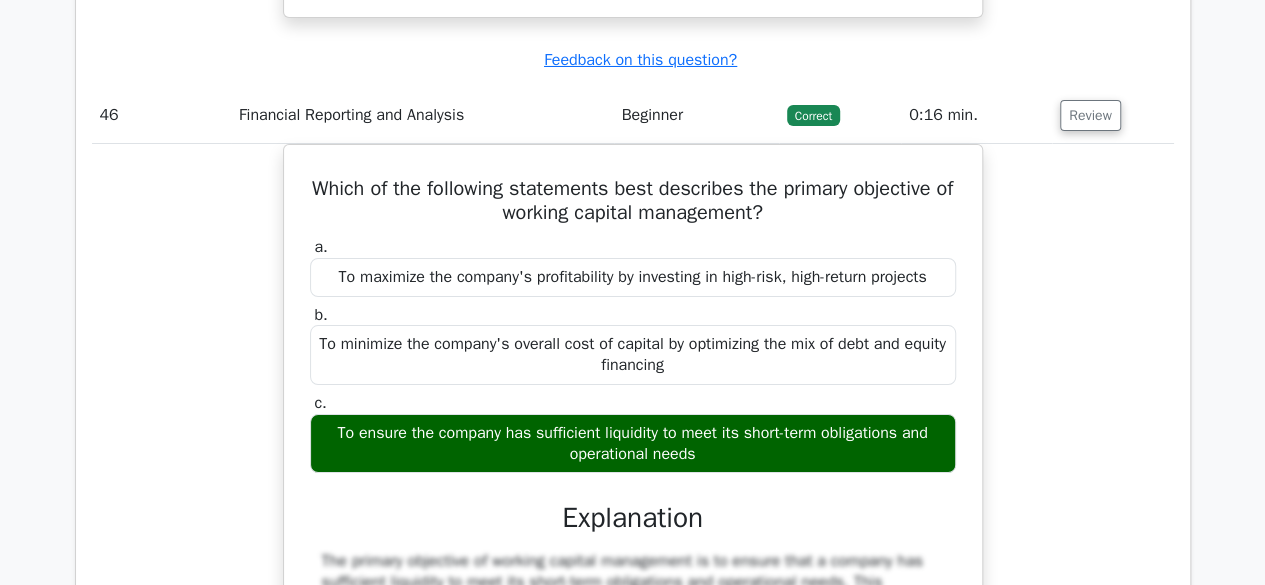 type 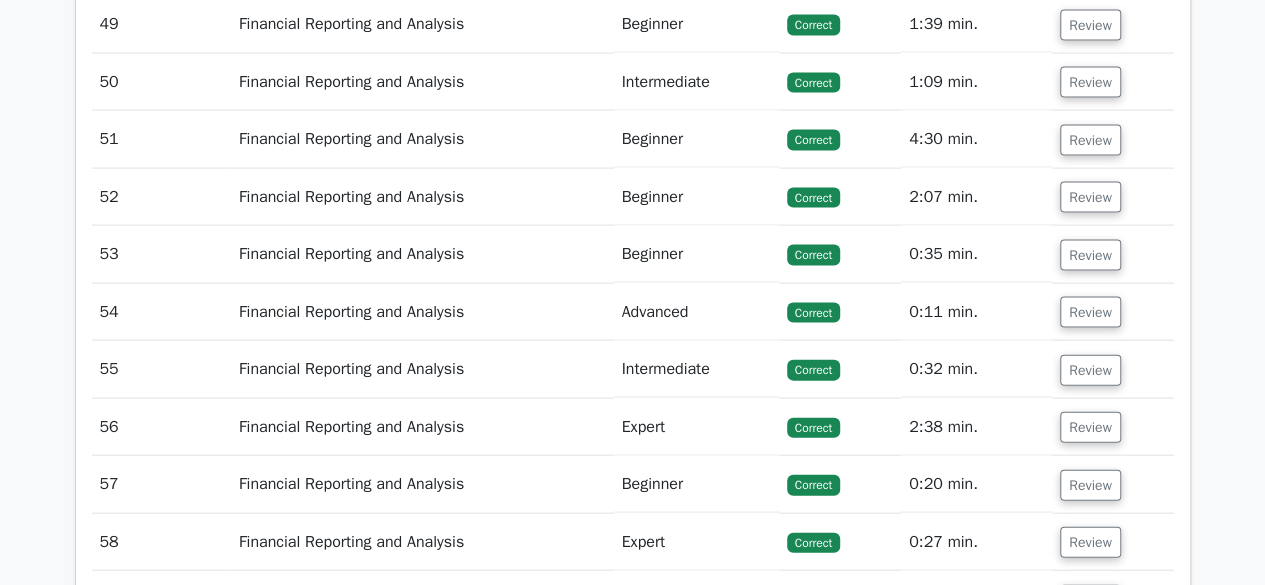 scroll, scrollTop: 47320, scrollLeft: 0, axis: vertical 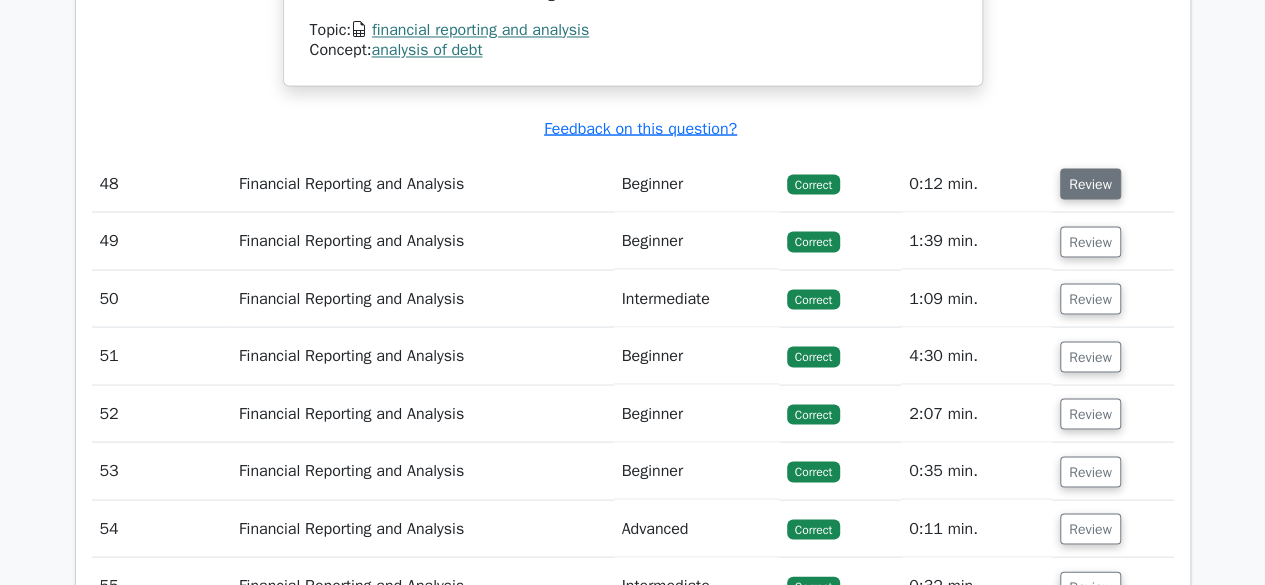 click on "Review" at bounding box center (1090, 183) 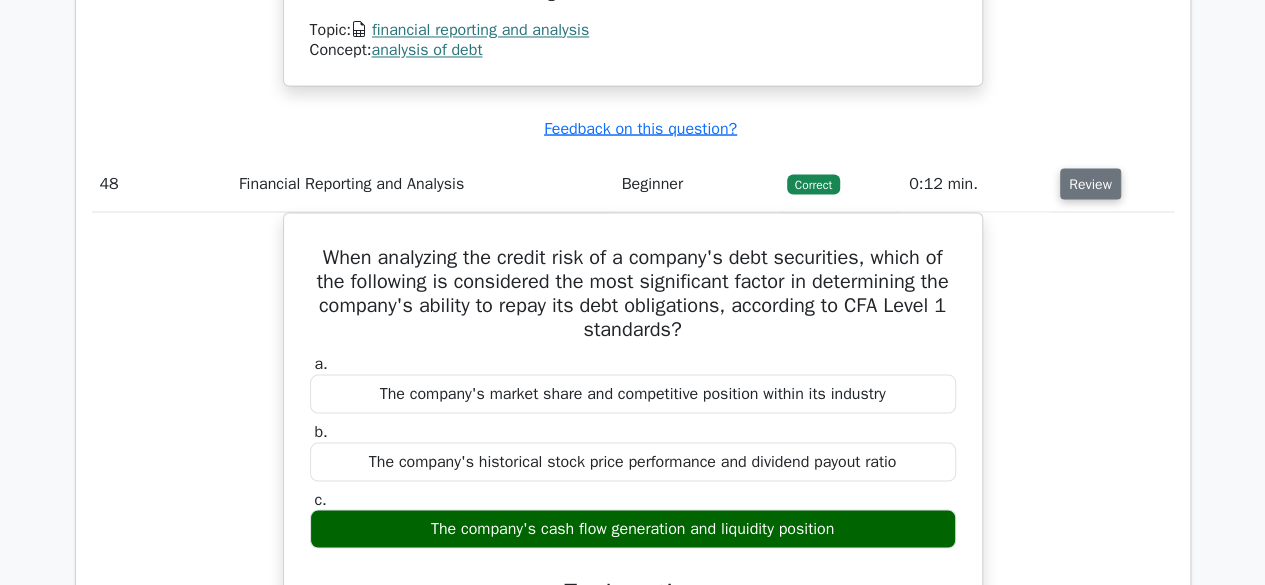 type 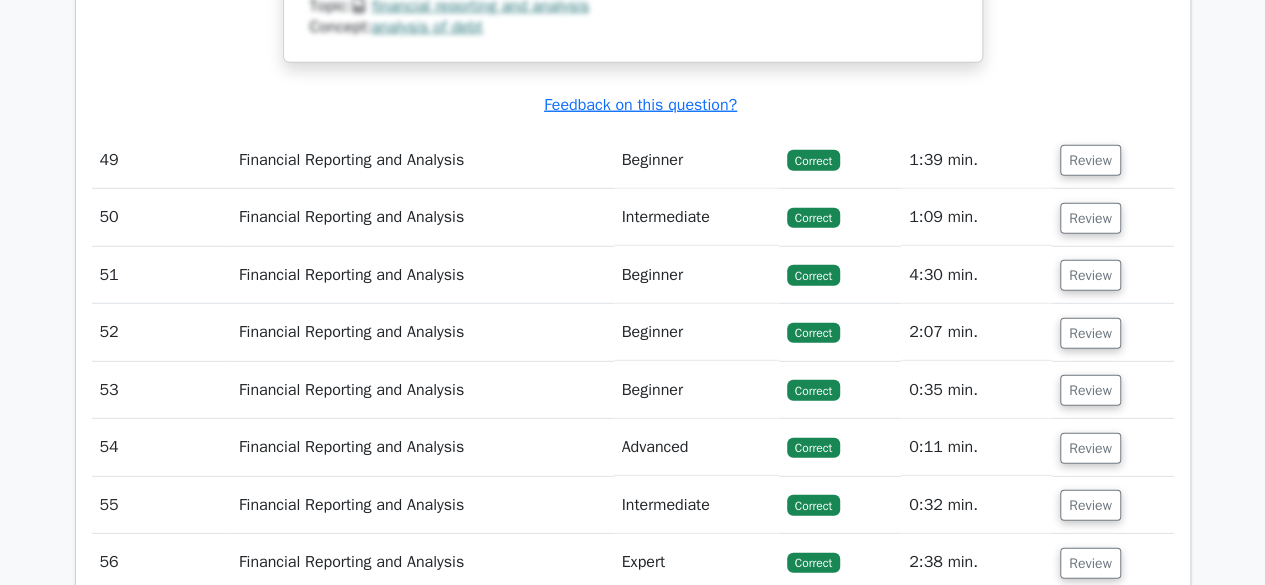 scroll, scrollTop: 48240, scrollLeft: 0, axis: vertical 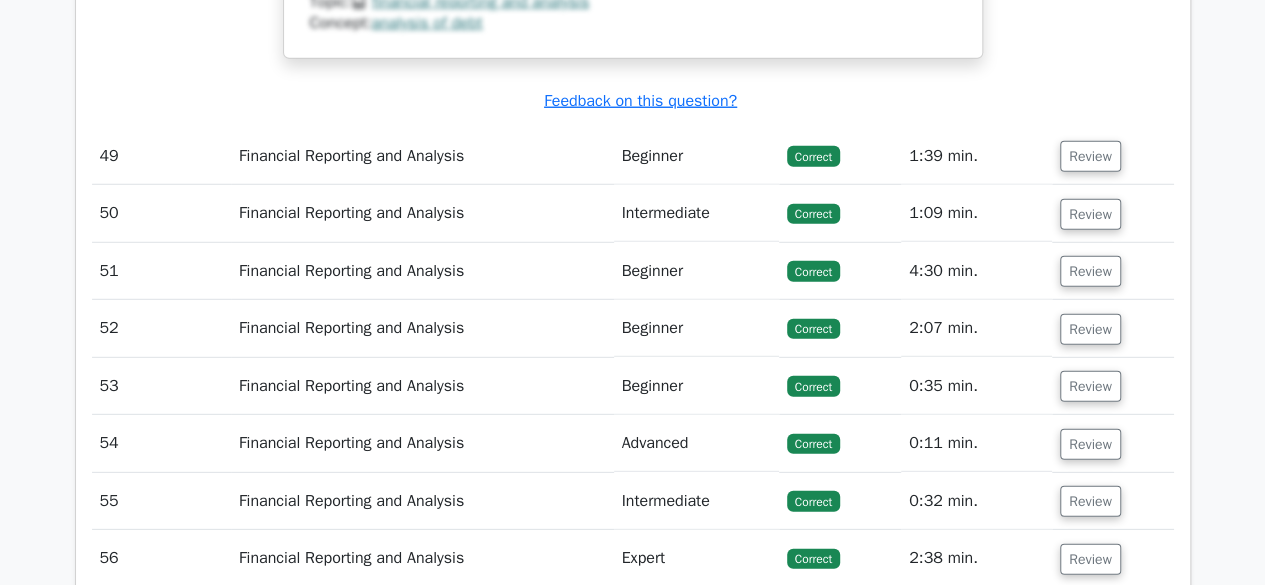 click on "Review" at bounding box center [1090, 156] 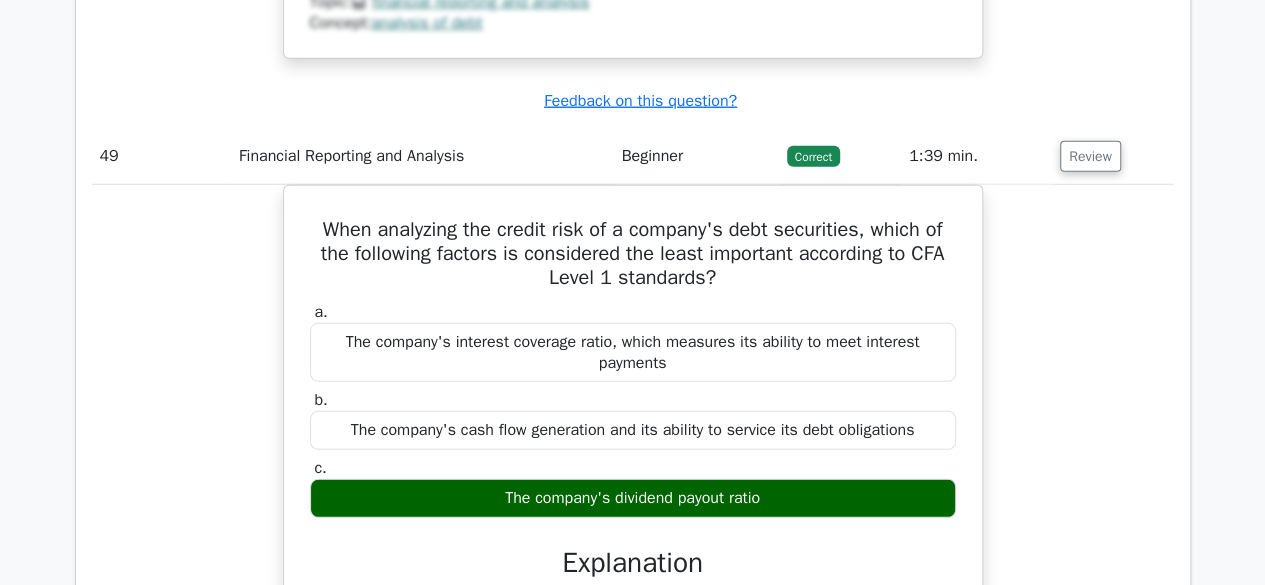 type 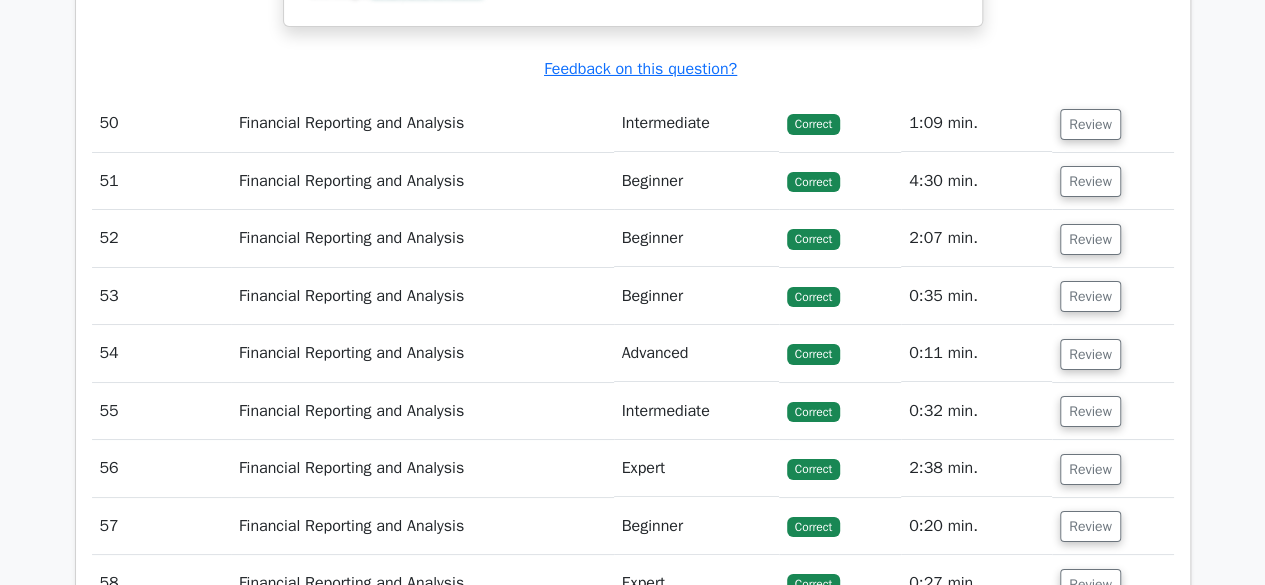 scroll, scrollTop: 49080, scrollLeft: 0, axis: vertical 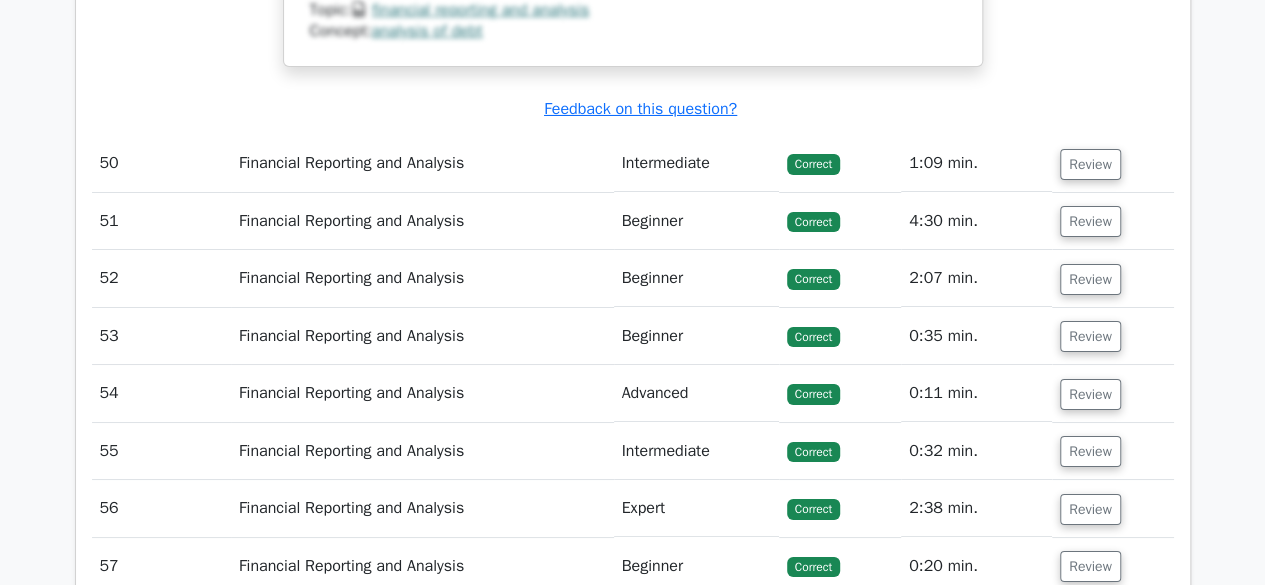 click on "Review" at bounding box center [1090, 164] 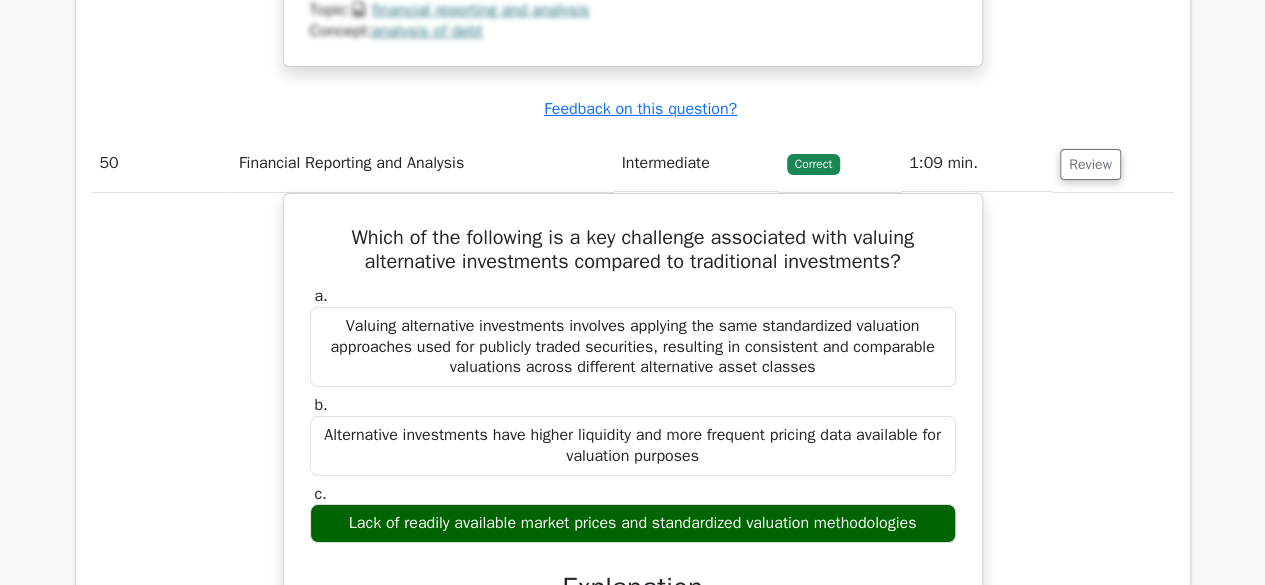 type 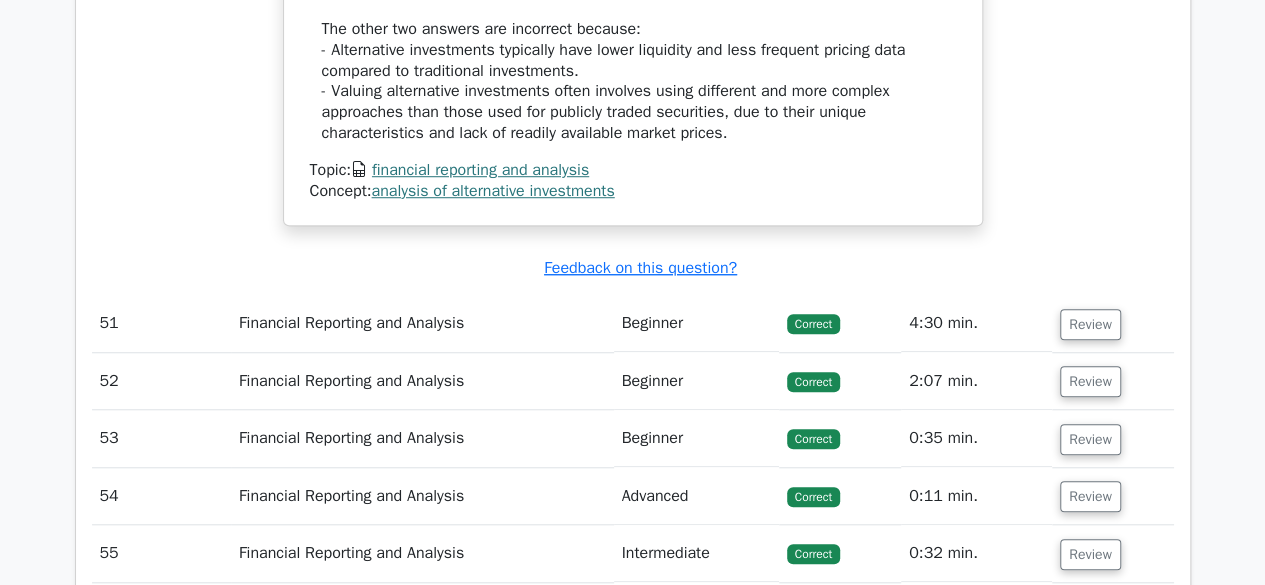scroll, scrollTop: 50120, scrollLeft: 0, axis: vertical 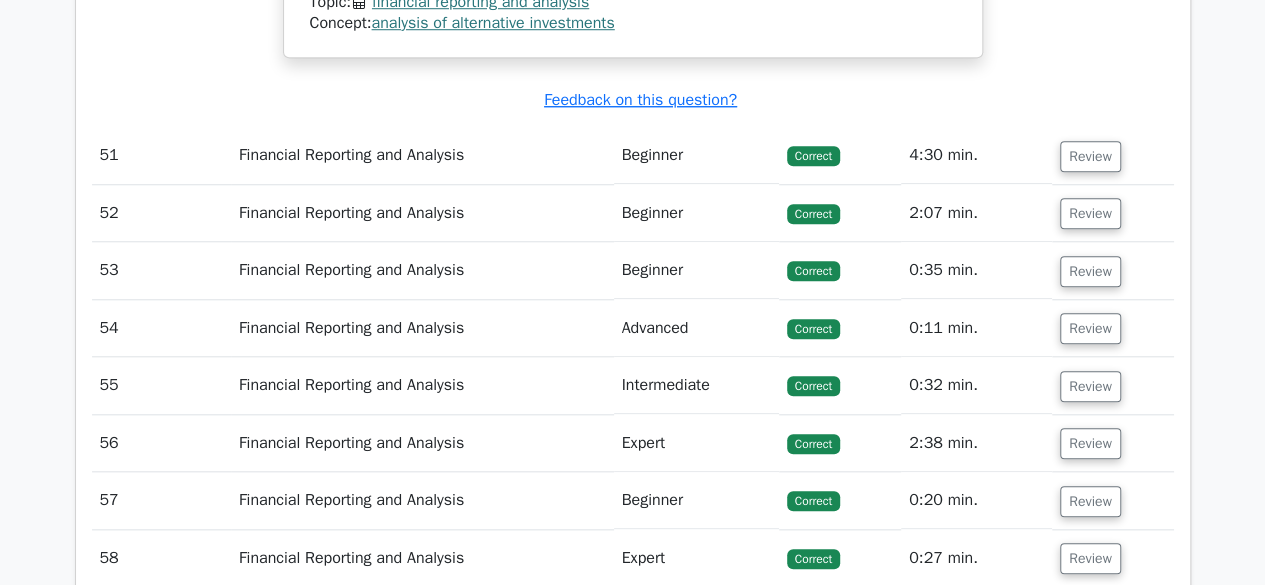 click on "Review" at bounding box center [1090, 156] 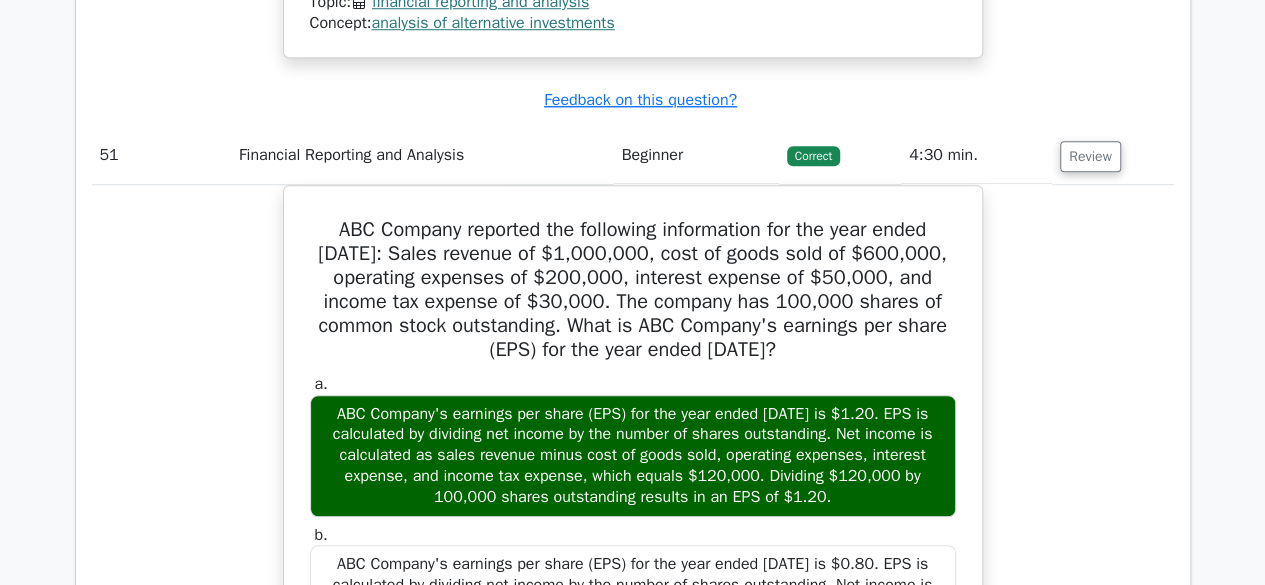type 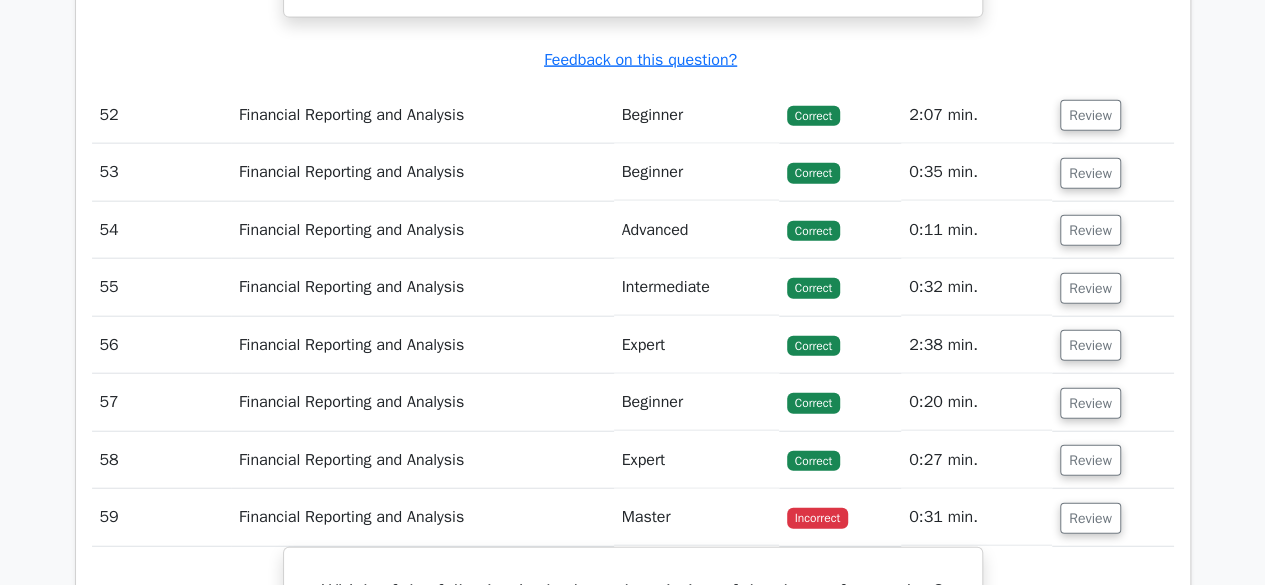 scroll, scrollTop: 51560, scrollLeft: 0, axis: vertical 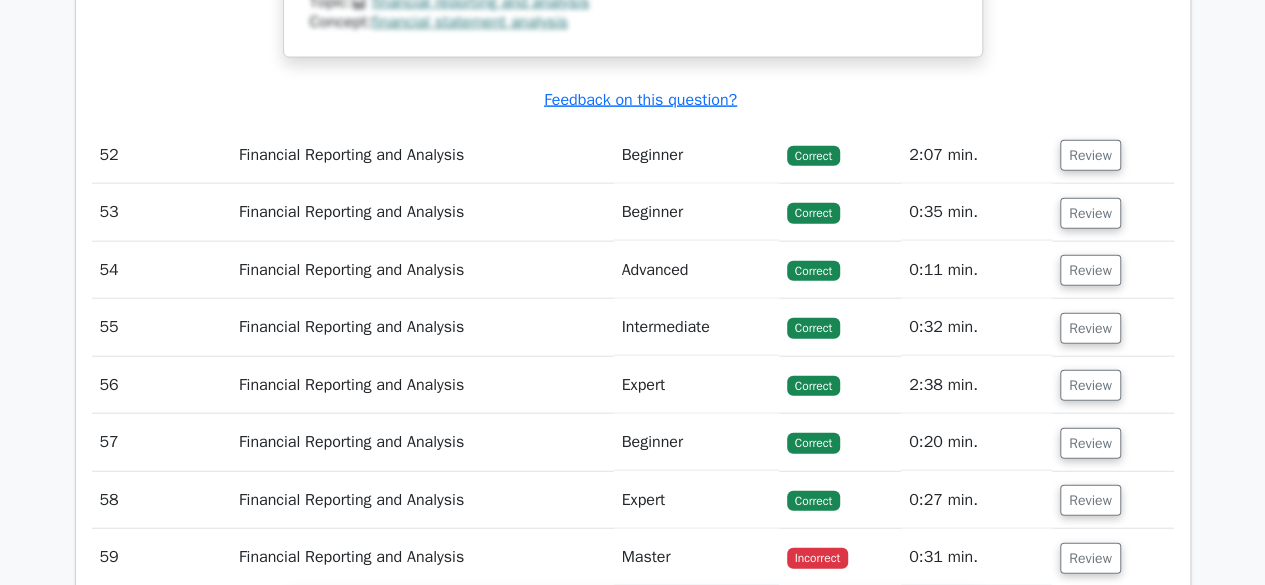 click on "Review" at bounding box center (1090, 155) 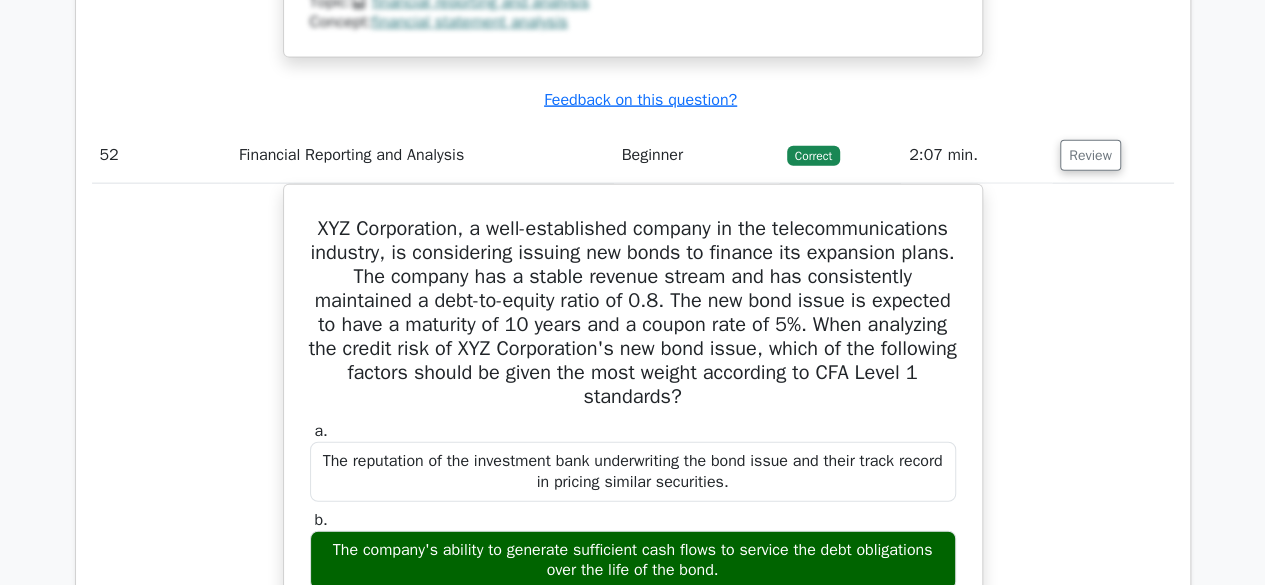 type 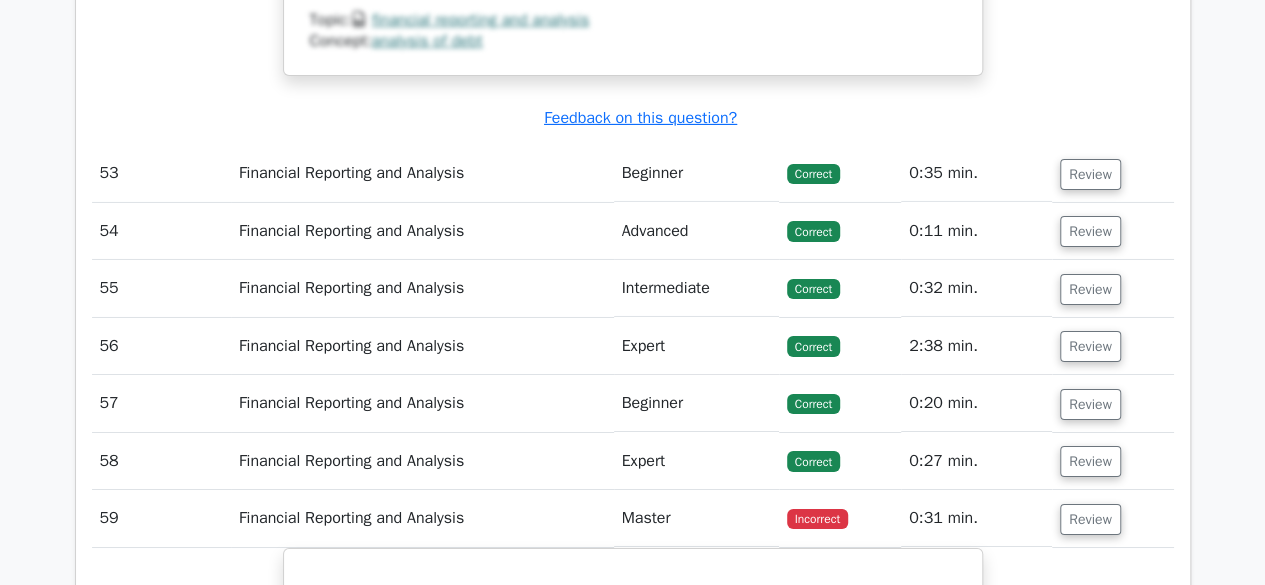 scroll, scrollTop: 52680, scrollLeft: 0, axis: vertical 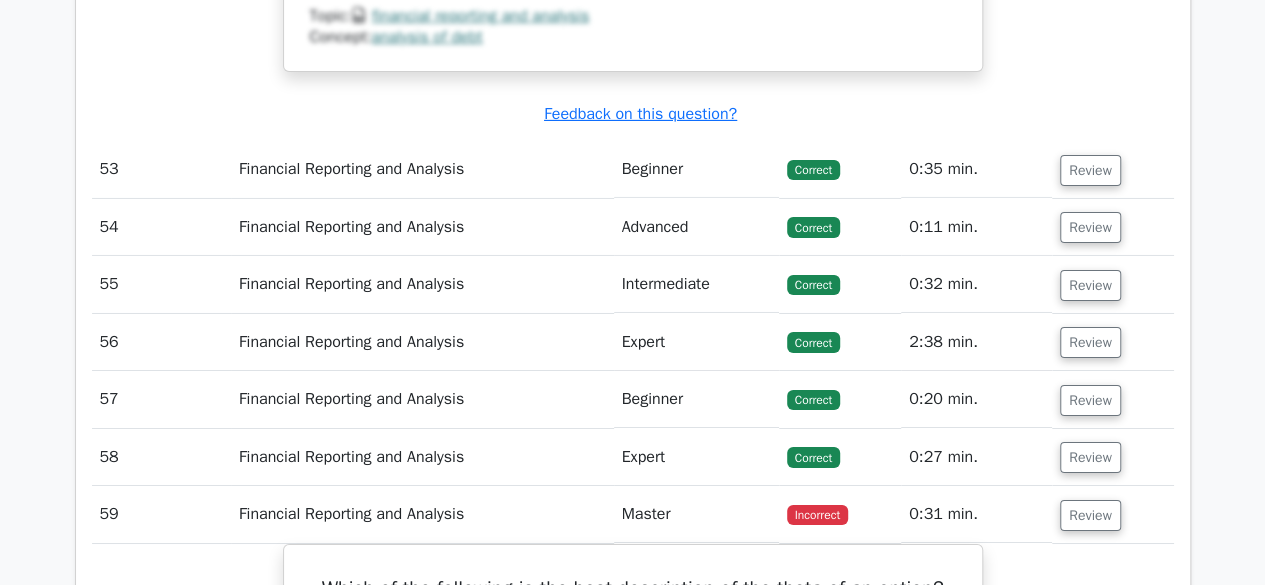 click on "Review" at bounding box center [1090, -965] 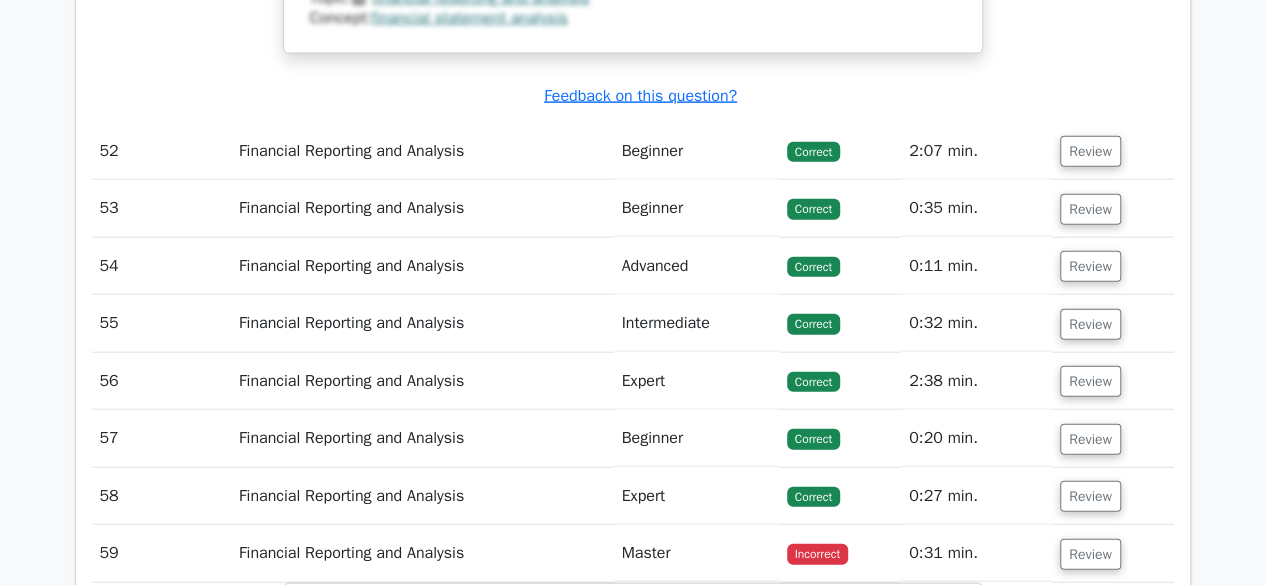 scroll, scrollTop: 51560, scrollLeft: 0, axis: vertical 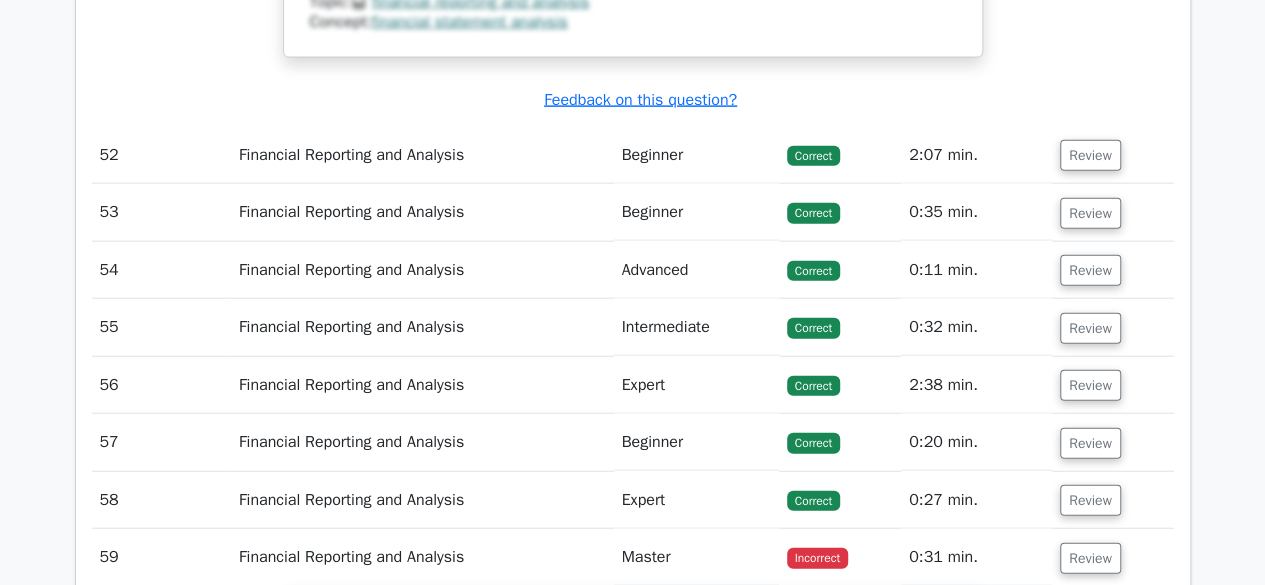 click on "Review" at bounding box center (1090, 155) 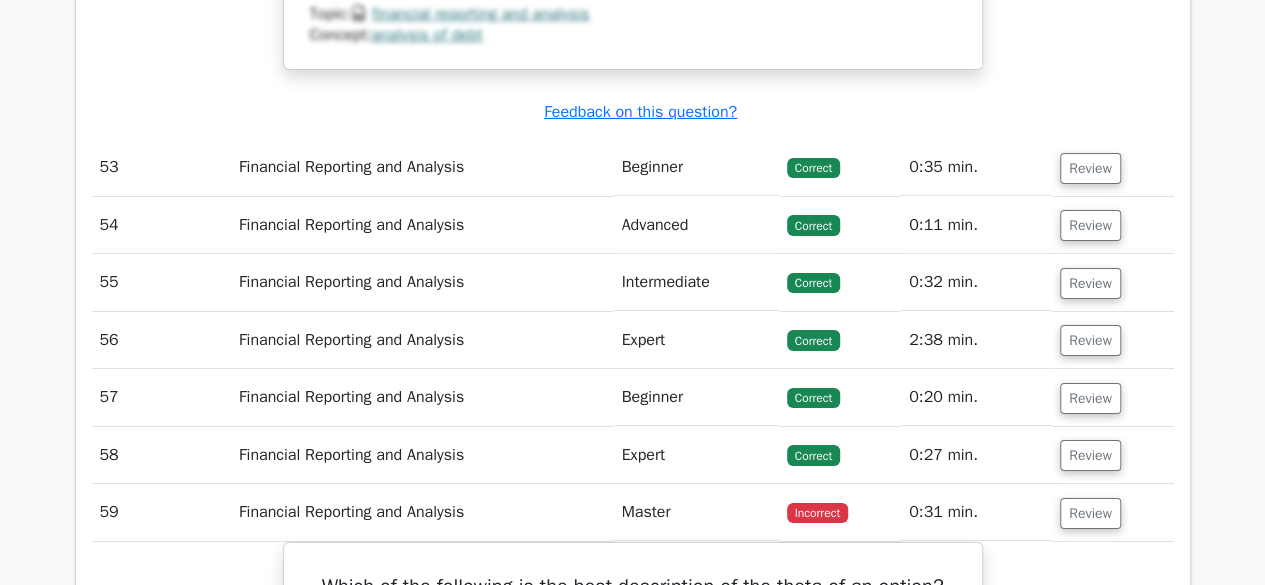 scroll, scrollTop: 52680, scrollLeft: 0, axis: vertical 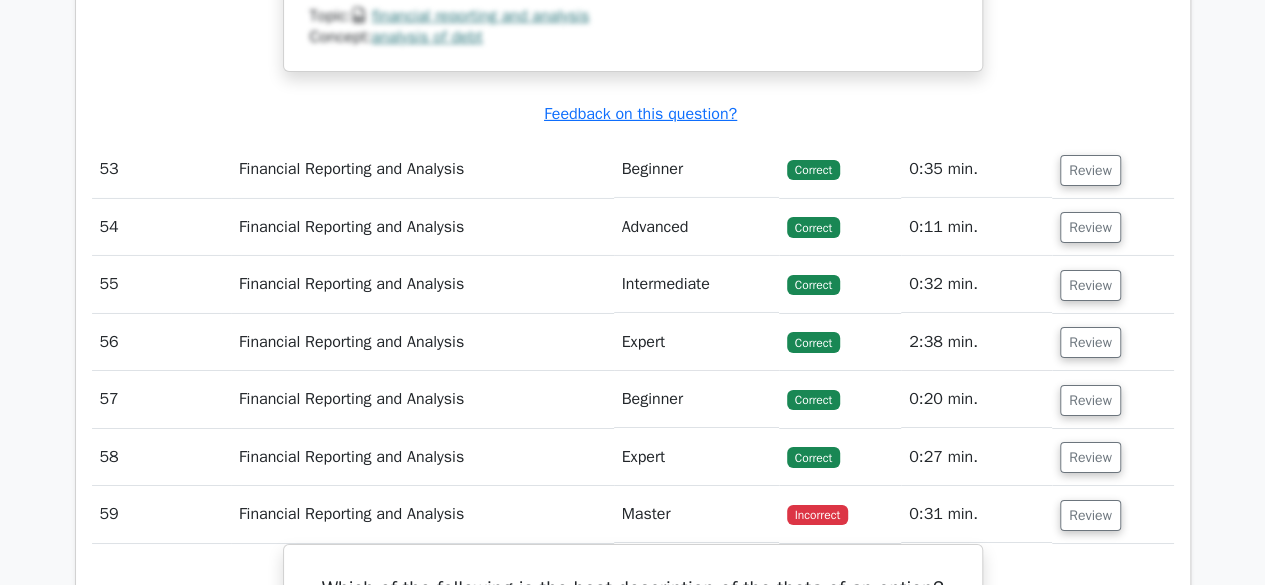 click on "Review" at bounding box center (1090, 170) 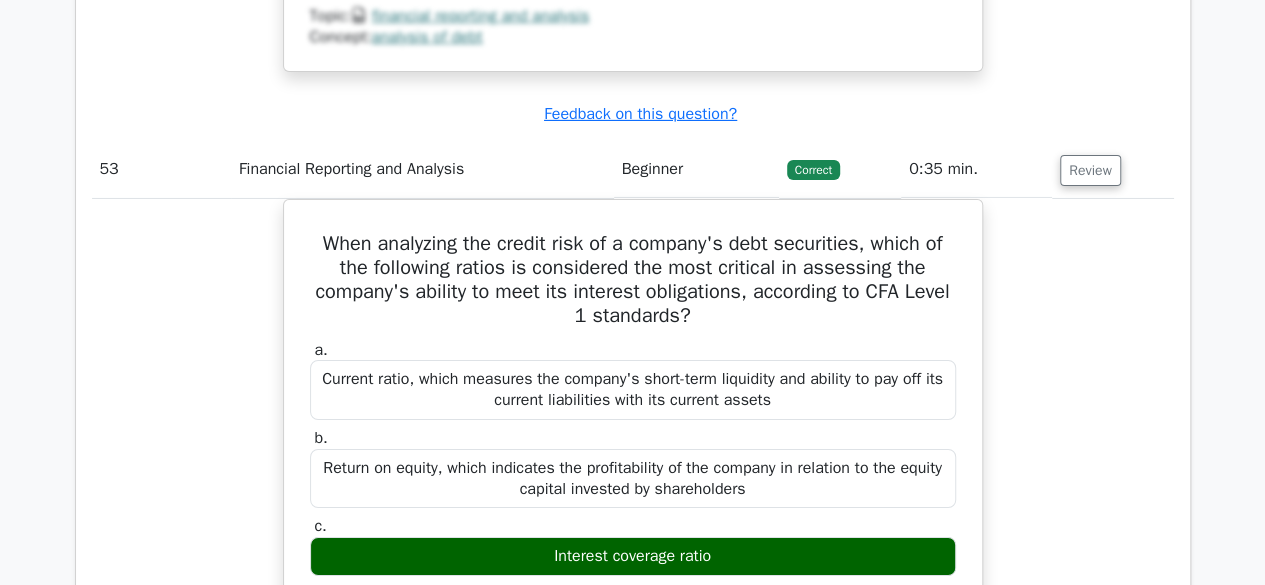 type 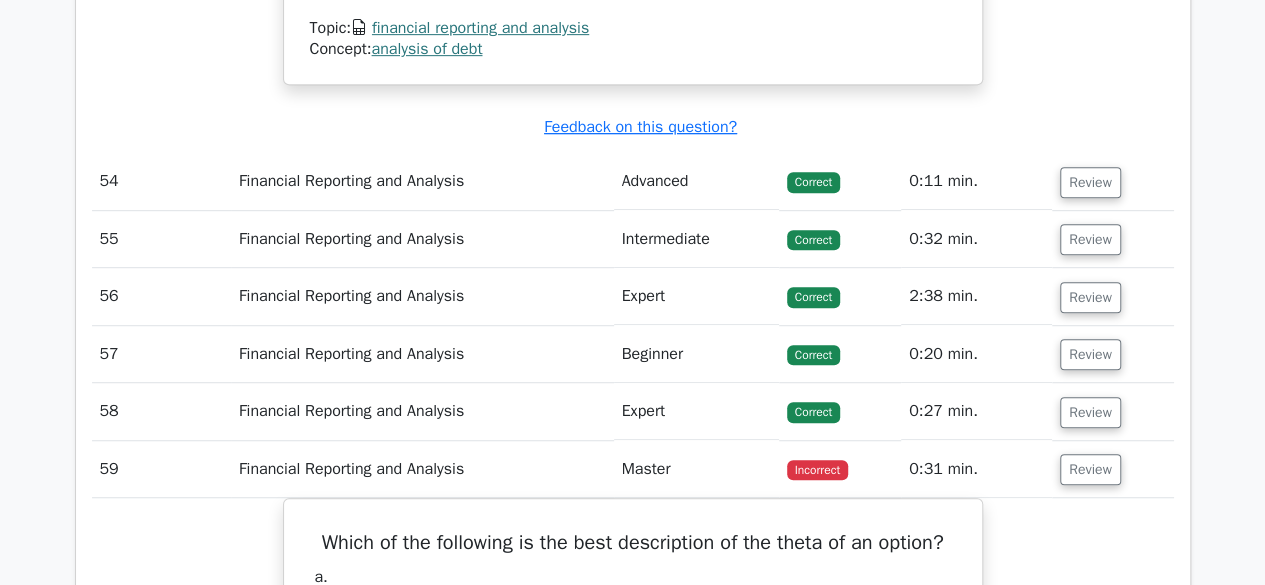 scroll, scrollTop: 53600, scrollLeft: 0, axis: vertical 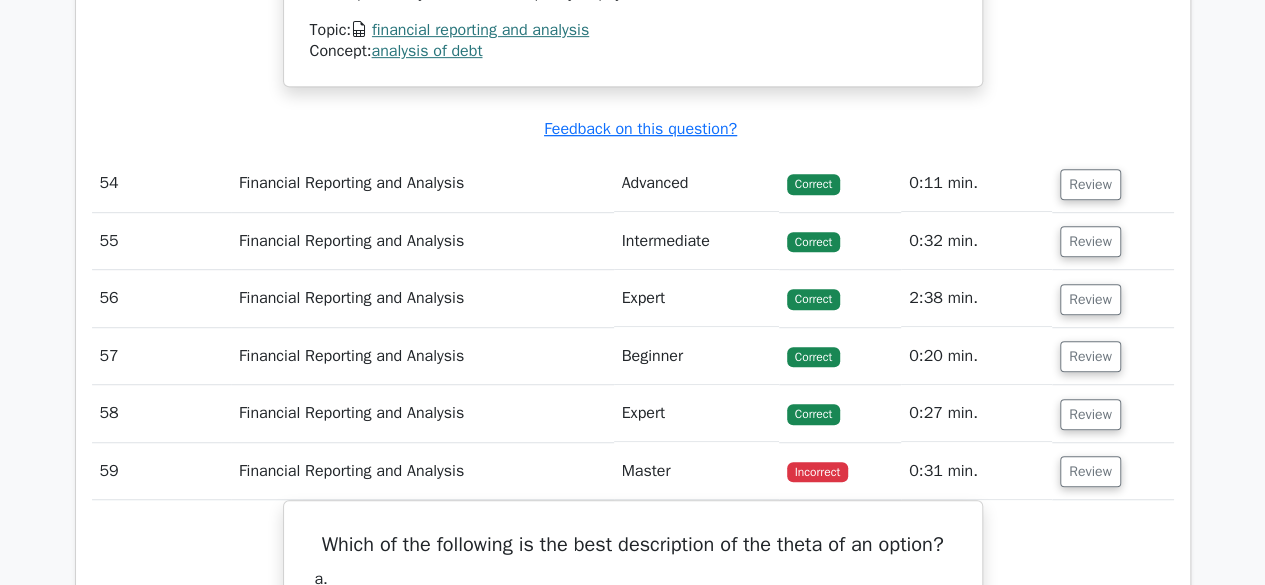 click on "Review" at bounding box center (1090, 184) 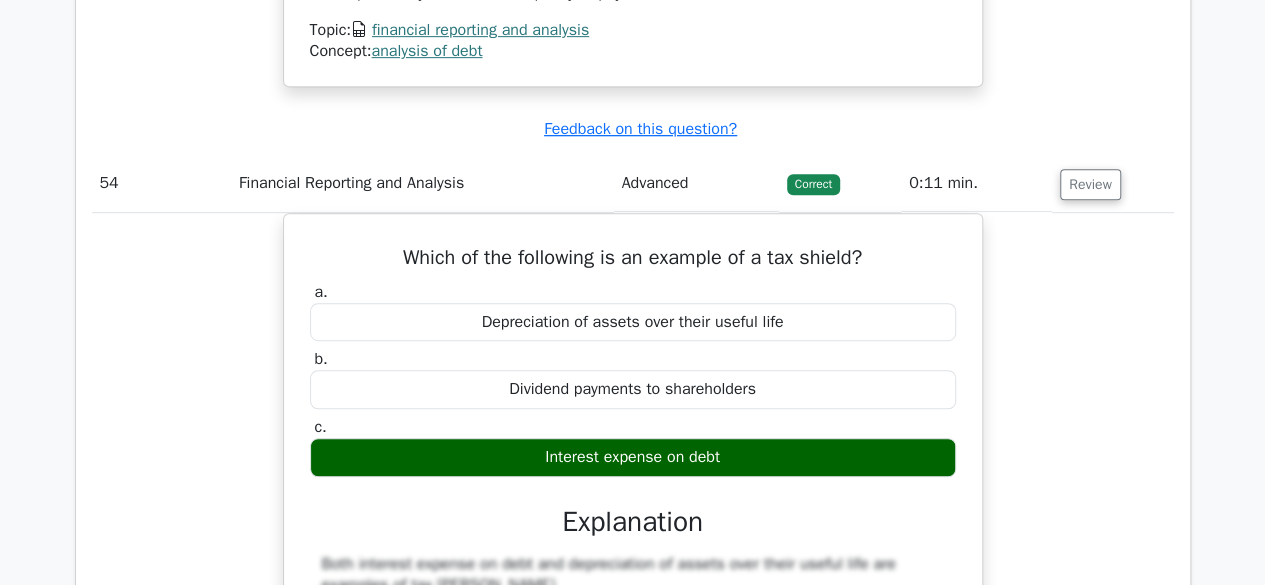 type 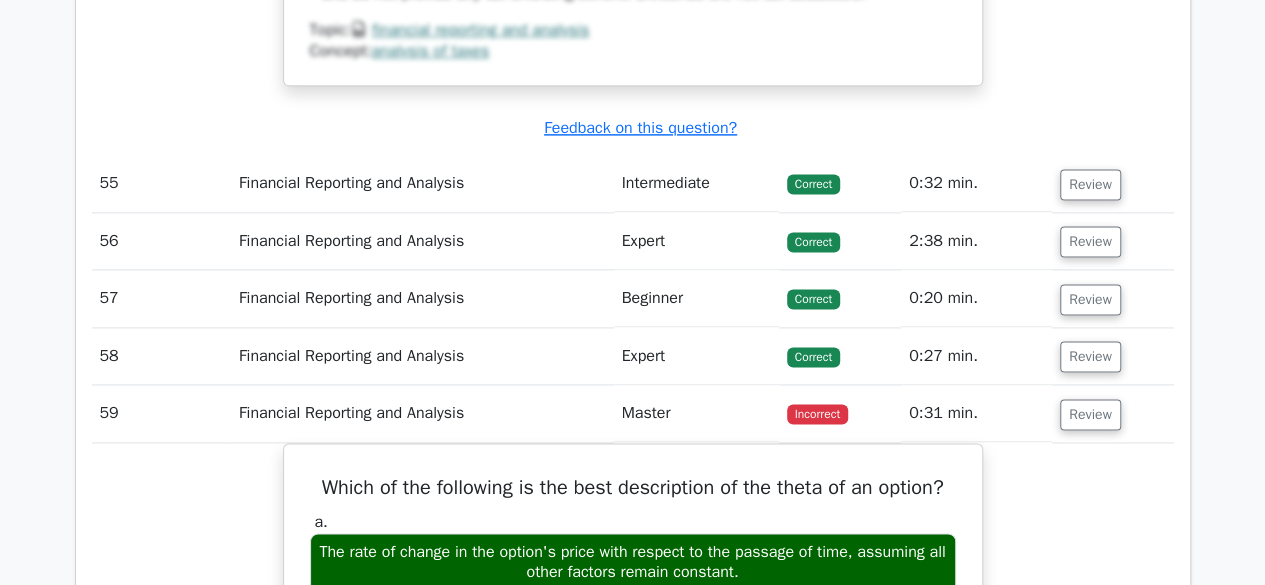 scroll, scrollTop: 54360, scrollLeft: 0, axis: vertical 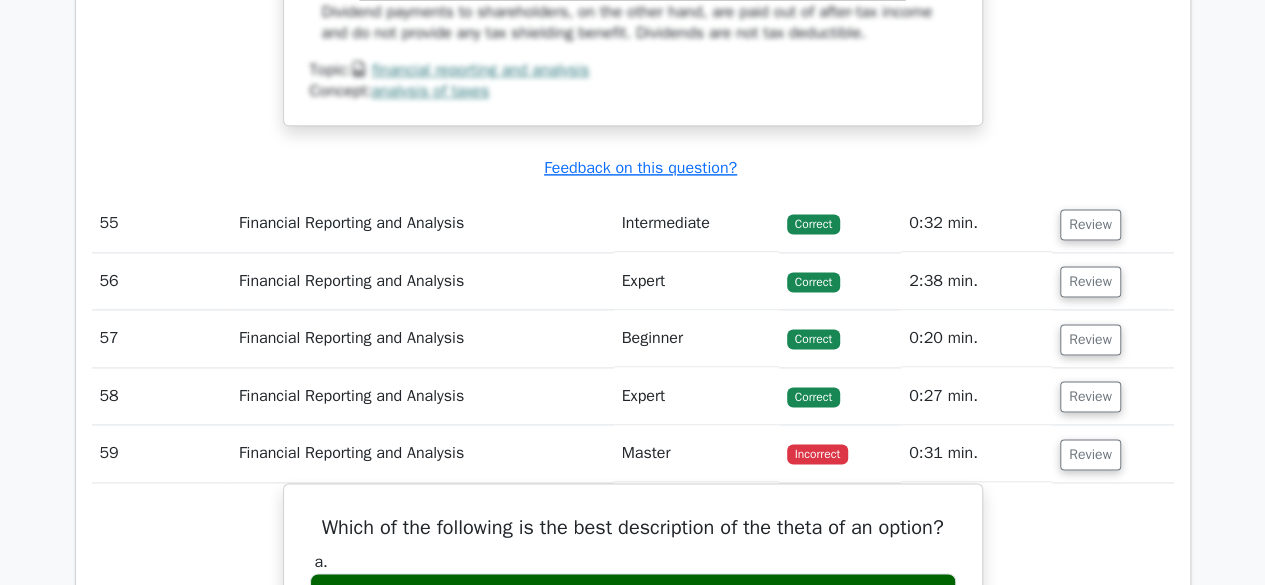 click on "Review" at bounding box center (1090, 224) 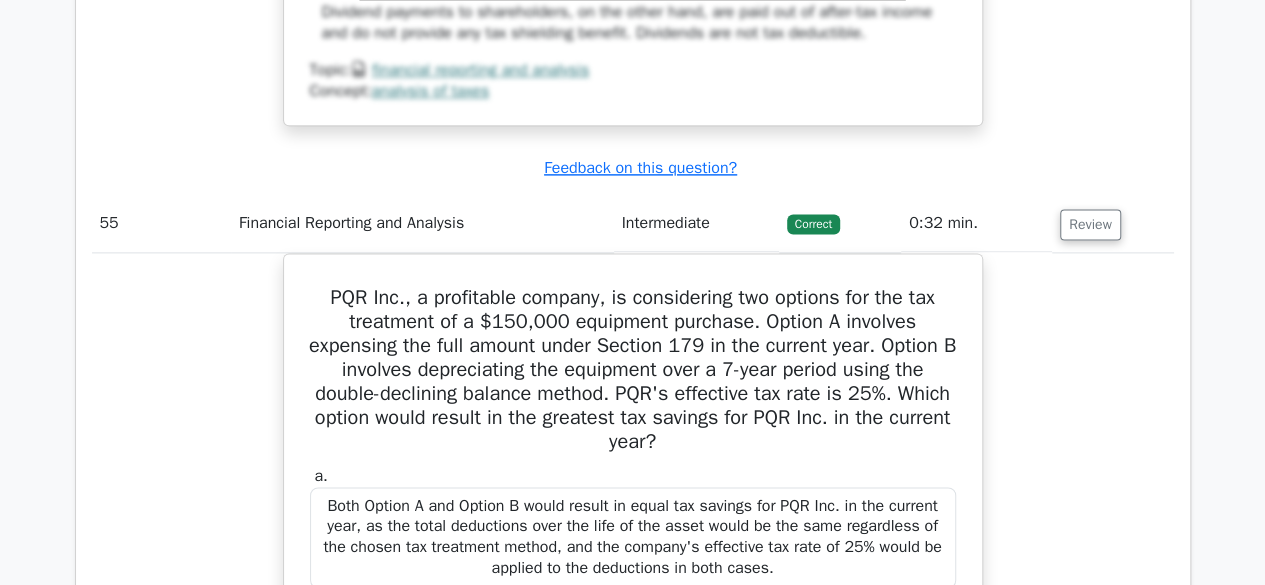 type 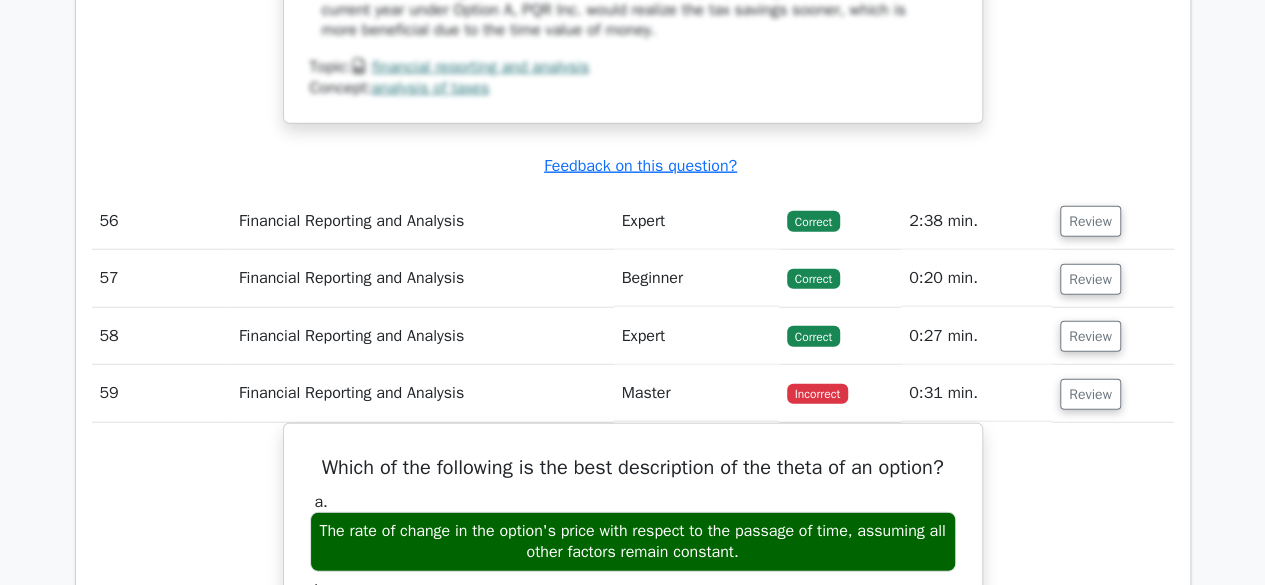 scroll, scrollTop: 55560, scrollLeft: 0, axis: vertical 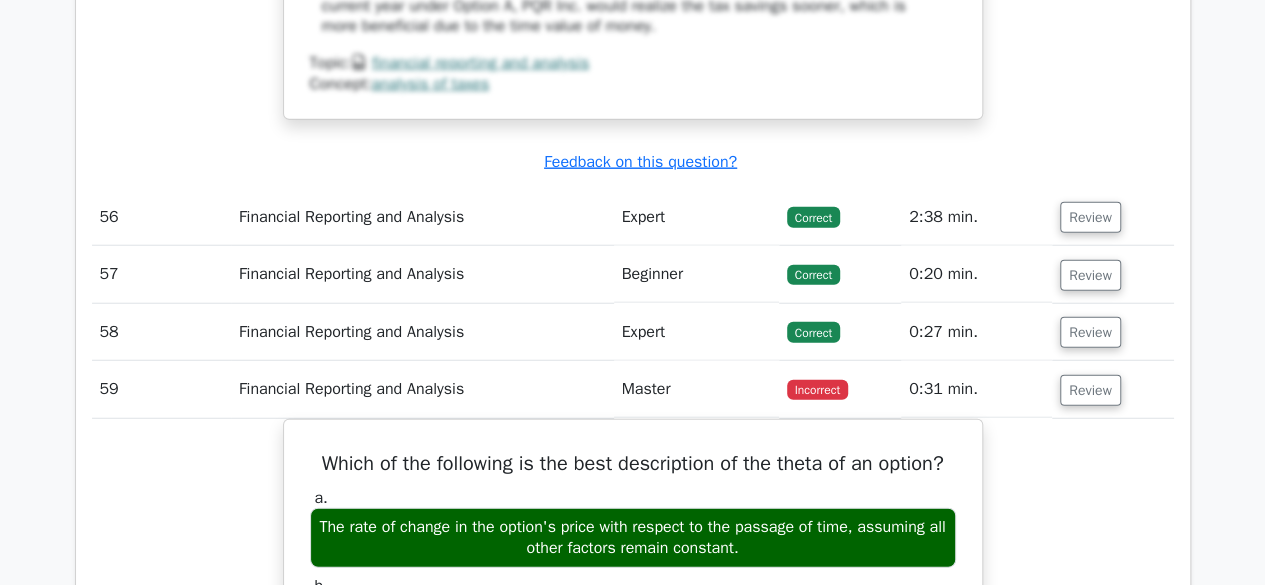 click on "Review" at bounding box center [1090, 217] 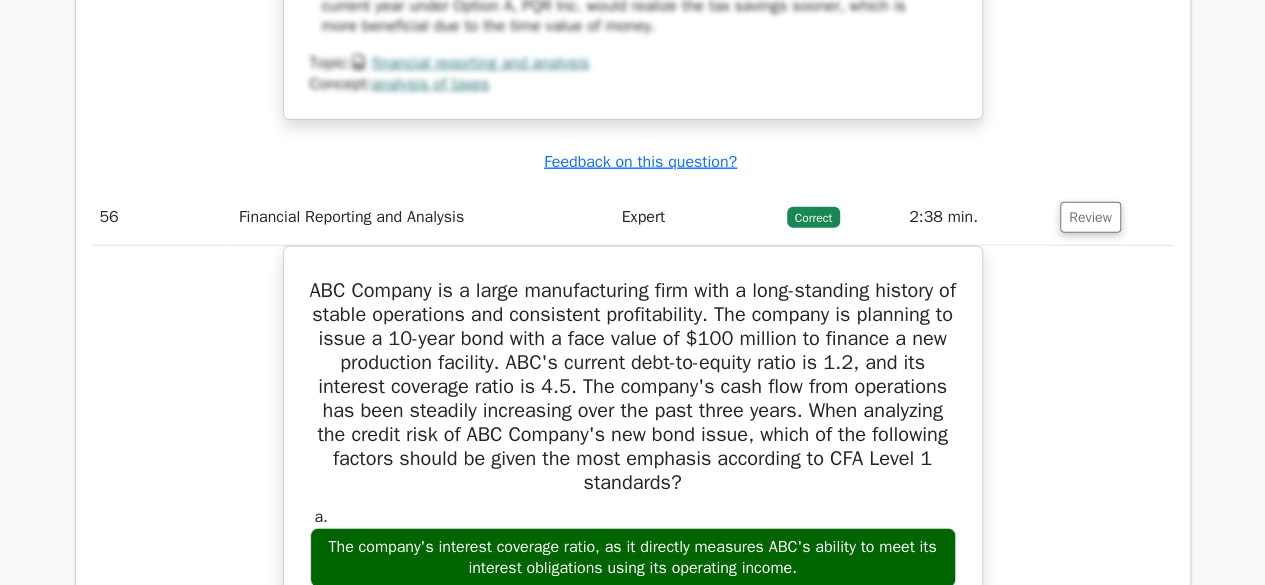 type 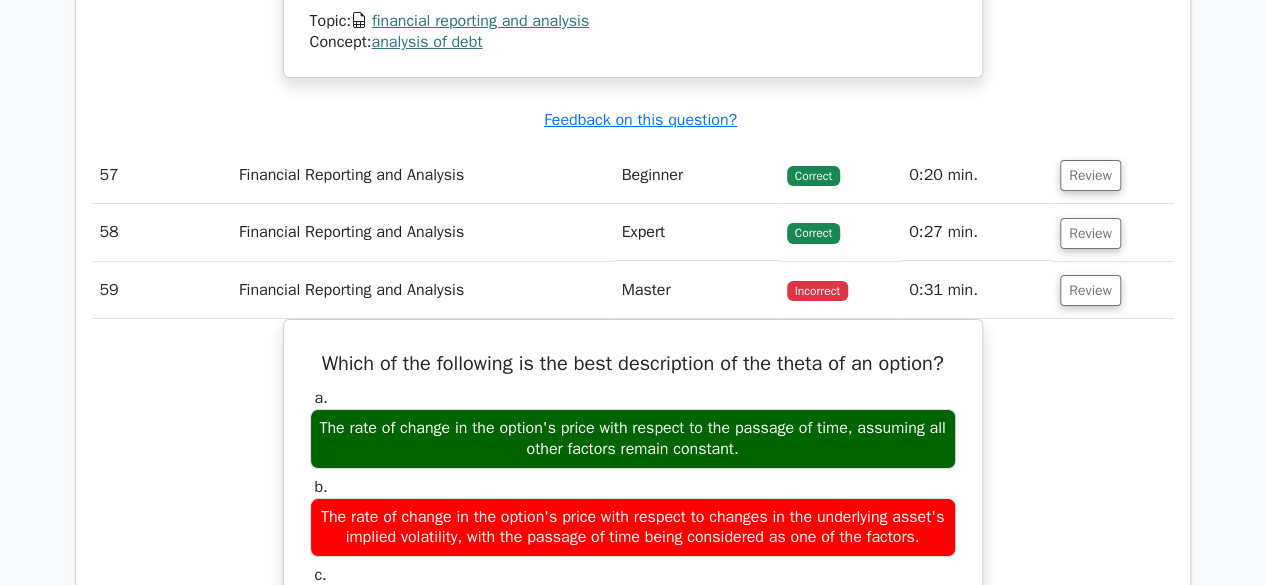 scroll, scrollTop: 56720, scrollLeft: 0, axis: vertical 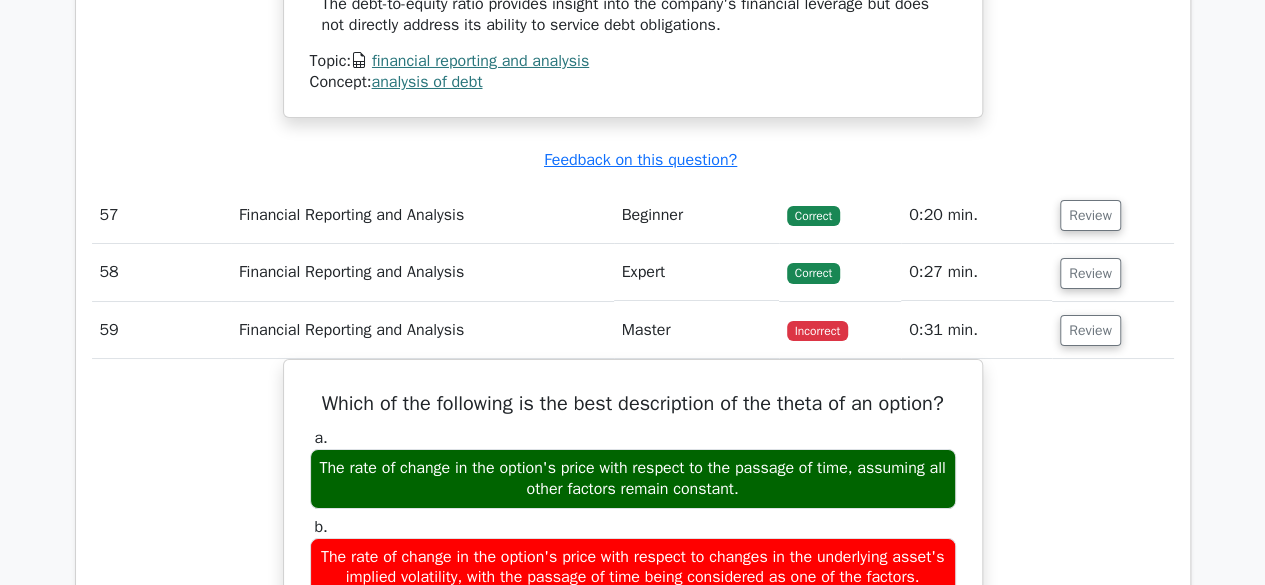click on "Review" at bounding box center (1090, 215) 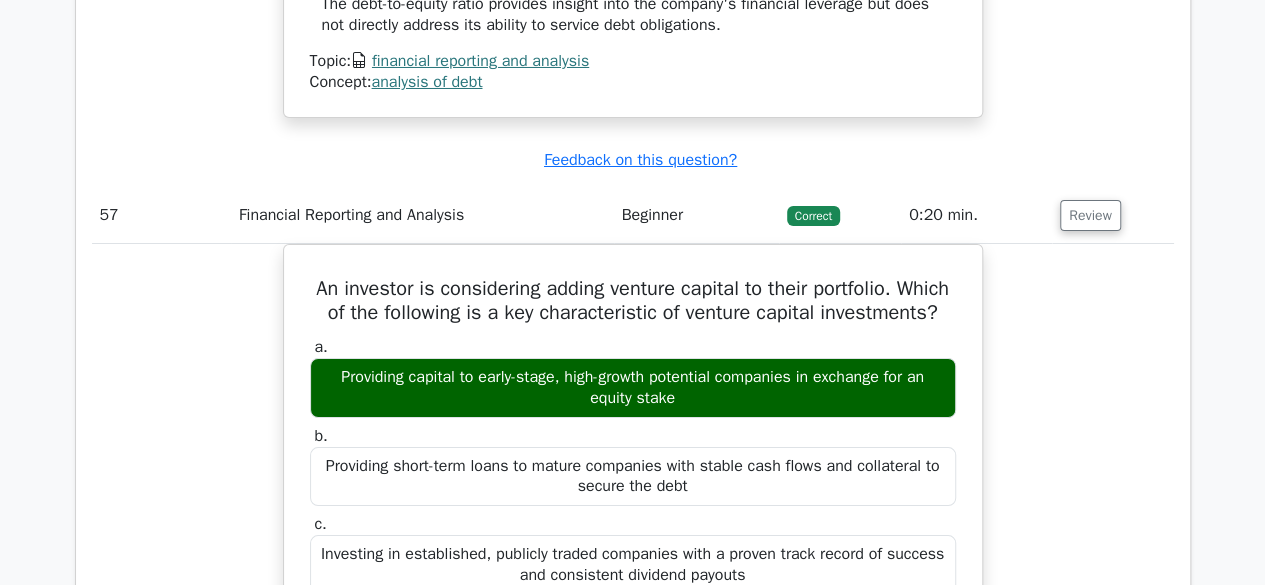 type 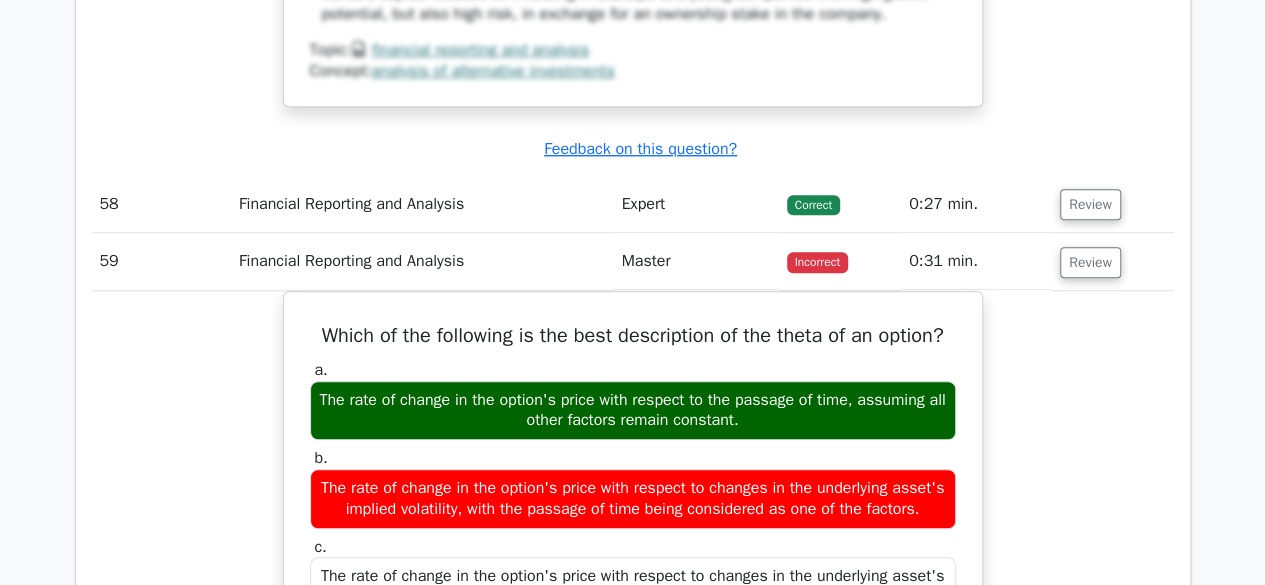 scroll, scrollTop: 57640, scrollLeft: 0, axis: vertical 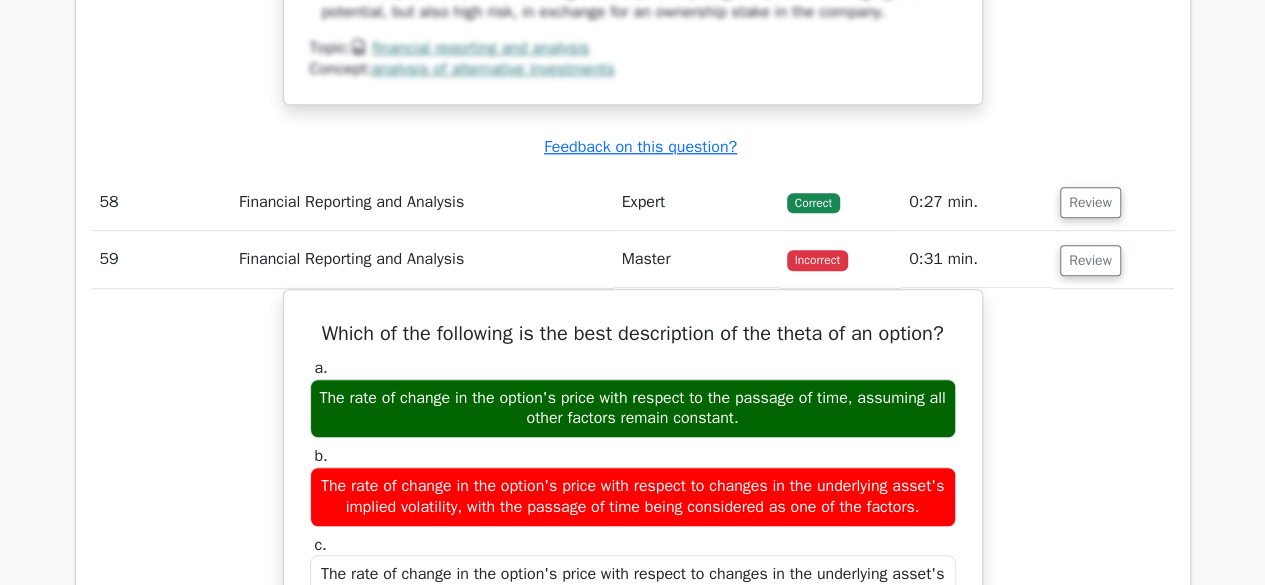 click on "Review" at bounding box center (1090, 202) 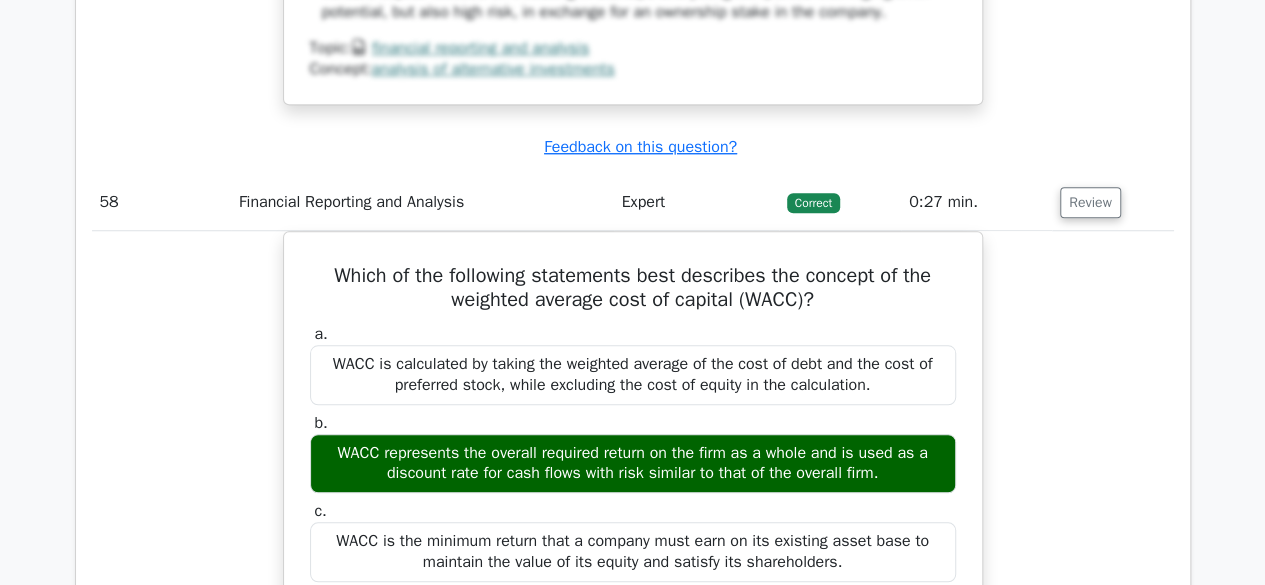 type 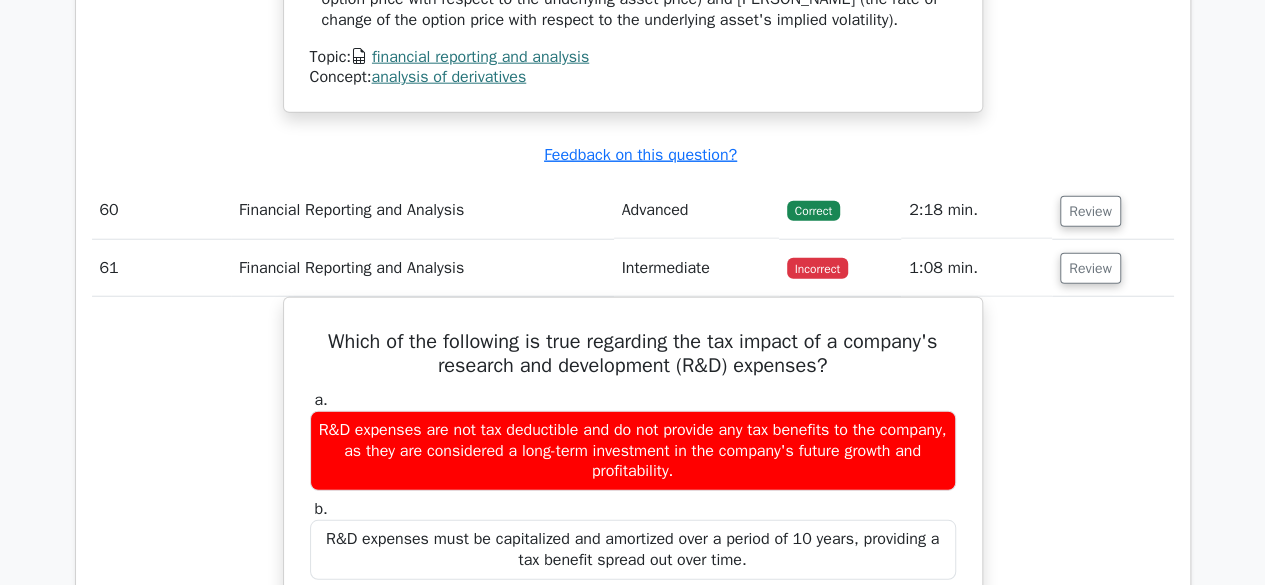 scroll, scrollTop: 59400, scrollLeft: 0, axis: vertical 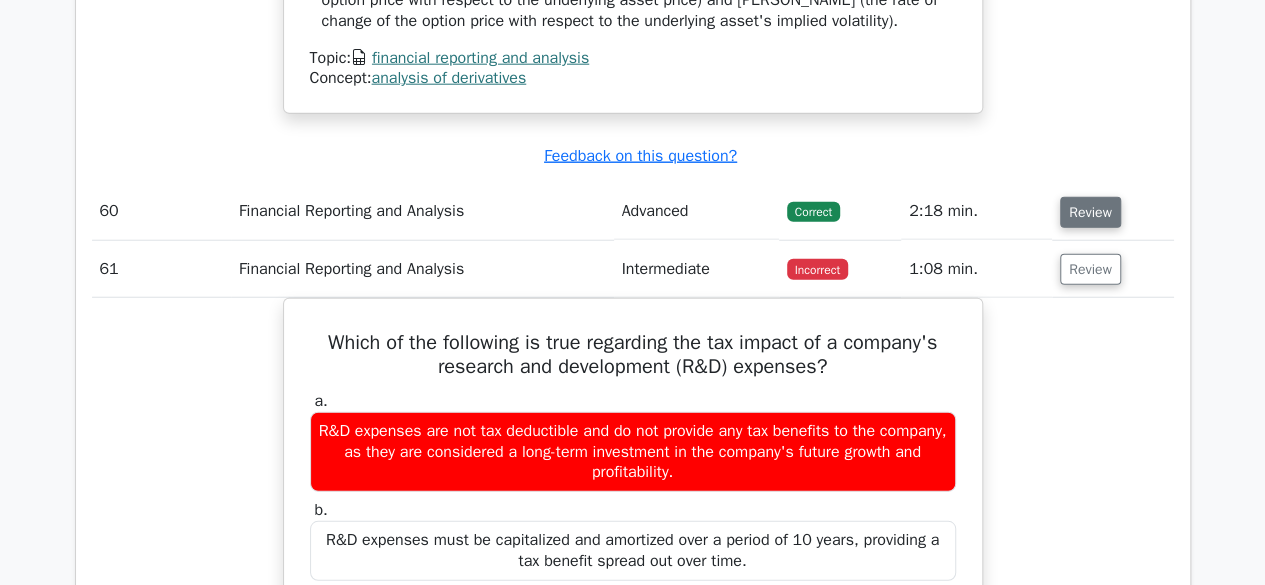 click on "Review" at bounding box center (1090, 212) 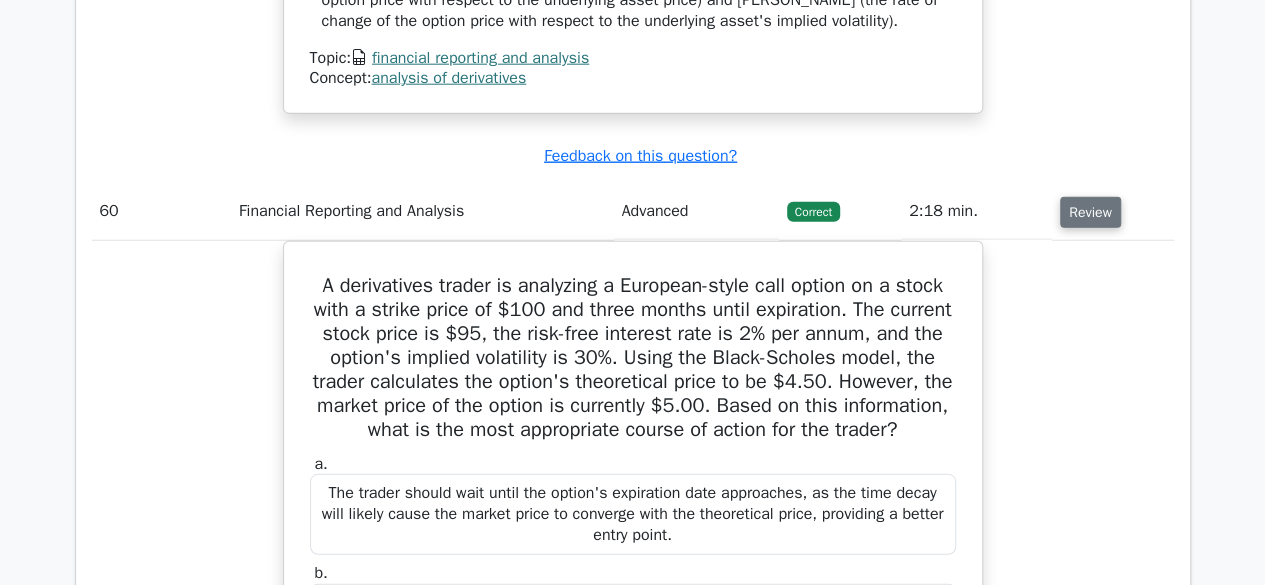 type 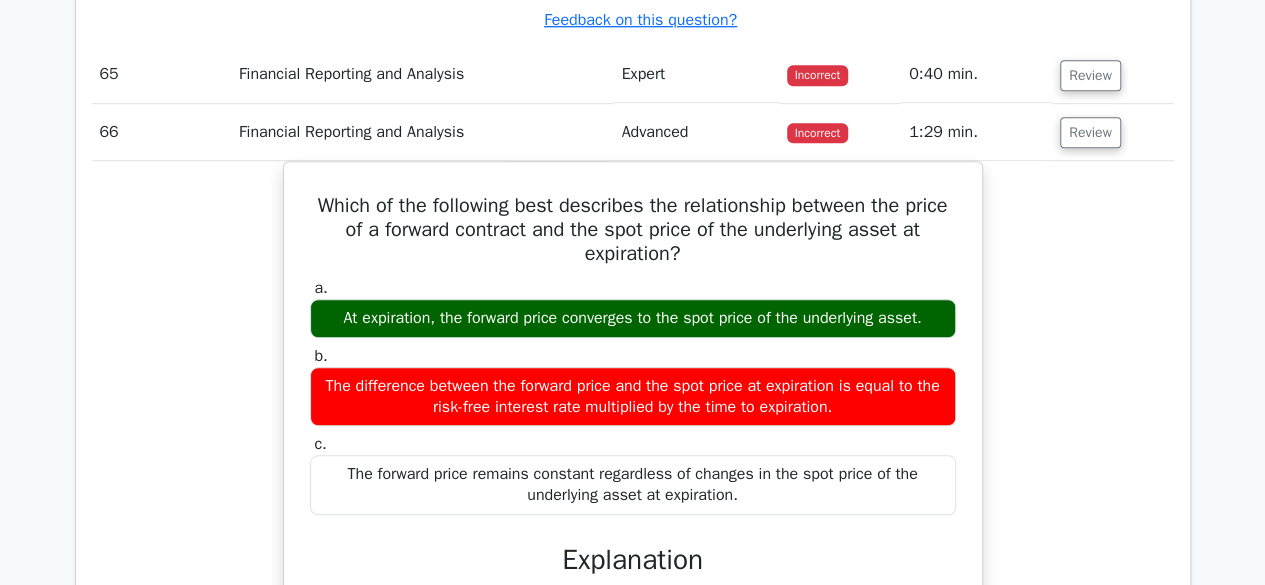 scroll, scrollTop: 65160, scrollLeft: 0, axis: vertical 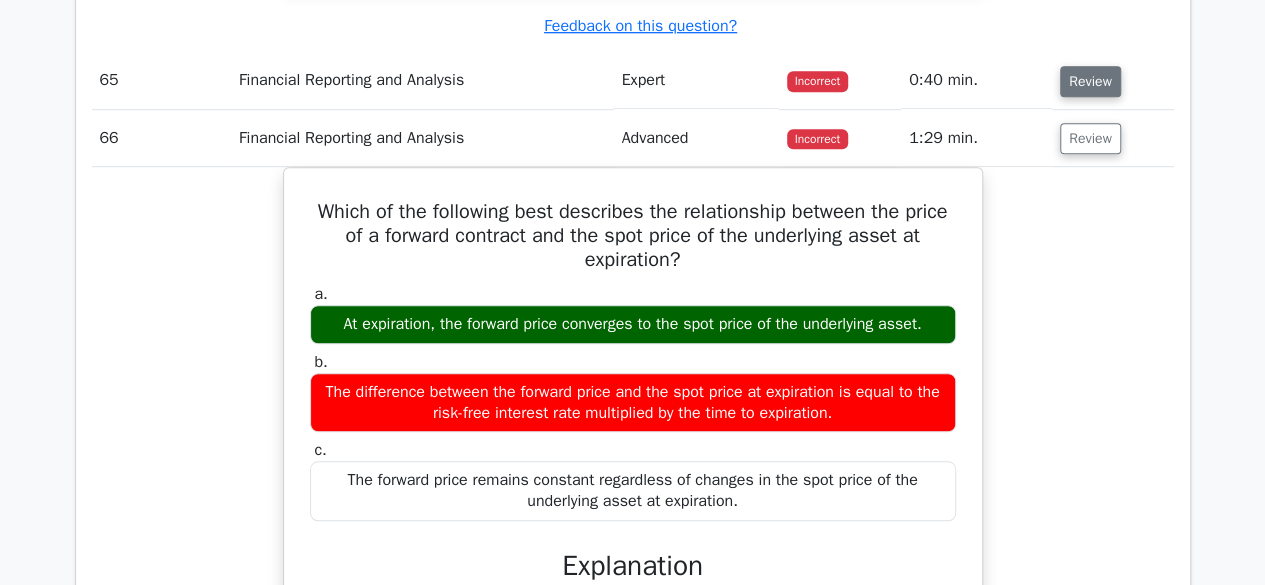click on "Review" at bounding box center [1090, 81] 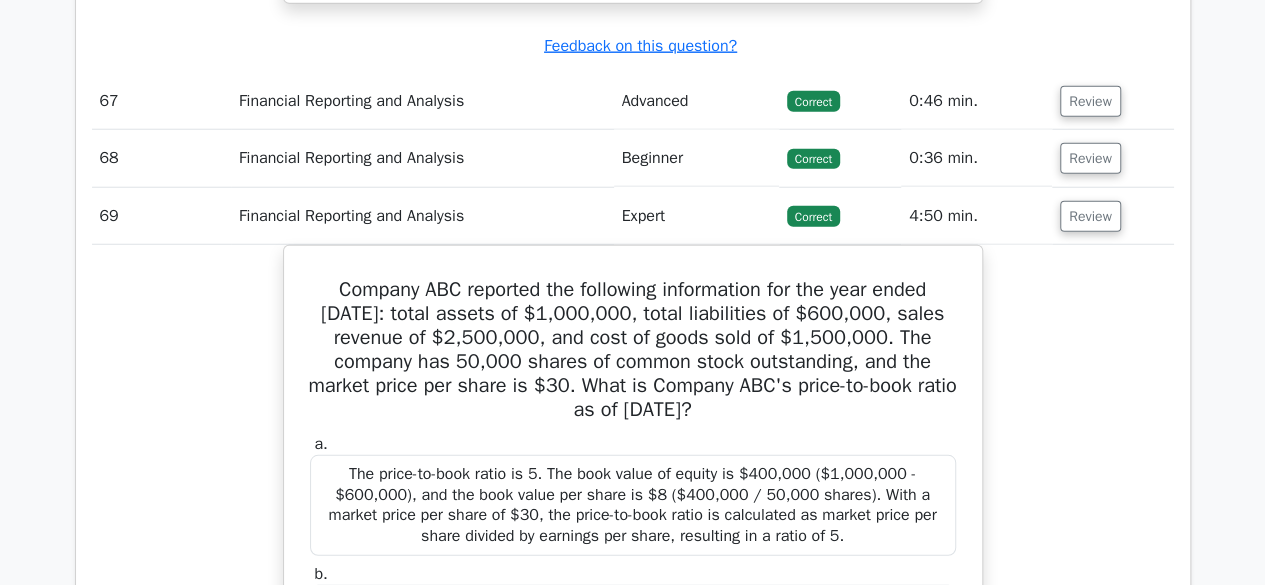 scroll, scrollTop: 67080, scrollLeft: 0, axis: vertical 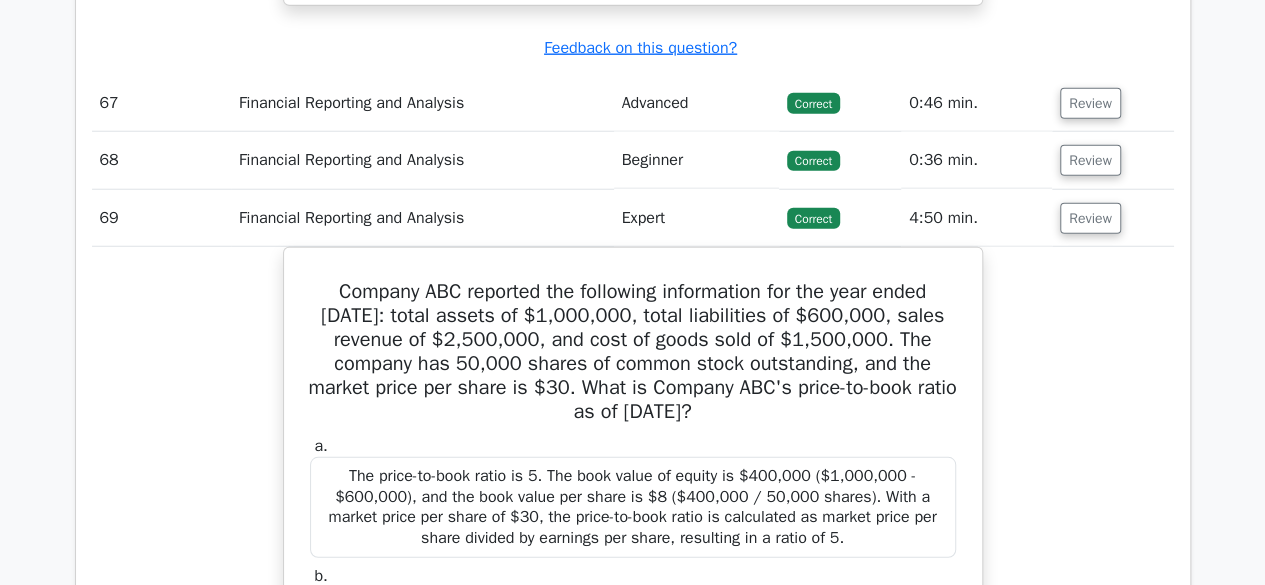 click on "Review" at bounding box center (1090, 103) 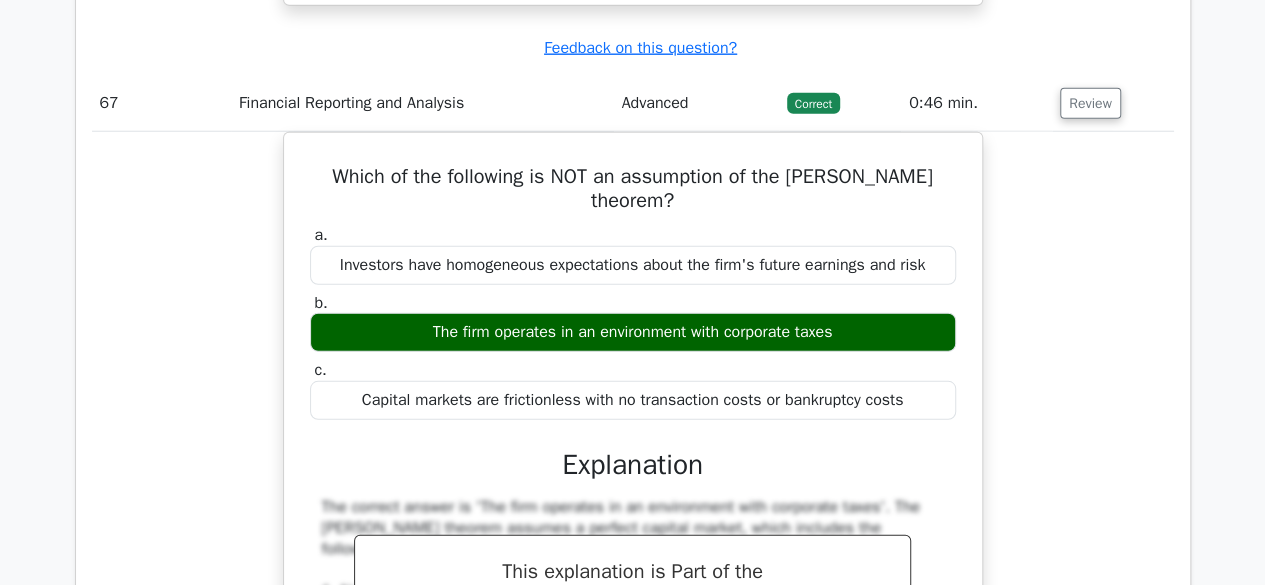 type 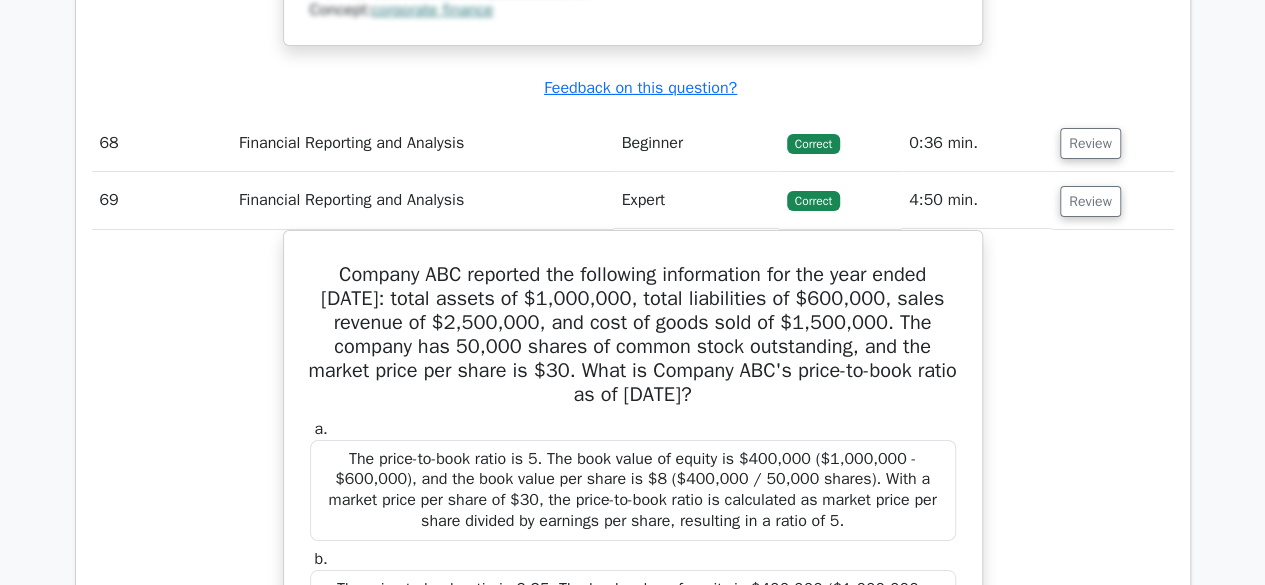 scroll, scrollTop: 67960, scrollLeft: 0, axis: vertical 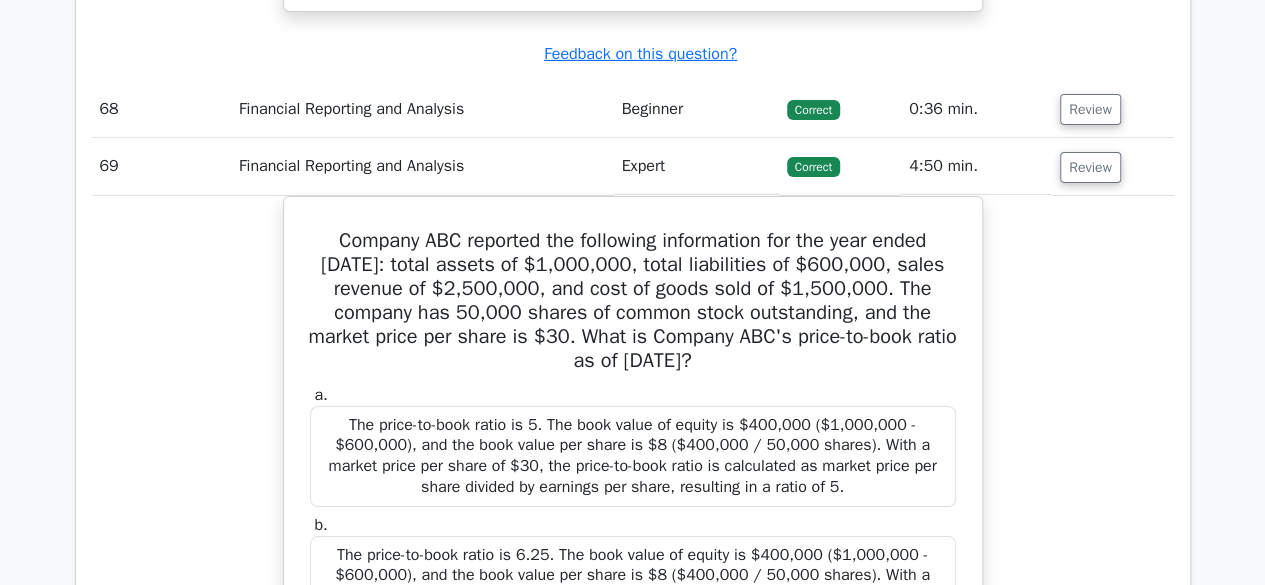 click on "Review" at bounding box center (1112, 109) 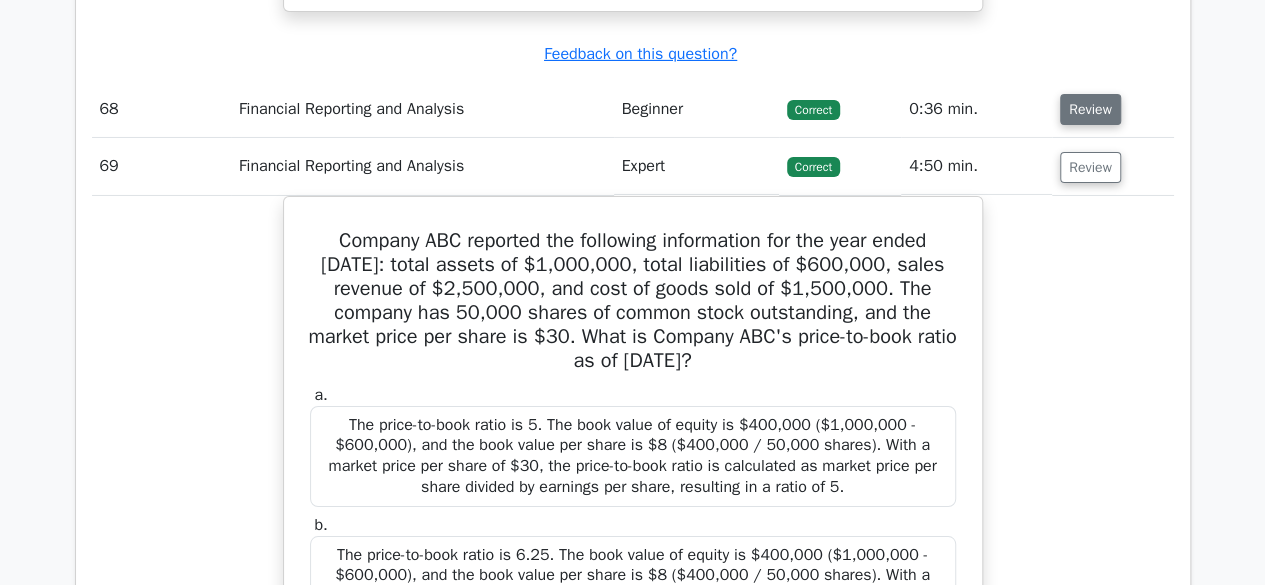 click on "Review" at bounding box center (1090, 109) 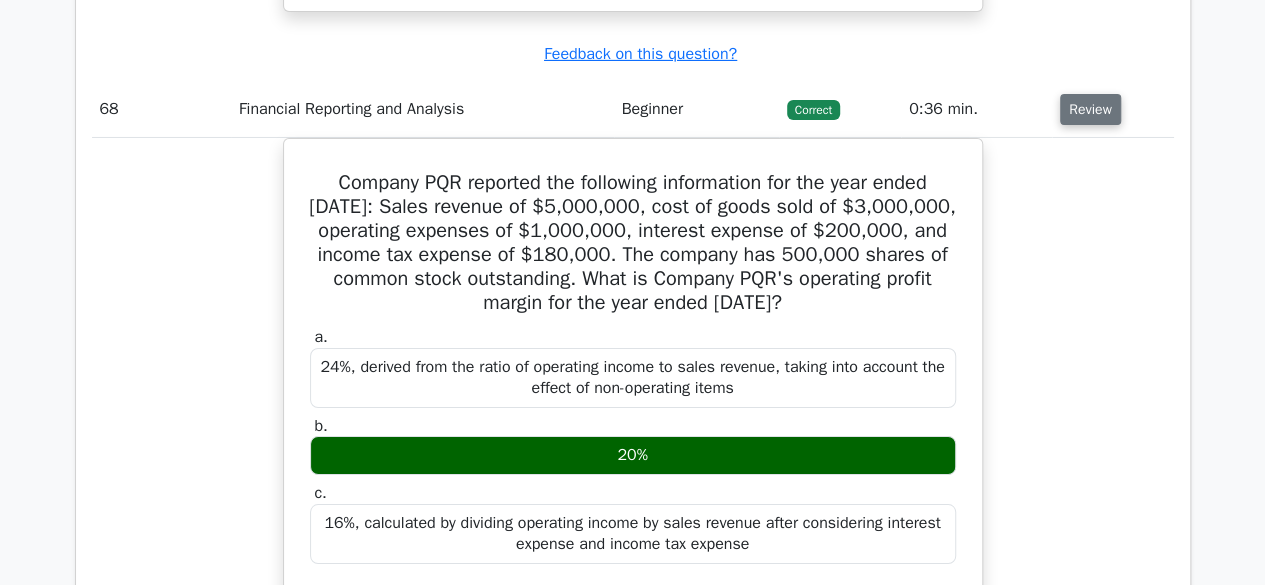 type 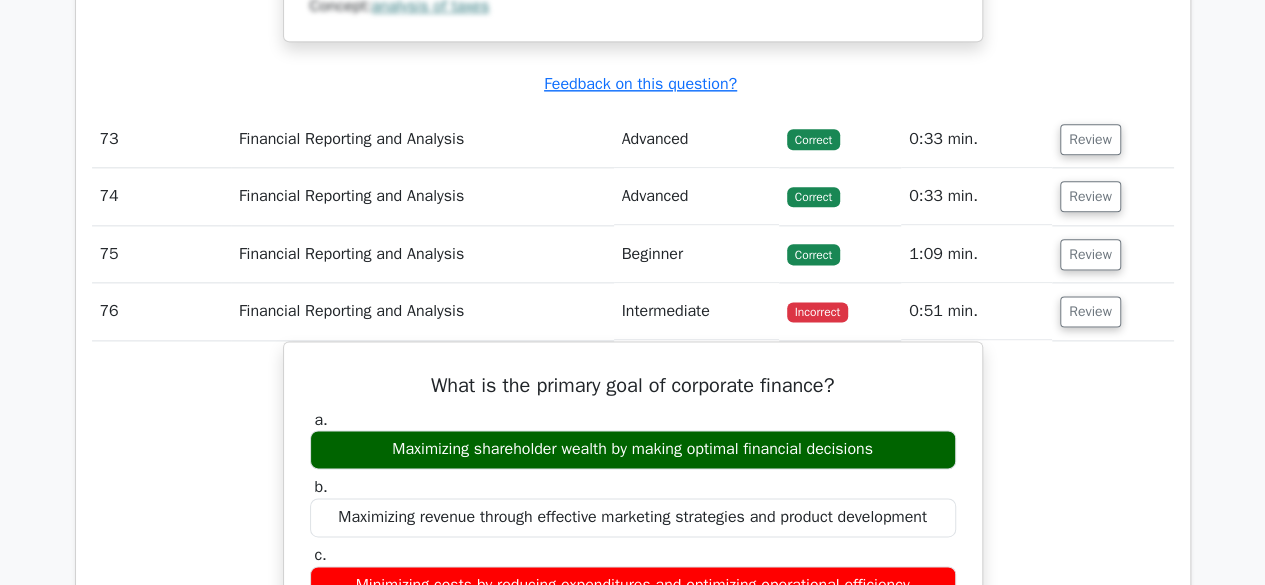 scroll, scrollTop: 73240, scrollLeft: 0, axis: vertical 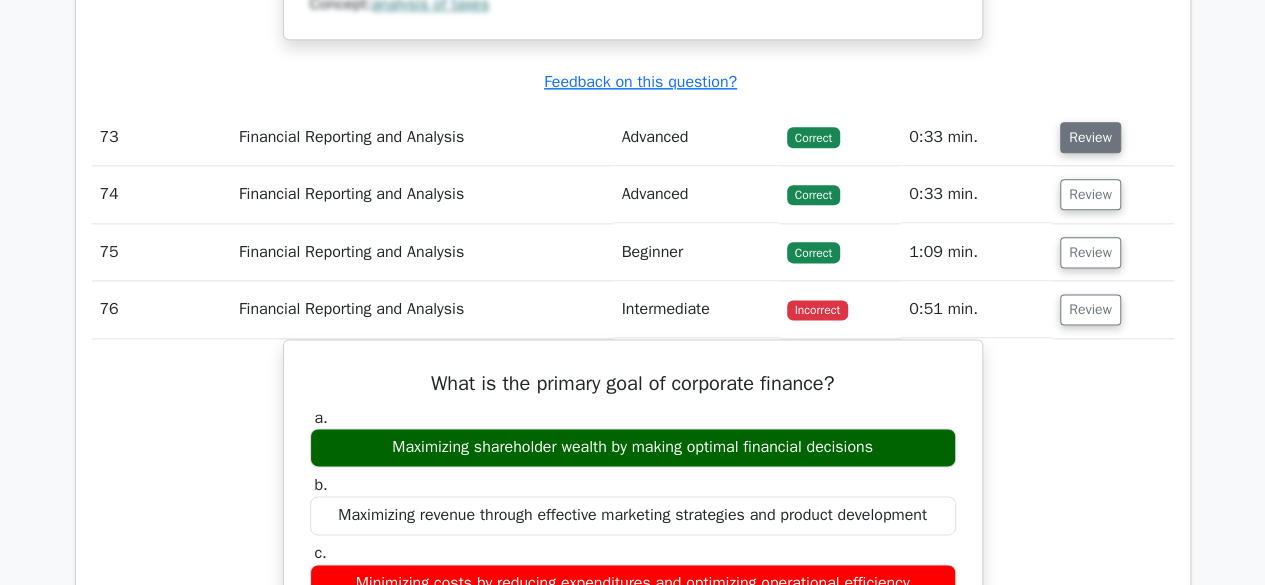click on "Review" at bounding box center (1090, 137) 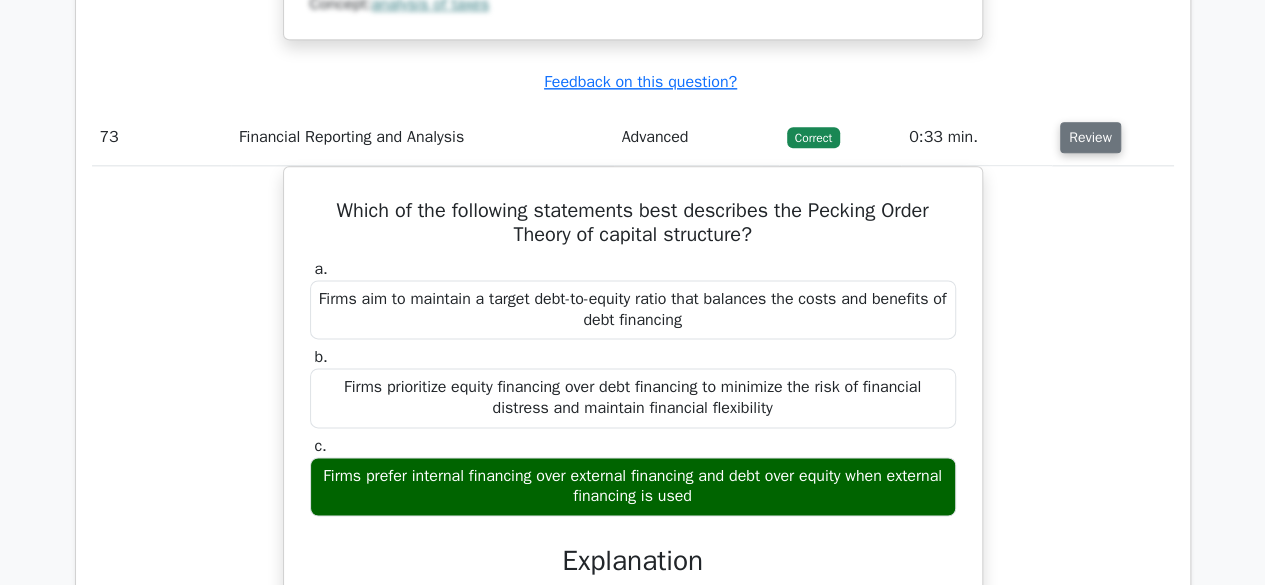 type 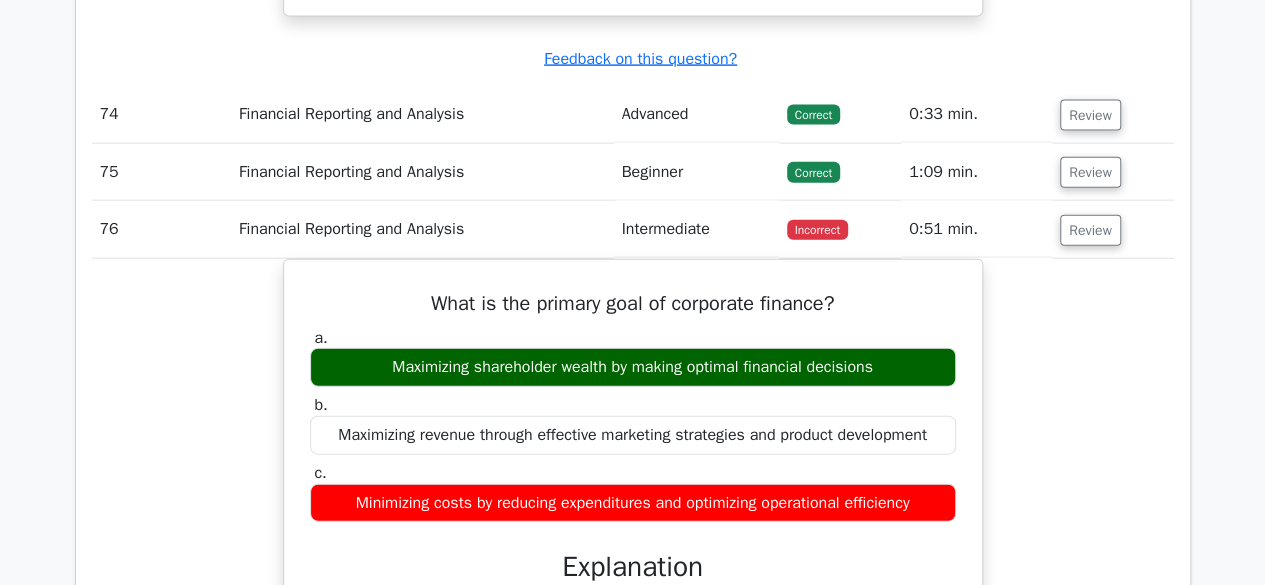 scroll, scrollTop: 74360, scrollLeft: 0, axis: vertical 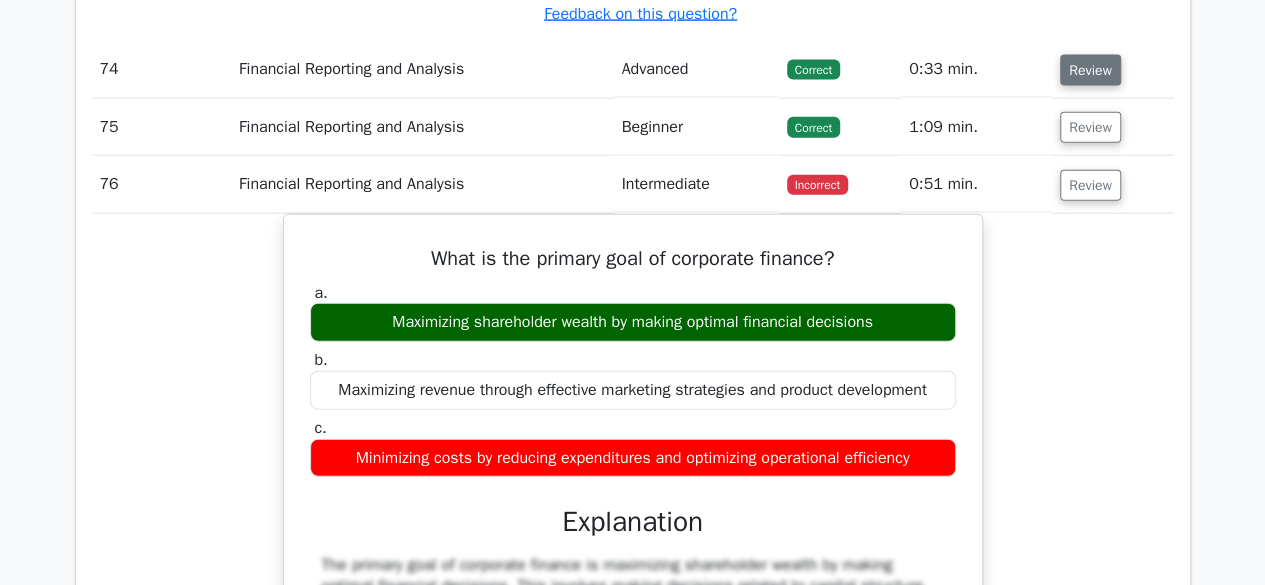 click on "Review" at bounding box center (1090, 70) 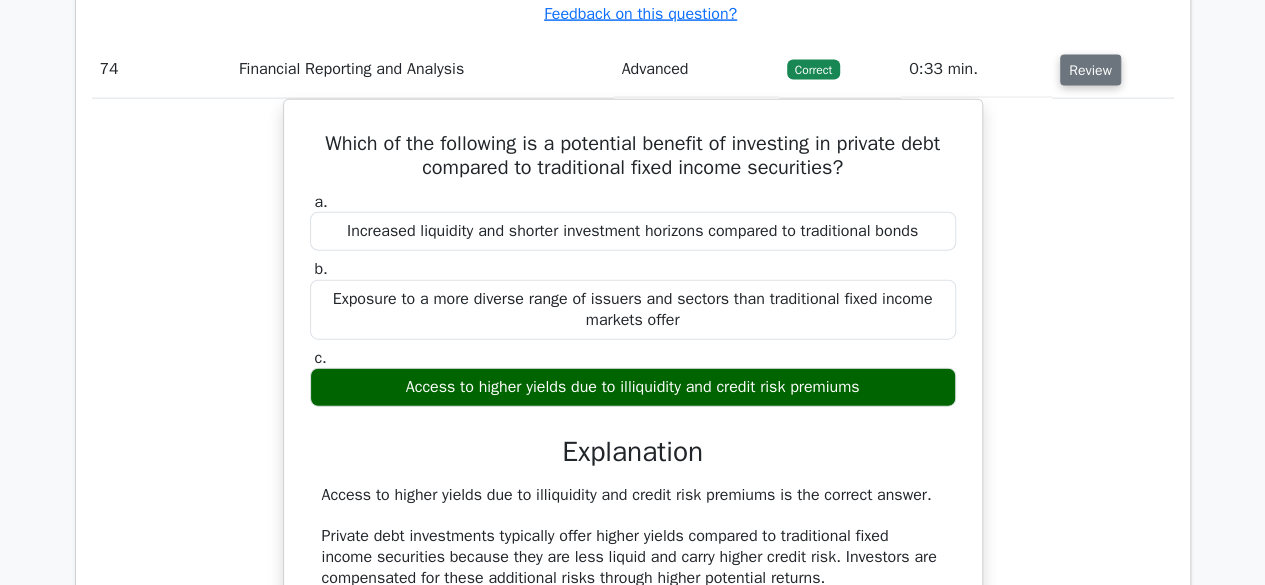 type 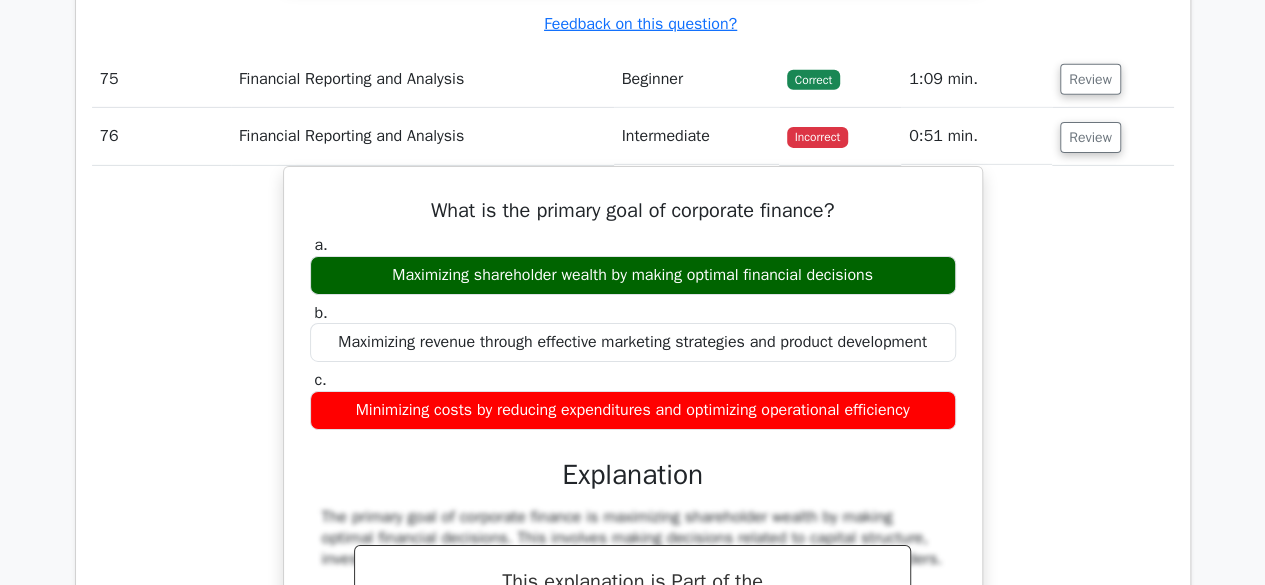 scroll, scrollTop: 75280, scrollLeft: 0, axis: vertical 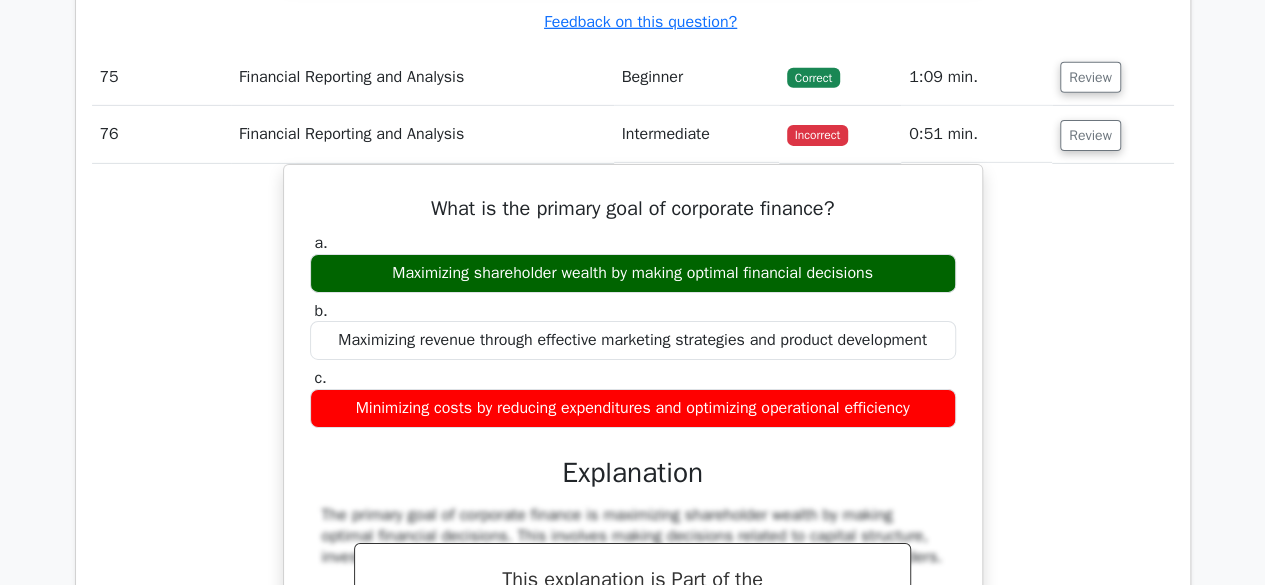 click on "Review" at bounding box center (1090, 77) 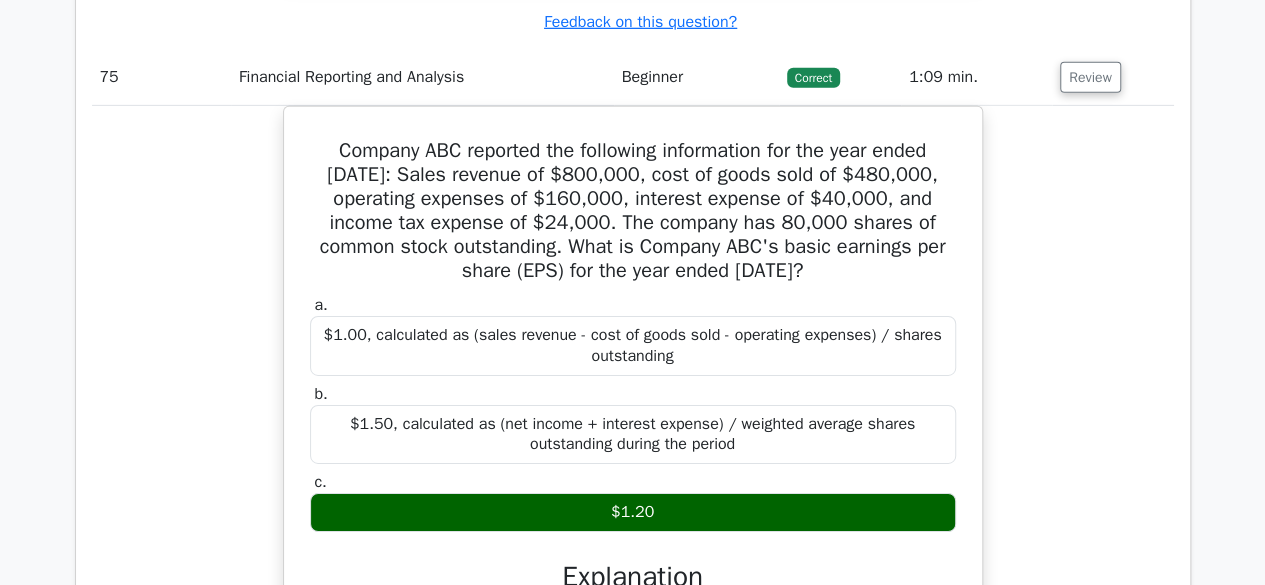 type 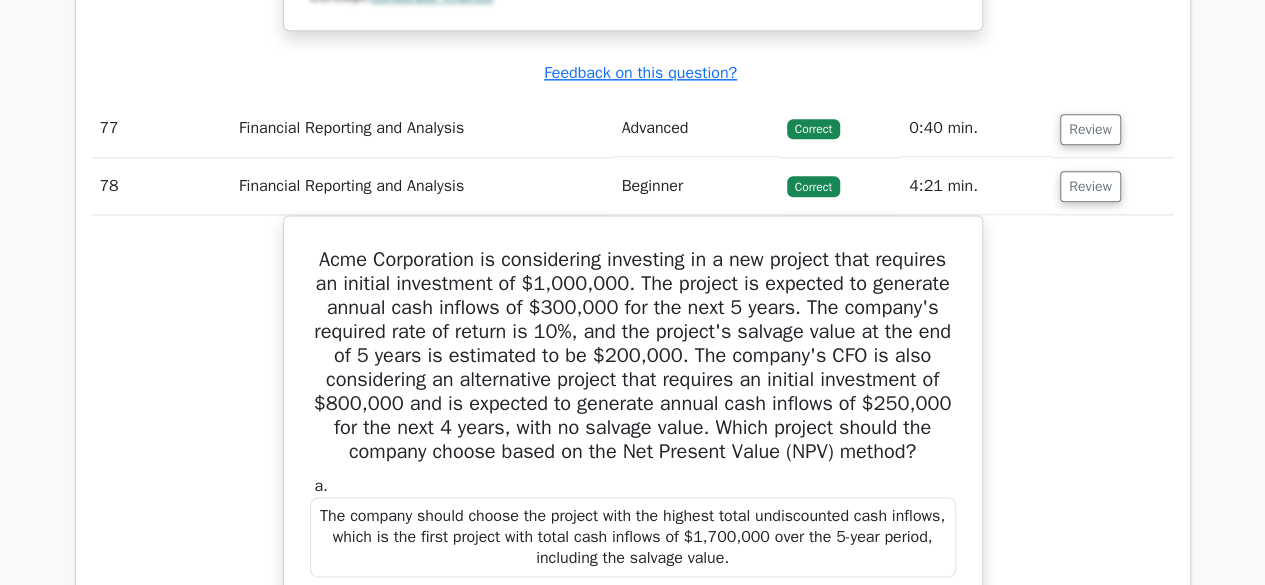 scroll, scrollTop: 77160, scrollLeft: 0, axis: vertical 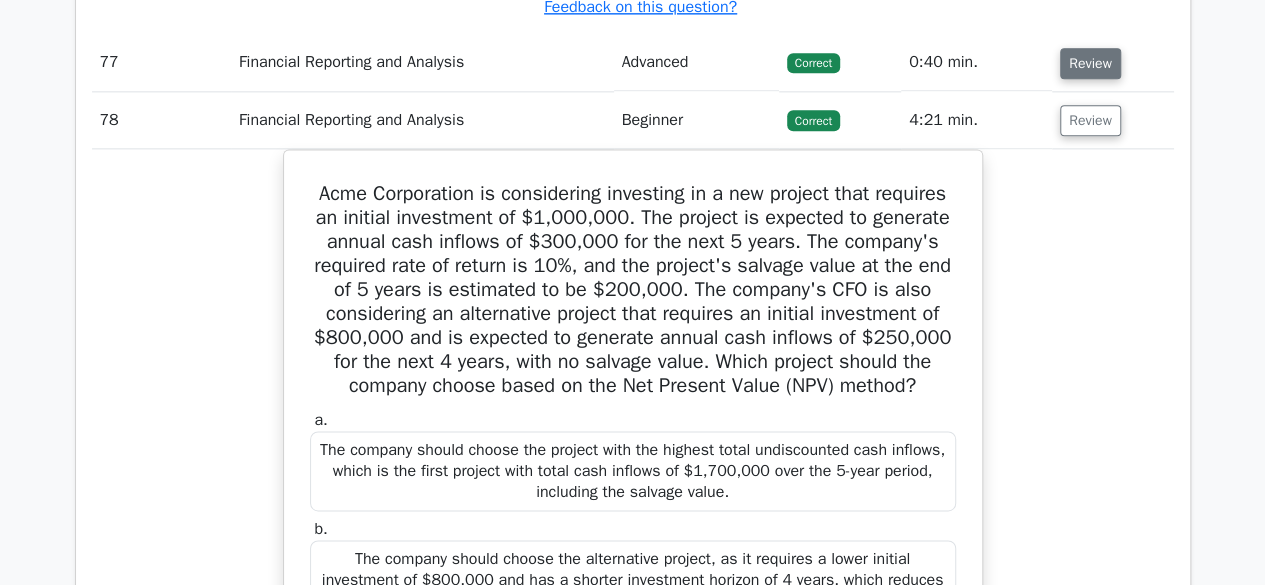 click on "Review" at bounding box center [1090, 63] 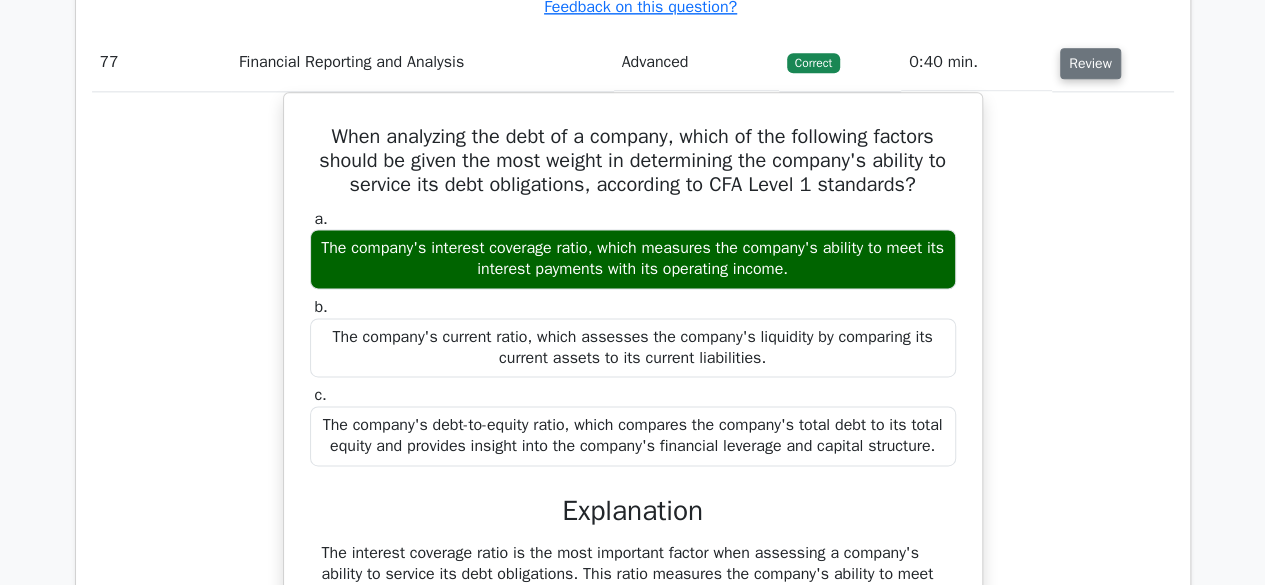 type 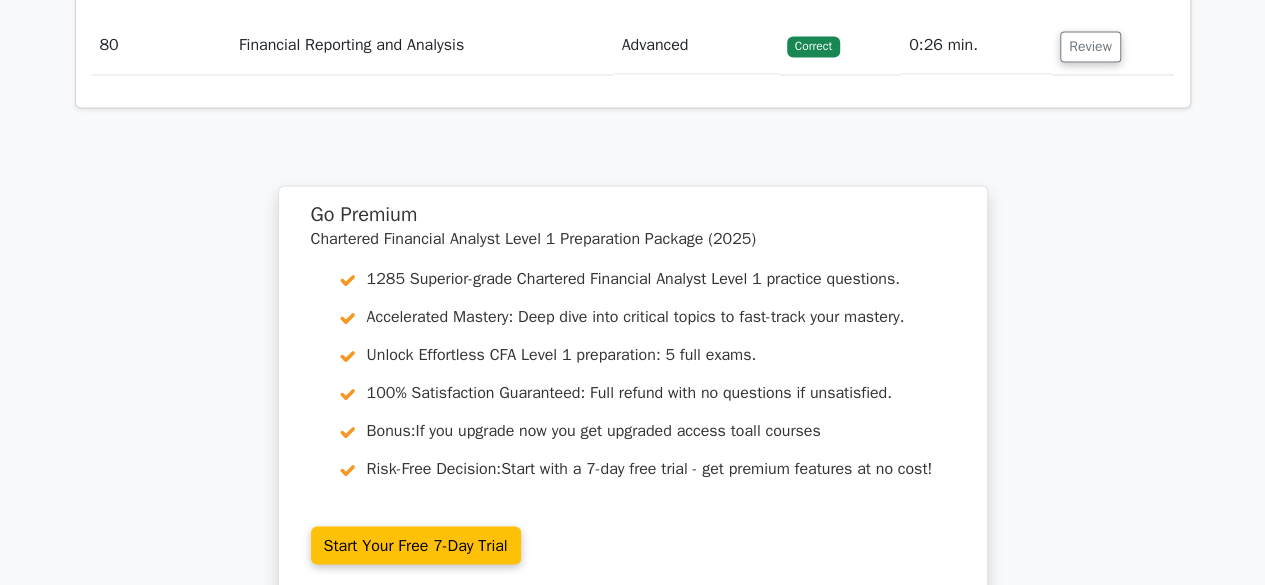 scroll, scrollTop: 81400, scrollLeft: 0, axis: vertical 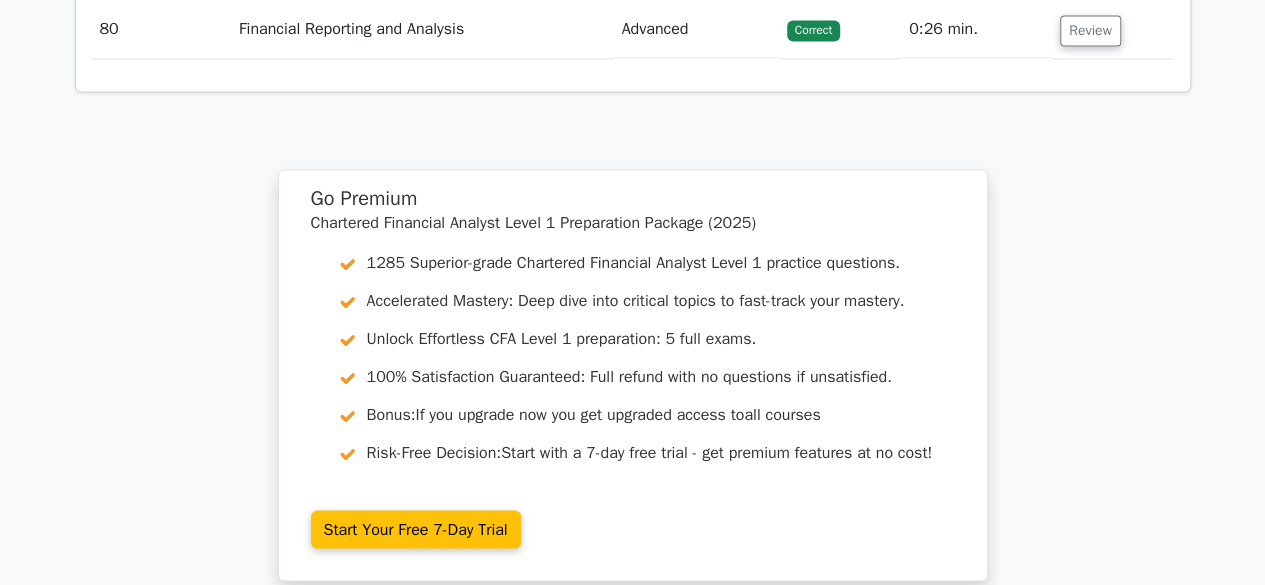 click on "Review" at bounding box center (1090, 30) 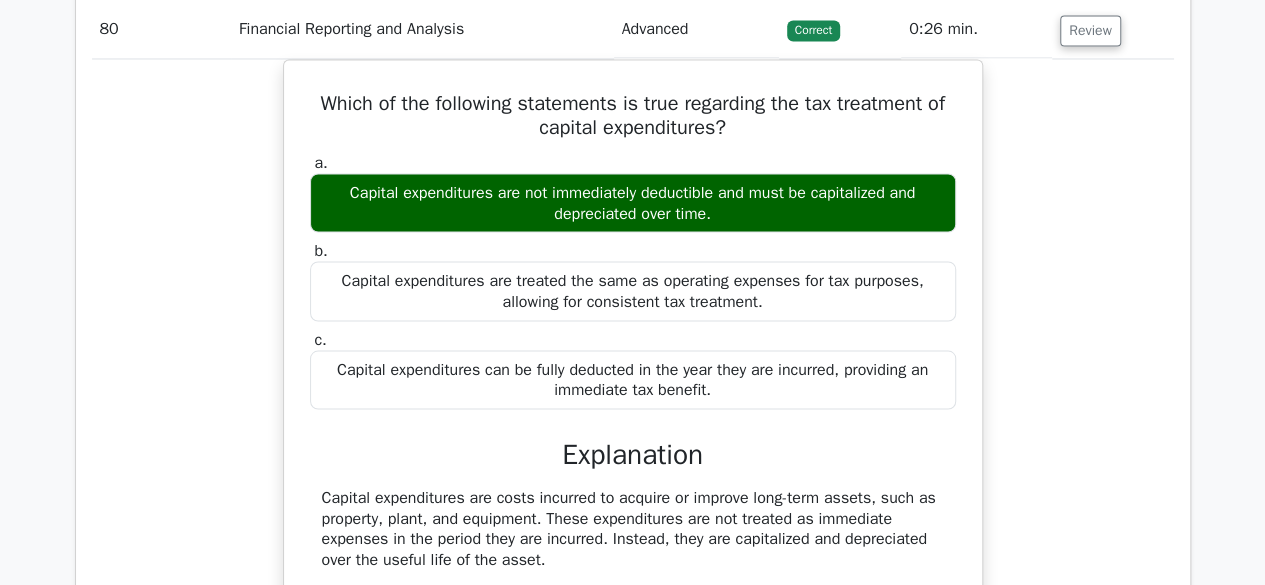 type 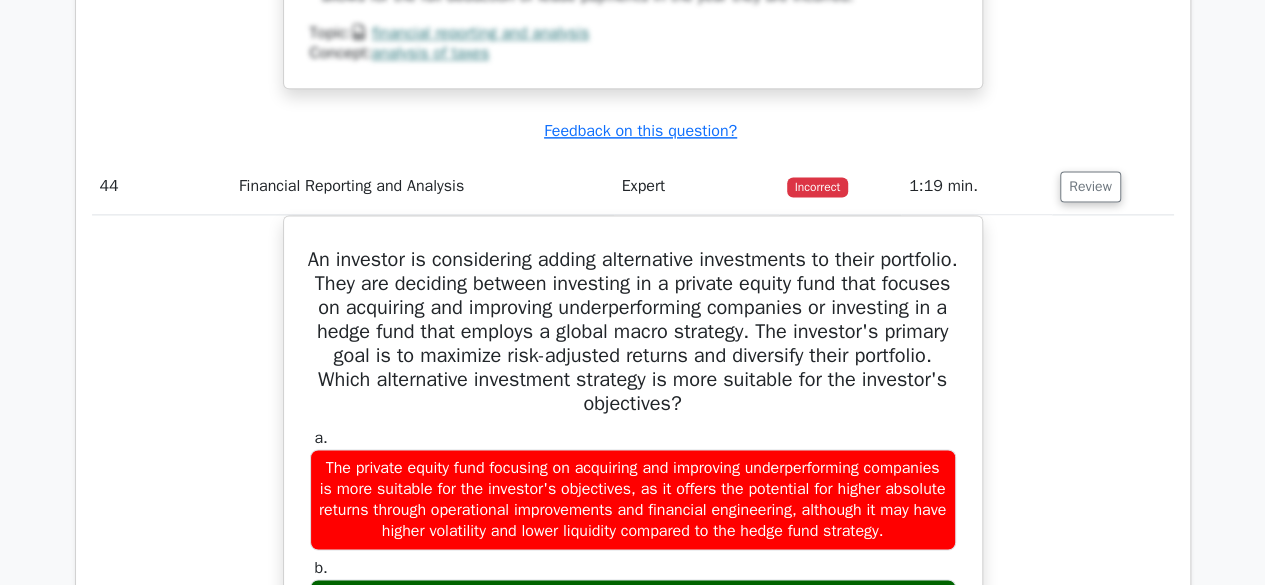 scroll, scrollTop: 43000, scrollLeft: 0, axis: vertical 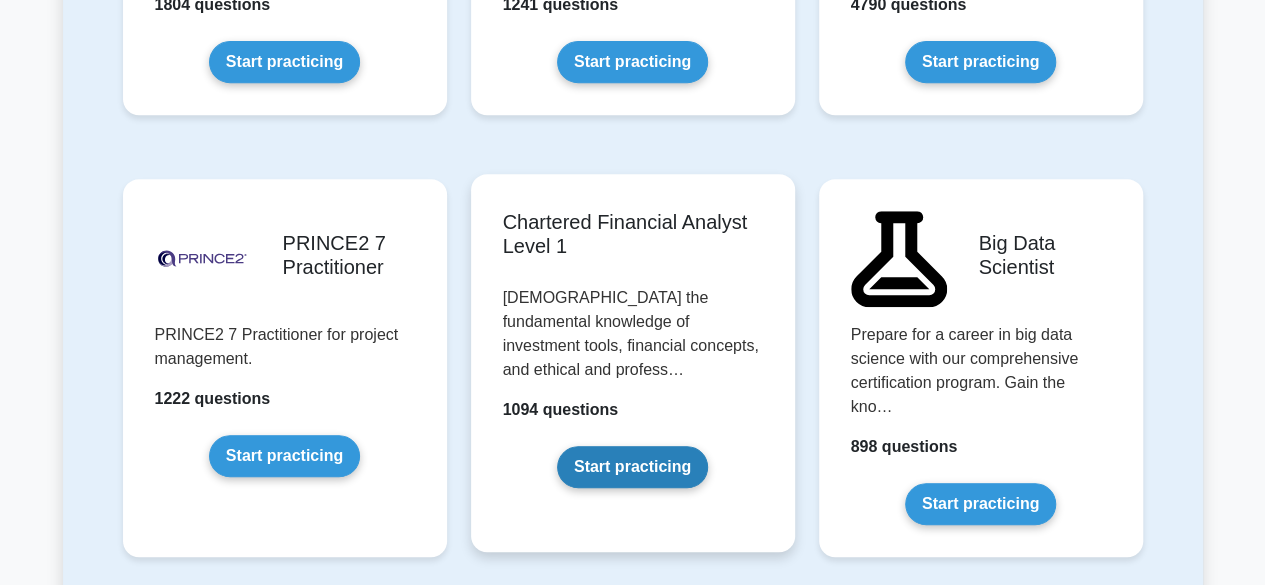 click on "Start practicing" at bounding box center [632, 467] 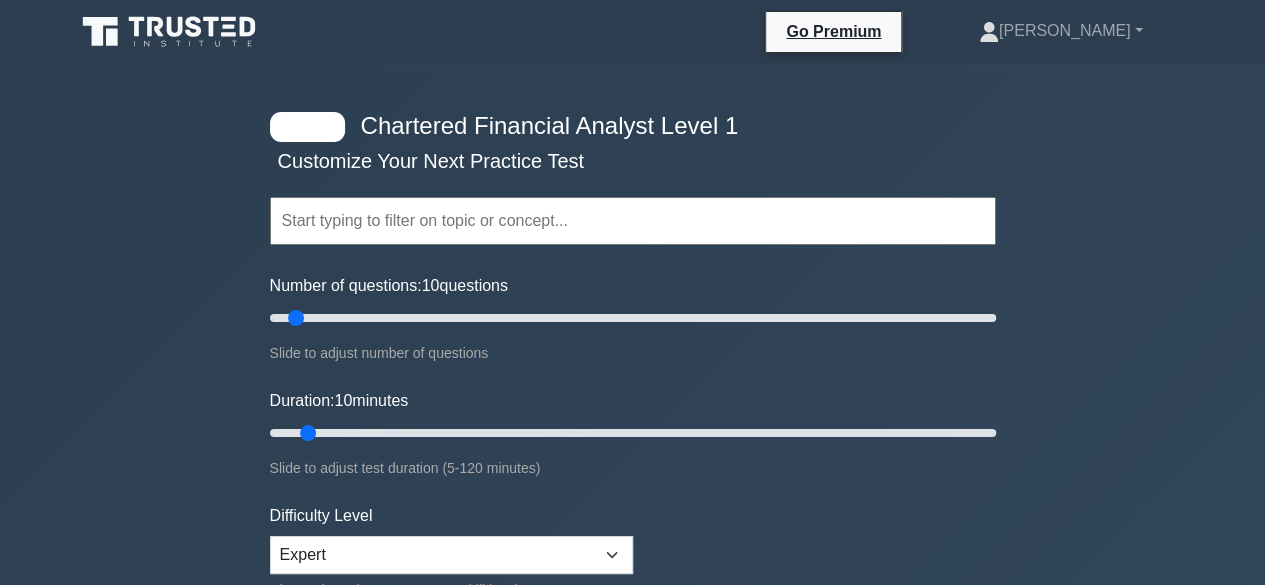 scroll, scrollTop: 0, scrollLeft: 0, axis: both 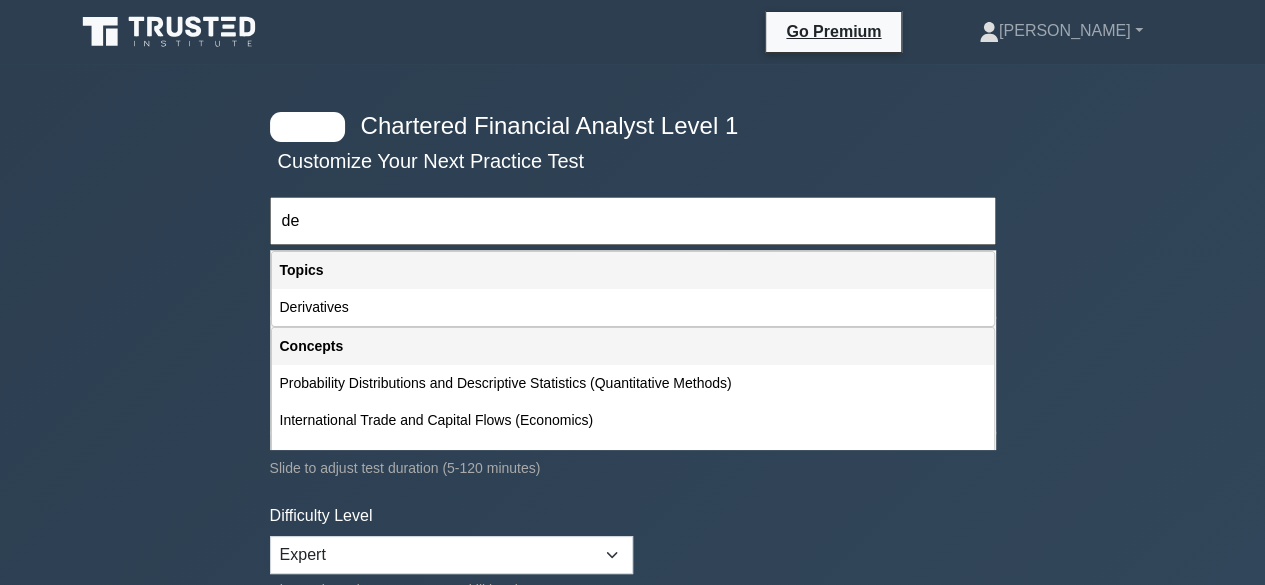 type on "d" 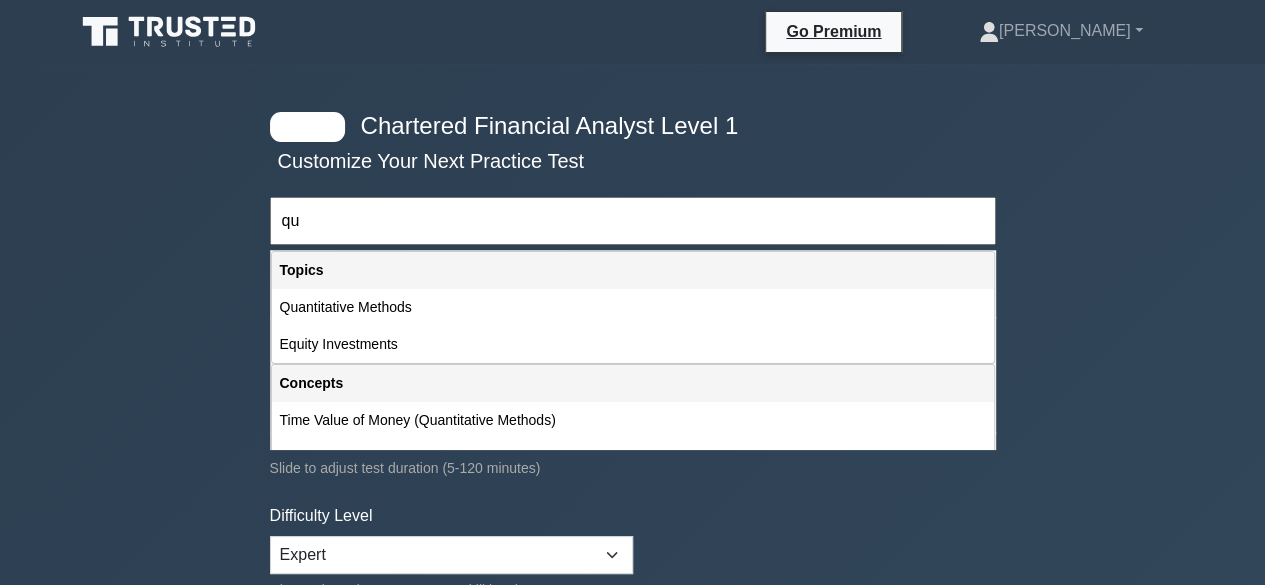 type on "q" 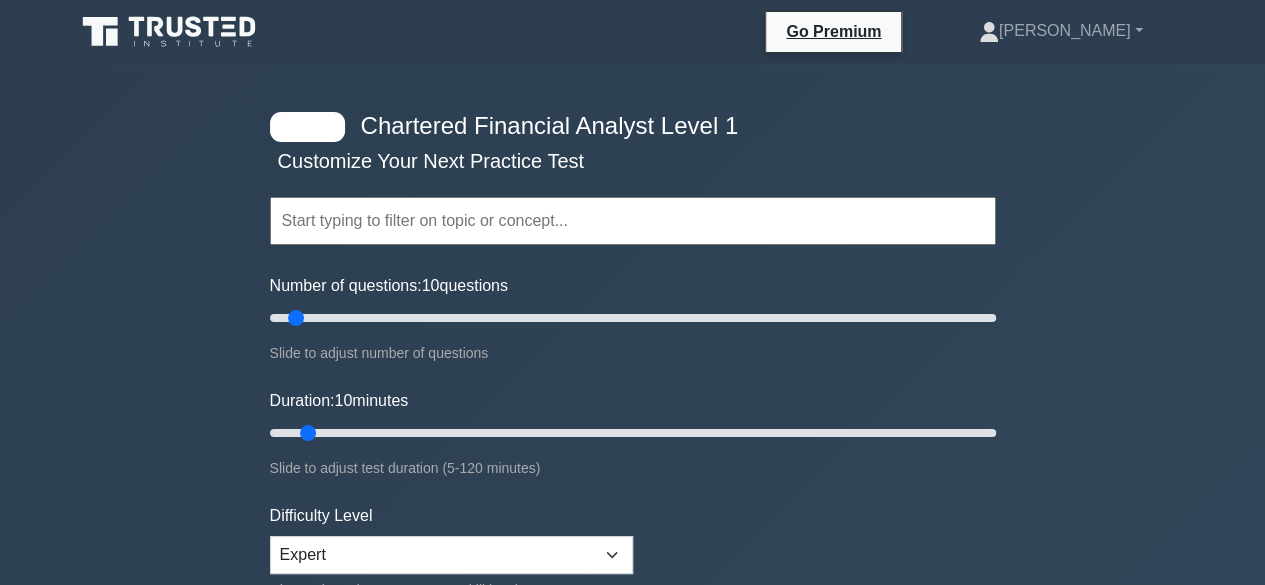 type on "p" 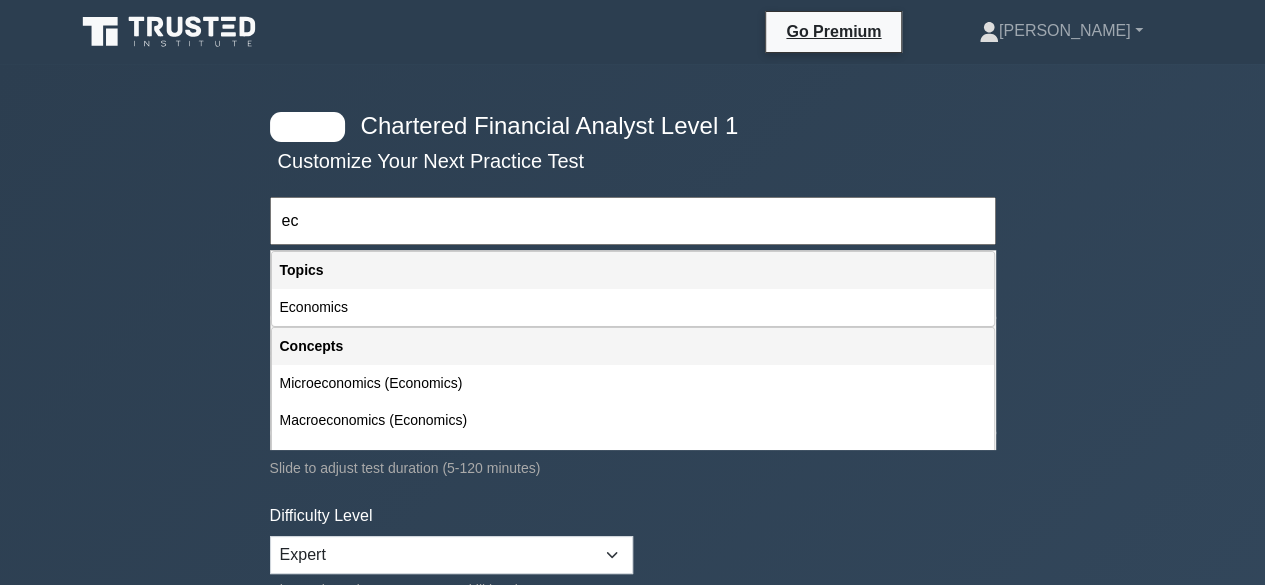 type on "eco" 